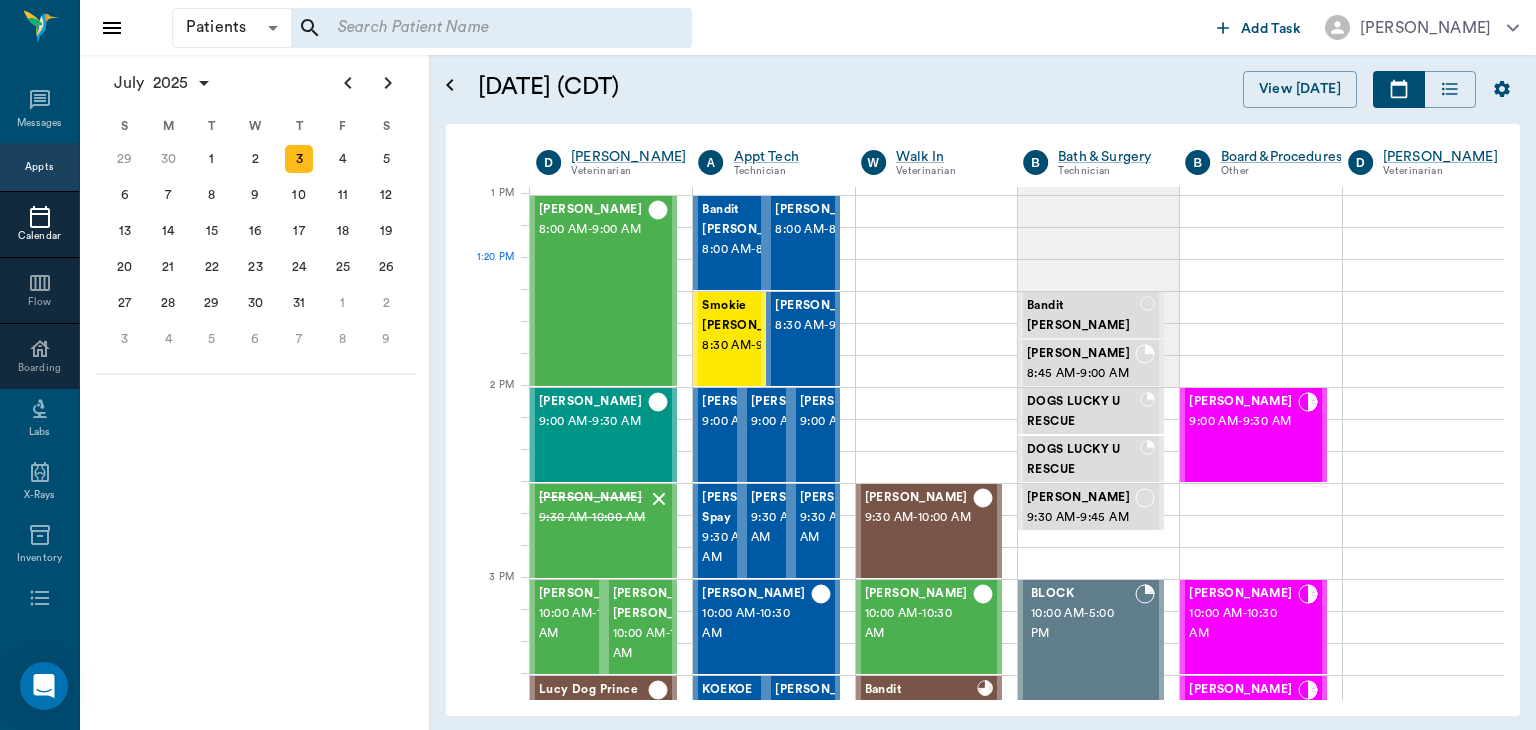 scroll, scrollTop: 0, scrollLeft: 0, axis: both 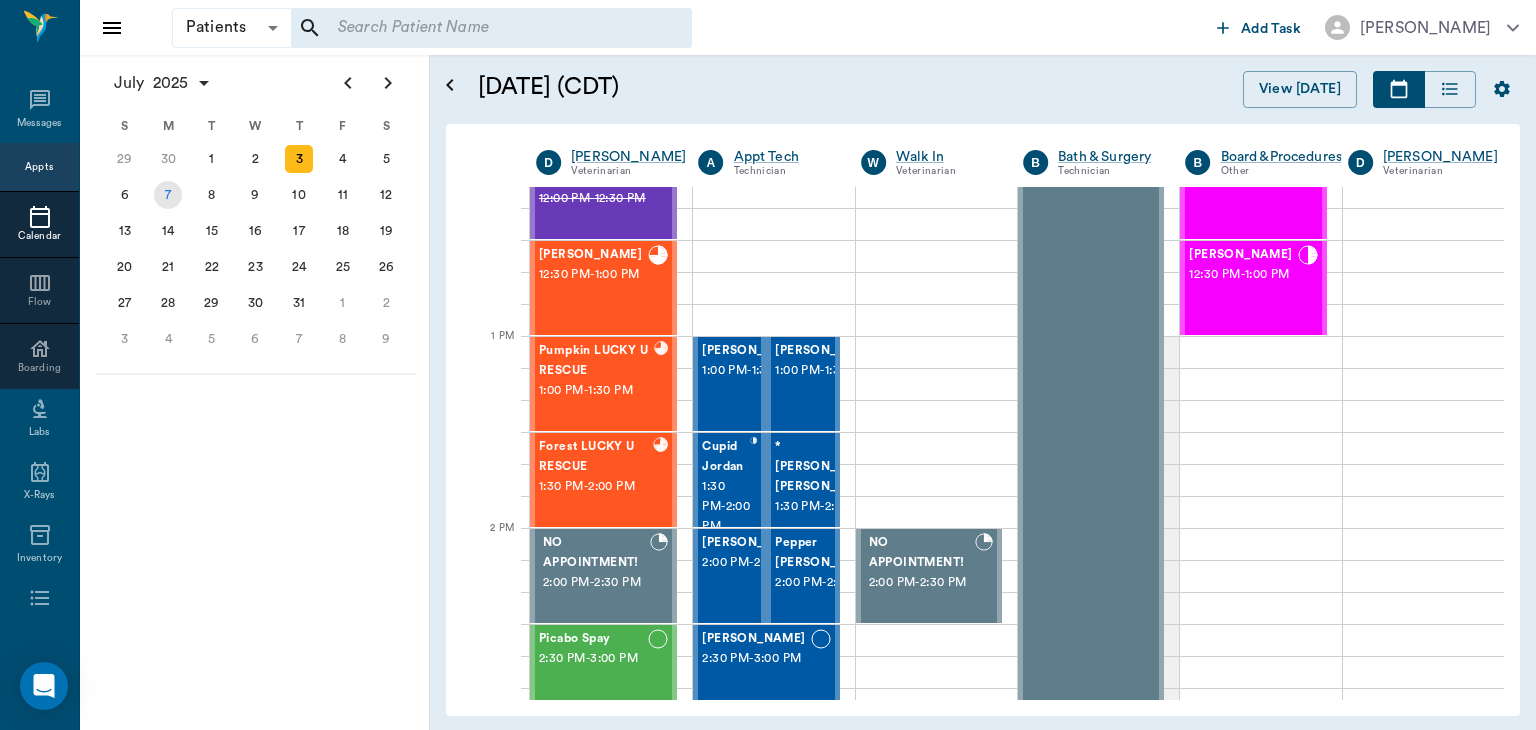 click on "7" at bounding box center (169, 195) 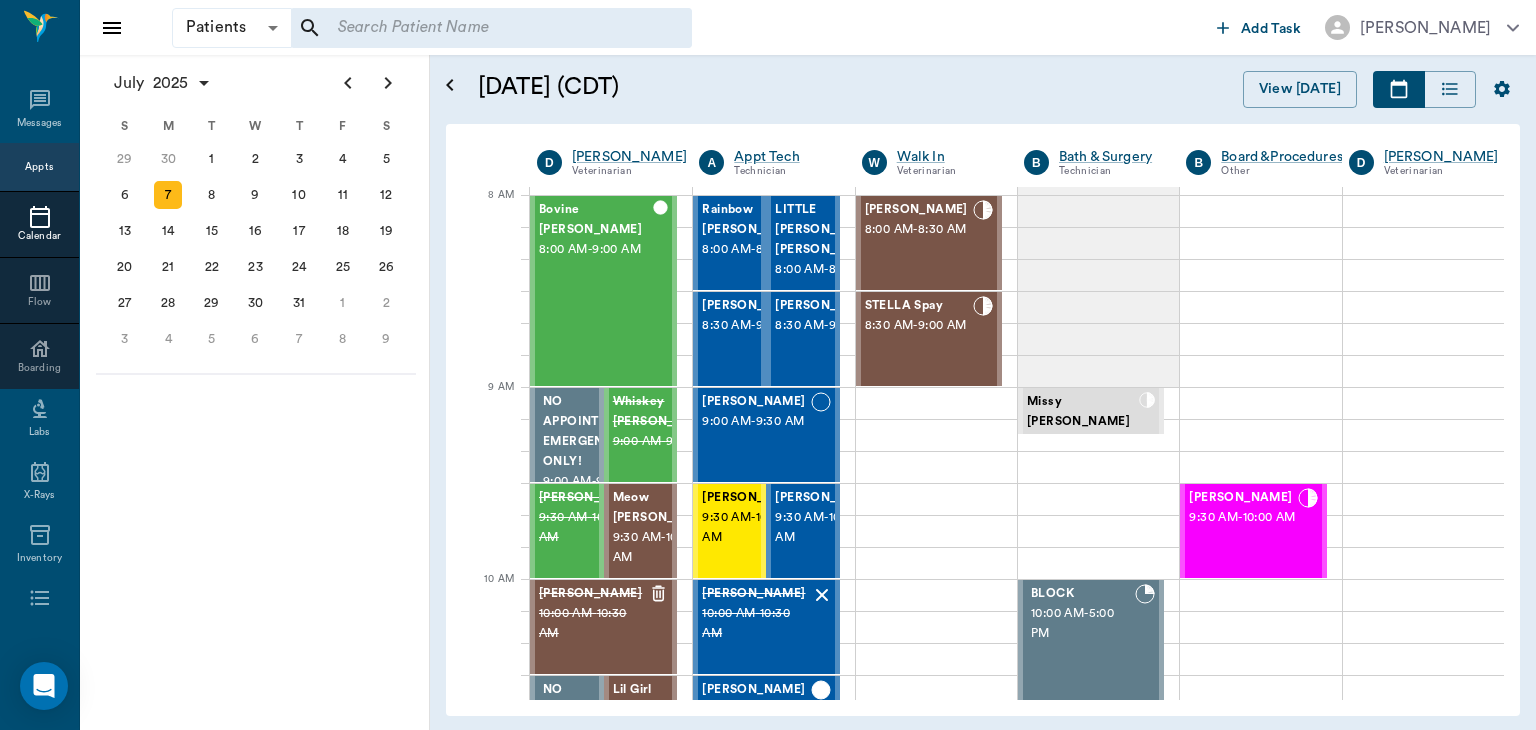 scroll, scrollTop: 0, scrollLeft: 0, axis: both 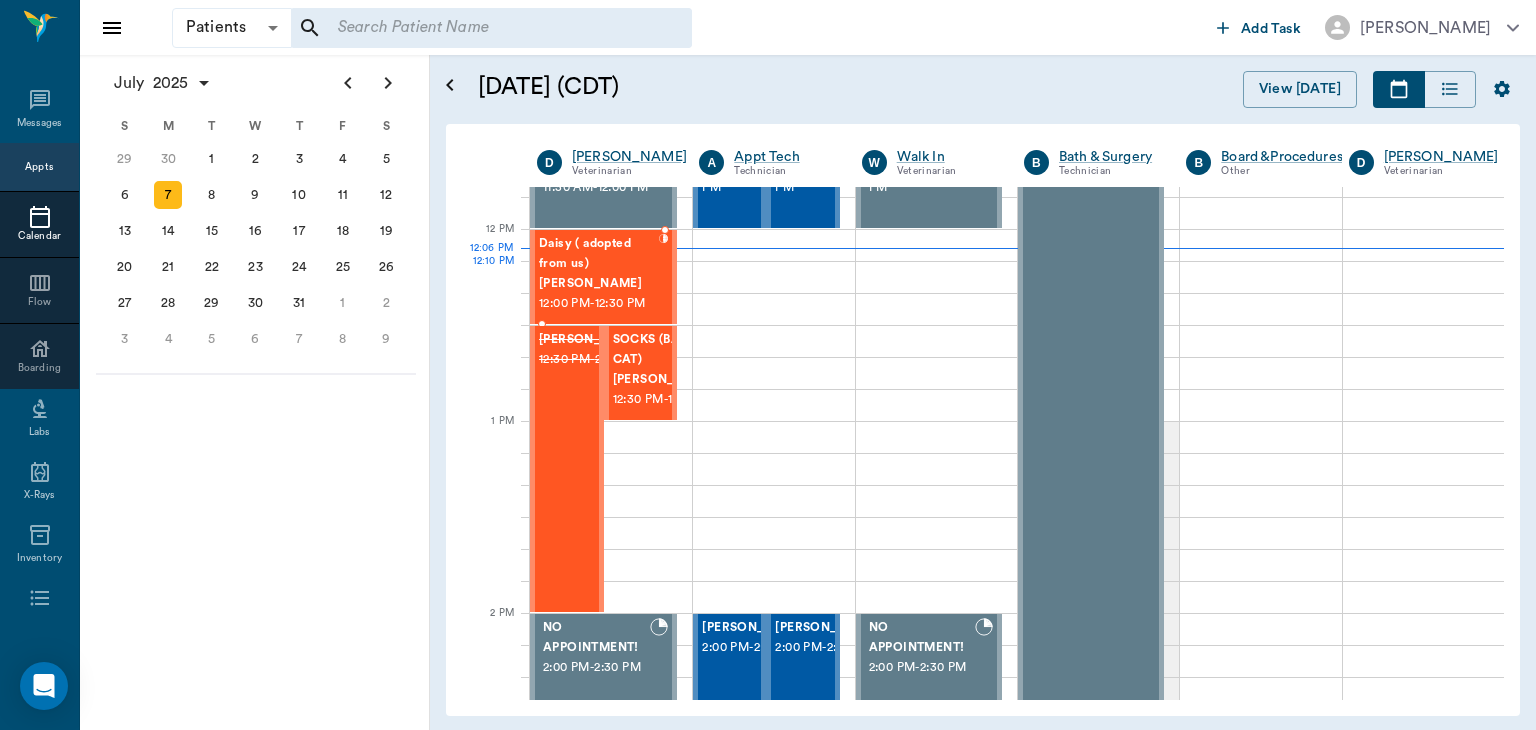 click on "12:00 PM  -  12:30 PM" at bounding box center [599, 304] 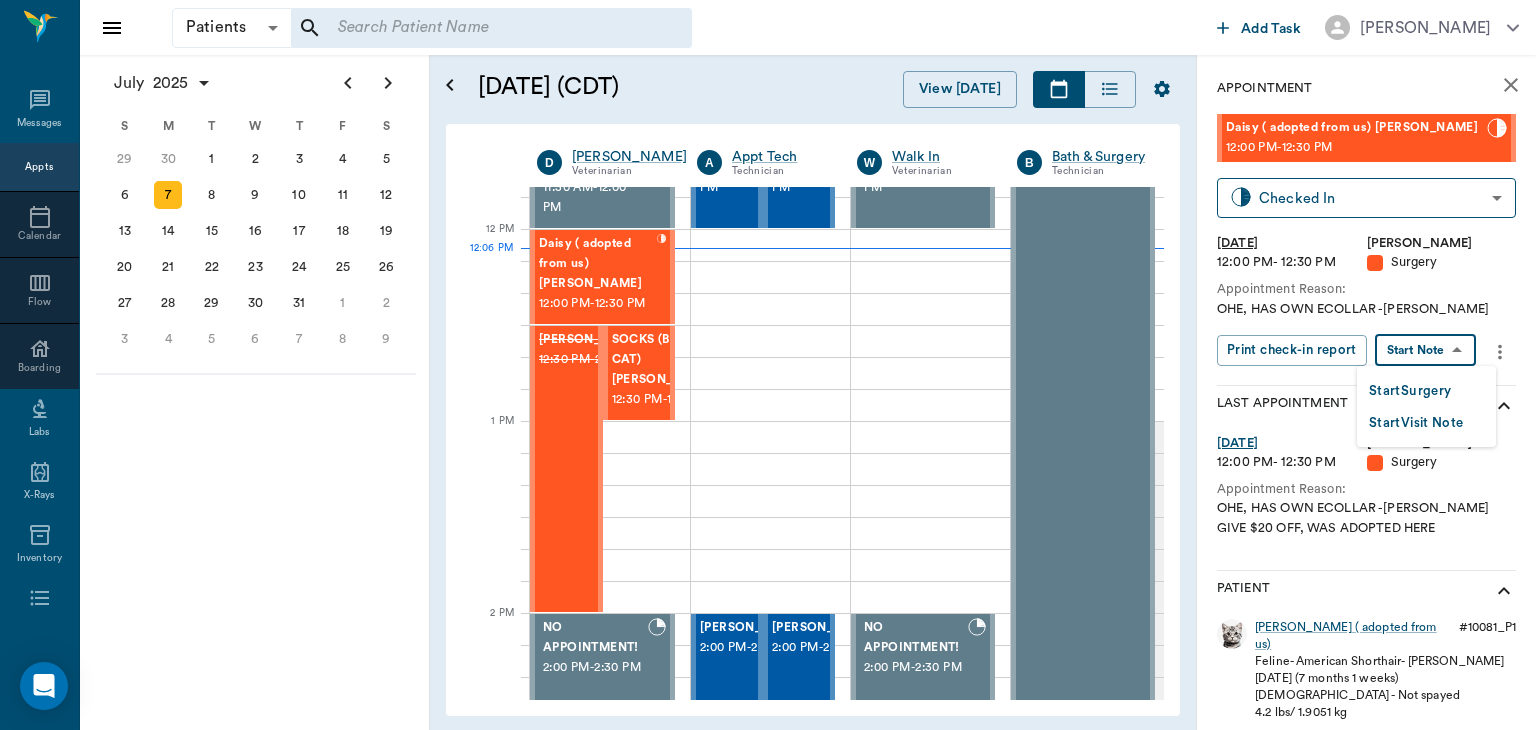 click on "Patients Patients ​ ​ Add Task [PERSON_NAME] Nectar Messages Appts Calendar Flow Boarding Labs X-Rays Inventory Tasks Forms Staff Reports Lookup Settings [DATE] S M T W T F S [DATE] 2 3 4 5 6 7 8 9 10 11 12 13 14 15 16 17 18 19 20 21 22 23 24 25 26 27 28 29 [DATE] 1 2 3 4 5 6 7 8 9 10 11 12 S M T W T F S 29 [DATE] 1 2 3 4 5 6 7 8 9 10 11 12 13 14 15 16 17 18 19 20 21 22 23 24 25 26 27 28 29 30 [DATE] 1 2 3 4 5 6 7 8 9 S M T W T F S 27 28 29 30 [DATE] 1 2 3 4 5 6 7 8 9 10 11 12 13 14 15 16 17 18 19 20 21 22 23 24 25 26 27 28 29 30 31 [DATE] 2 3 4 5 6 [DATE] (CDT) View [DATE] [DATE] [DATE] [DATE] D [PERSON_NAME] Veterinarian A Appt Tech Technician W Walk In Veterinarian B Bath & Surgery Technician B Board &Procedures Other D [PERSON_NAME] Veterinarian 8 AM 9 AM 10 AM 11 AM 12 PM 1 PM 2 PM 3 PM 4 PM 5 PM 6 PM 7 PM 8 PM 12:06 PM 12:40 PM Bovine [PERSON_NAME] 8:00 AM  -  9:00 AM NO APPOINTMENT! EMERGENCY ONLY! 9:00 AM  -  9:30 AM Whiskey [PERSON_NAME] 9:00 AM  -  9:30 AM [PERSON_NAME] 9:30 AM  -" at bounding box center (768, 365) 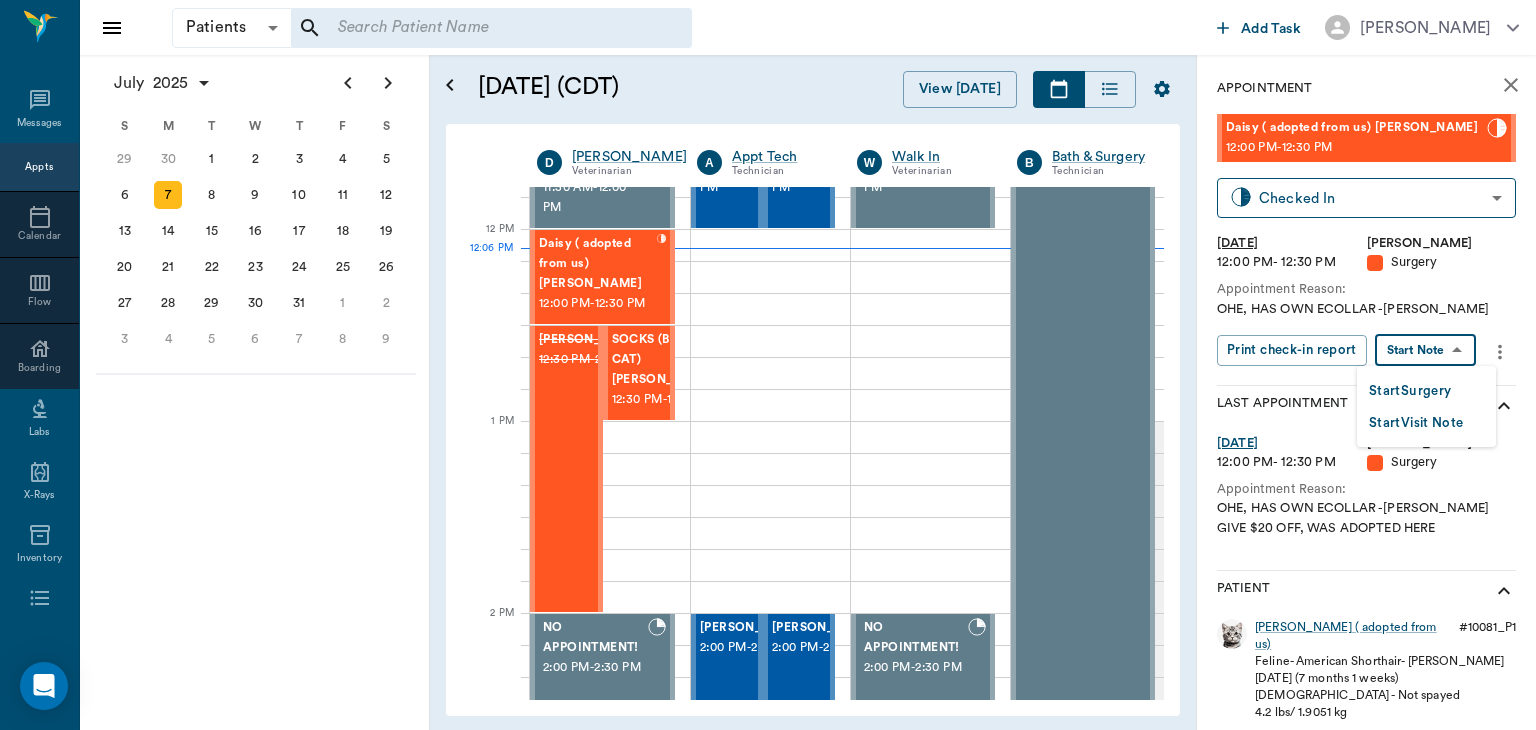 click on "Start  Surgery" at bounding box center (1410, 391) 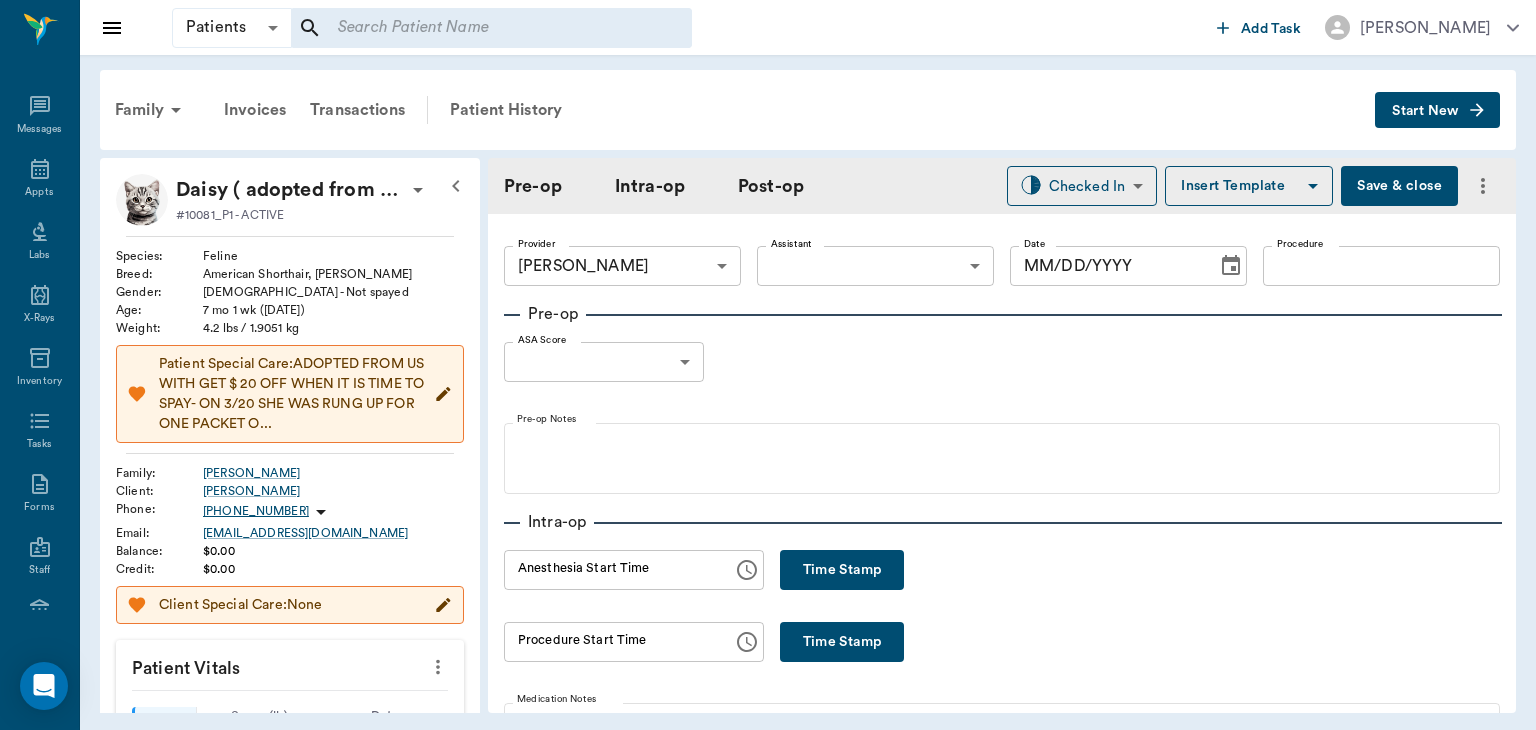 type on "63ec2f075fda476ae8351a4d" 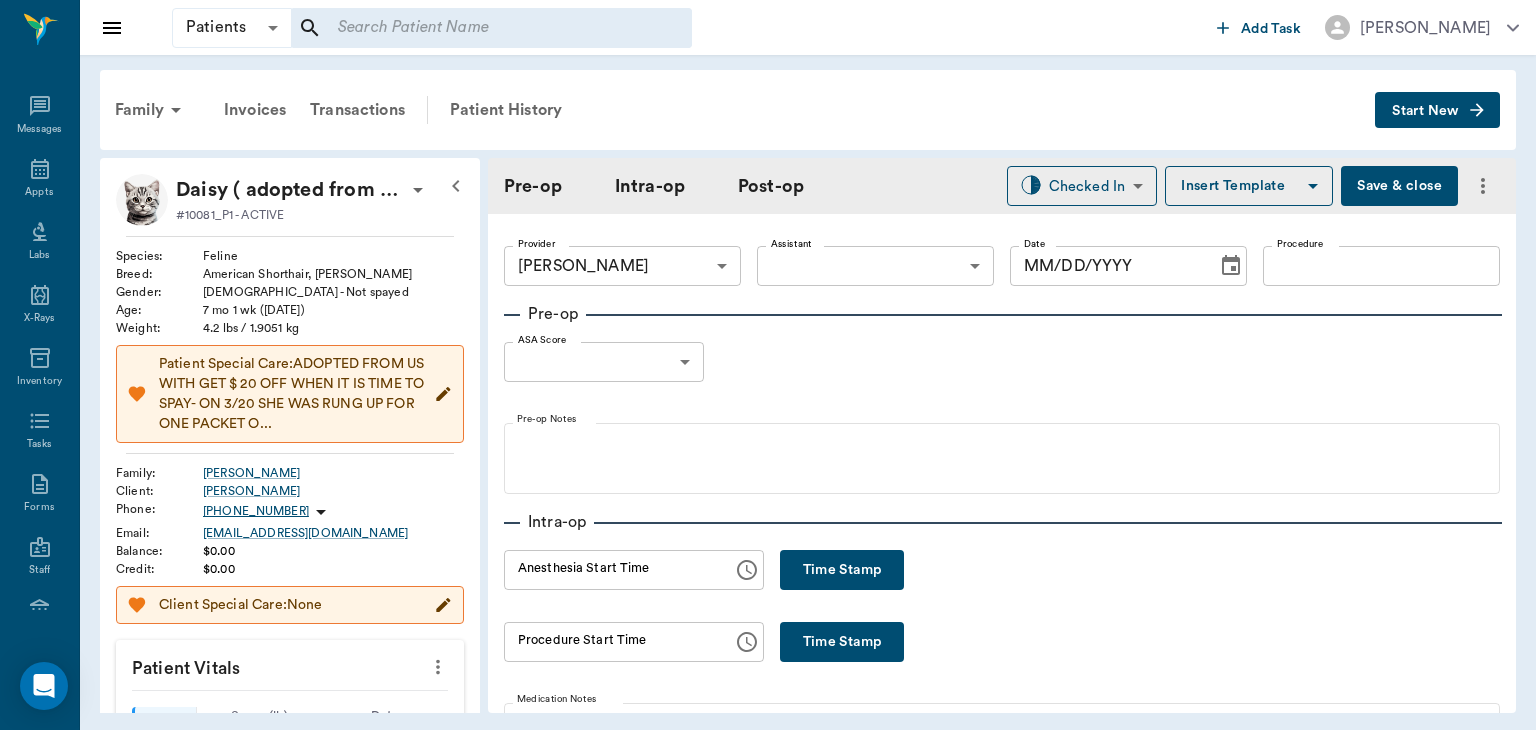 type on "[DATE]" 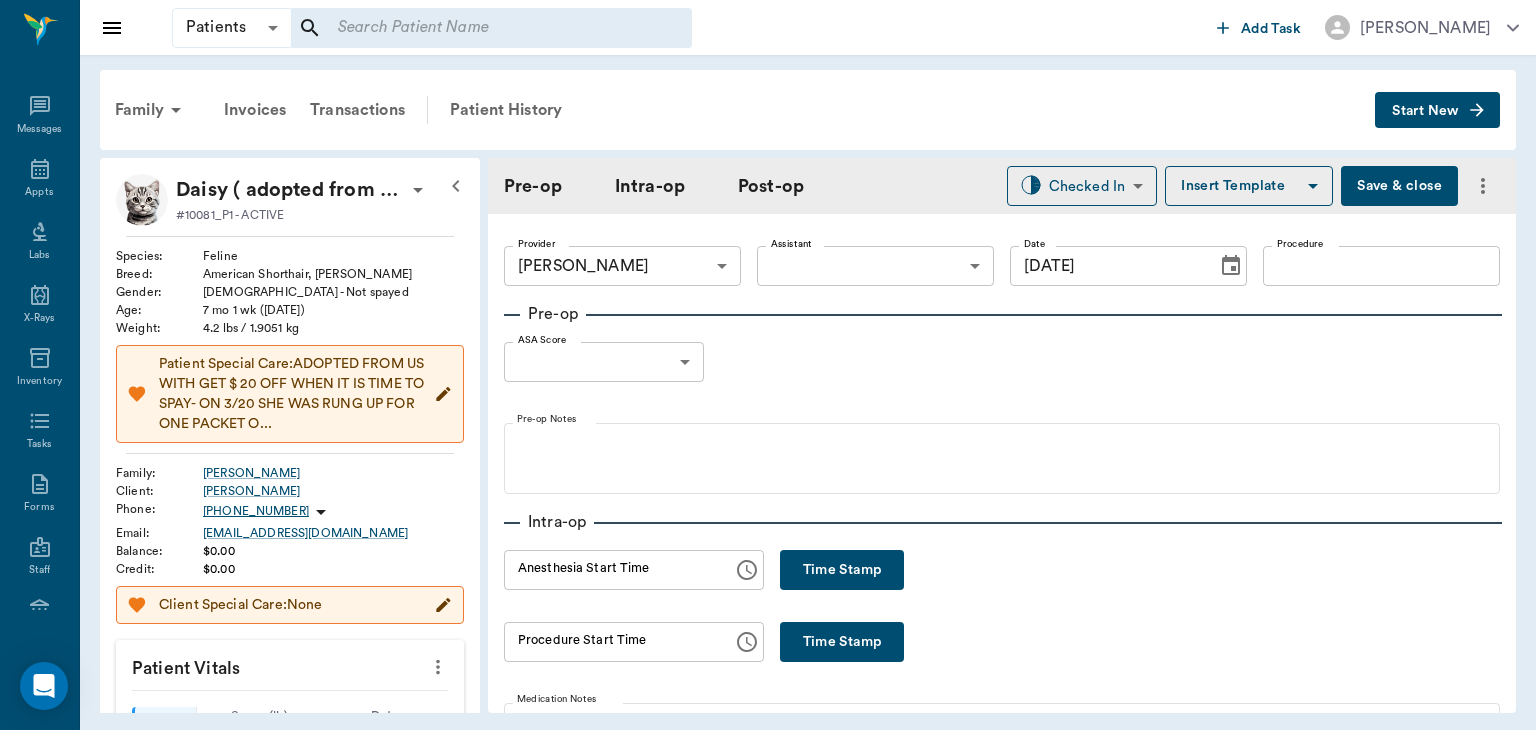 click on "Patients Patients ​ ​ Add Task [PERSON_NAME] Nectar Messages Appts Labs X-Rays Inventory Tasks Forms Staff Reports Lookup Settings Family Invoices Transactions Patient History Start New Daisy ( adopted from us) [PERSON_NAME] #10081_P1    -    ACTIVE   Species : Feline Breed : American Shorthair, [PERSON_NAME] Gender : [DEMOGRAPHIC_DATA] - Not spayed Age : [DEMOGRAPHIC_DATA] mo 1 wk ([DATE]) Weight : 4.2 lbs / 1.9051 kg Patient Special Care:  ADOPTED FROM US WITH GET $ 20 OFF WHEN IT IS TIME TO SPAY- ON 3/20 SHE WAS RUNG UP  FOR ONE PACKET O... Family : [PERSON_NAME] Client : [PERSON_NAME] Phone : [PHONE_NUMBER] Email : [EMAIL_ADDRESS][DOMAIN_NAME] Balance : $0.00 Credit : $0.00 Client Special Care:  None Patient Vitals Weight BCS HR Temp Resp BP Dia Pain Perio Score ( lb ) Date [DATE] 10AM 0 2 4 6 8 Ongoing diagnosis Current Rx Reminders Senergy Feline/ Puppy Single [DATE] Deworm - Panacide ( [MEDICAL_DATA] / [MEDICAL_DATA] ) - Included [DATE] Feline Basic Vaccinations Adult Annual [DATE] [MEDICAL_DATA] Feline 1 yr [DATE] Pre-op Post-op" at bounding box center (768, 365) 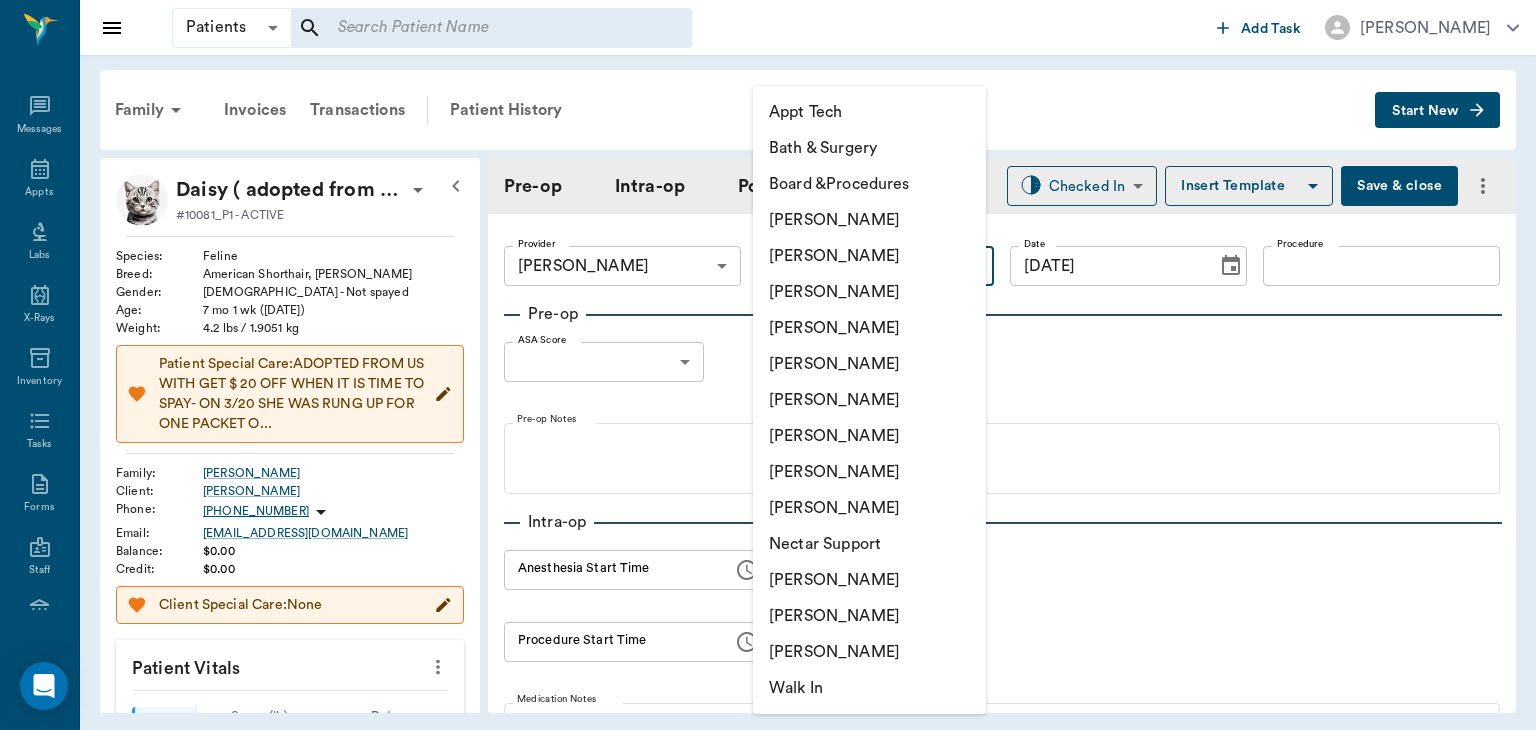 click on "[PERSON_NAME]" at bounding box center (869, 364) 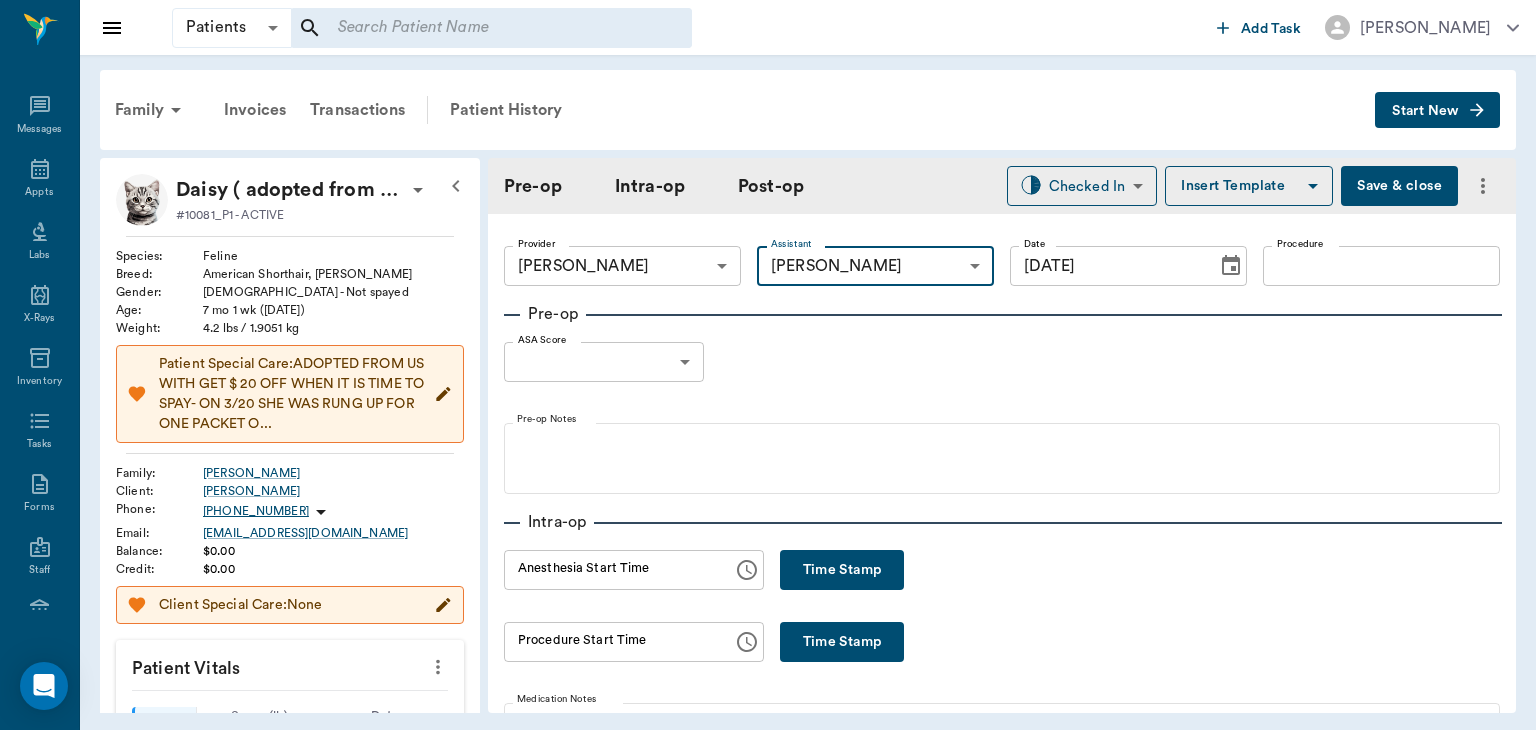 click on "Procedure" at bounding box center (1381, 266) 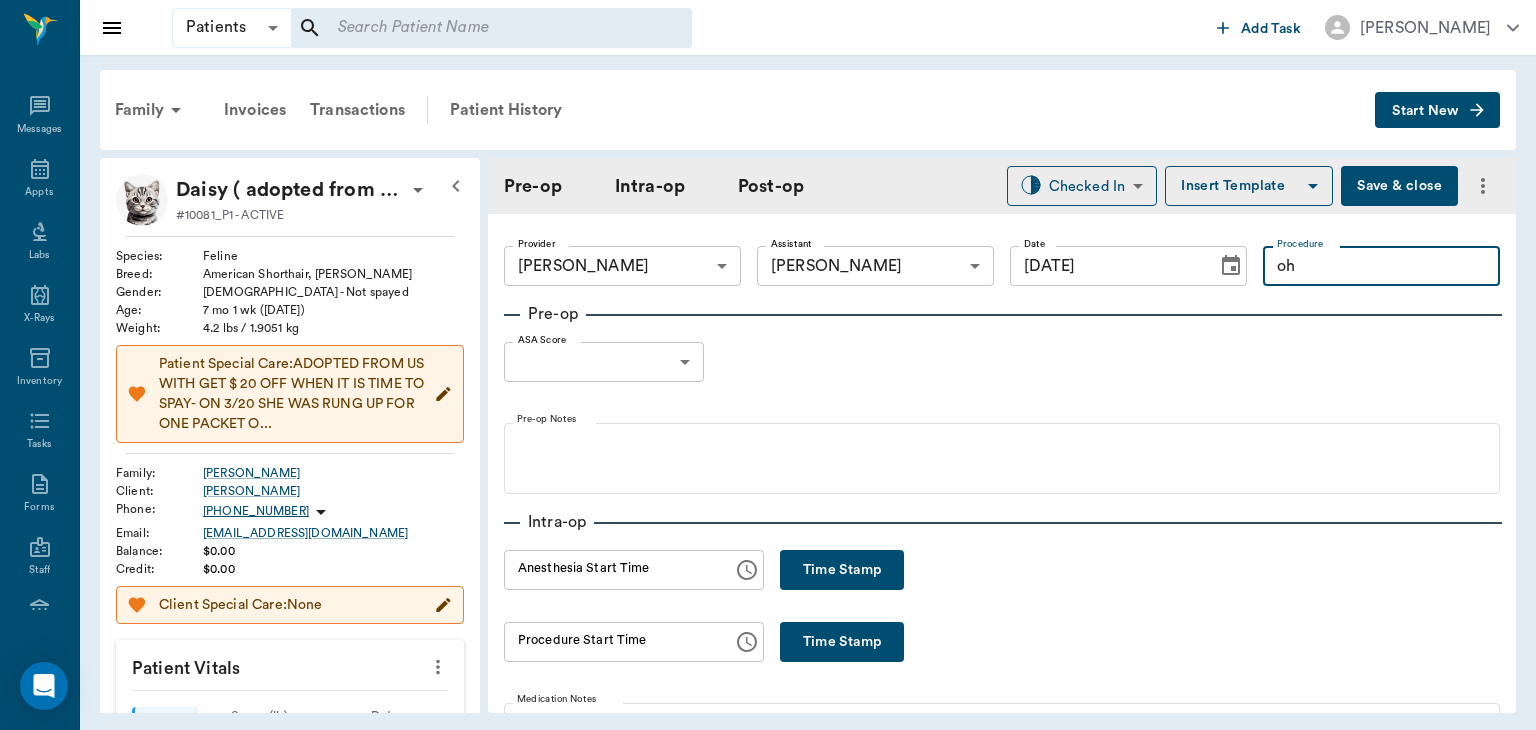type on "o" 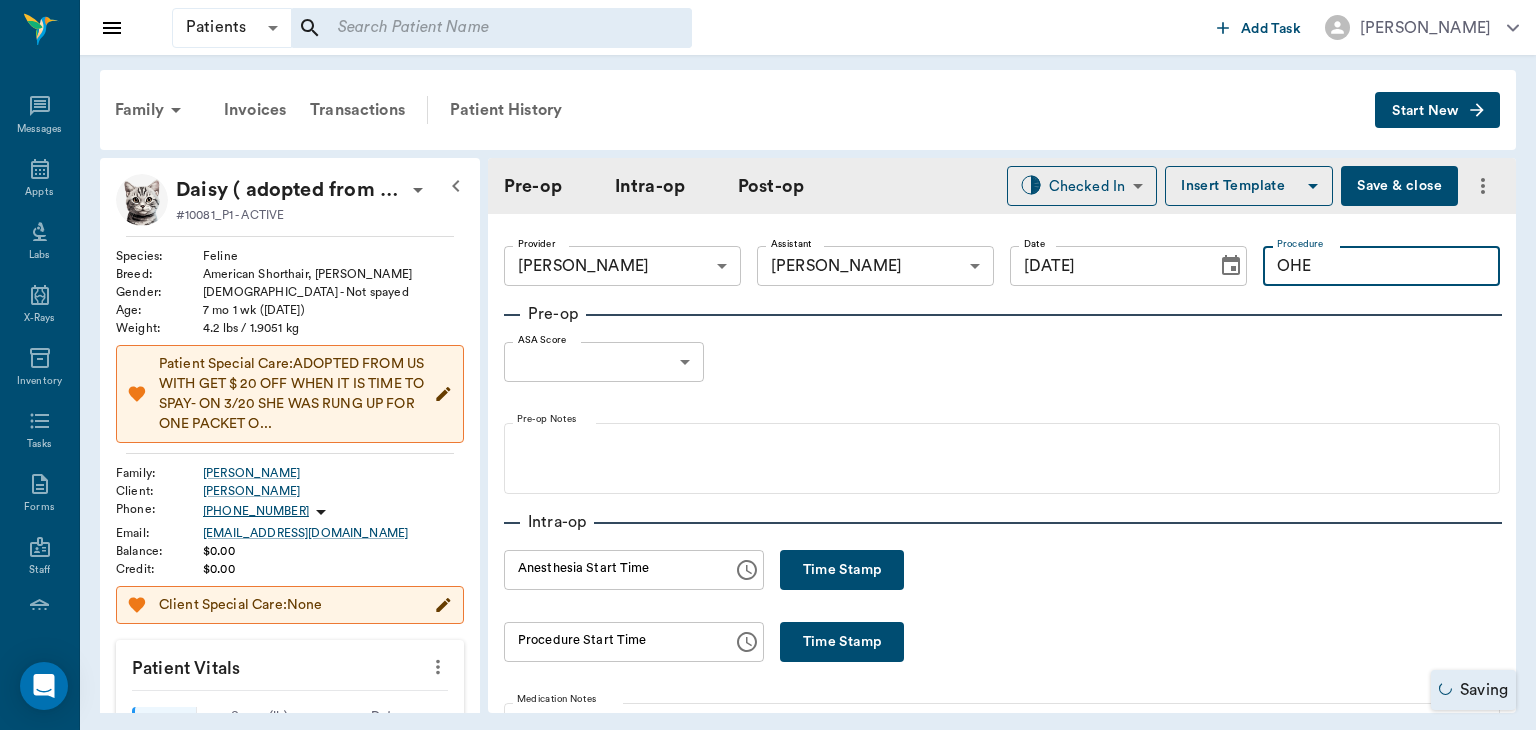 type on "OHE" 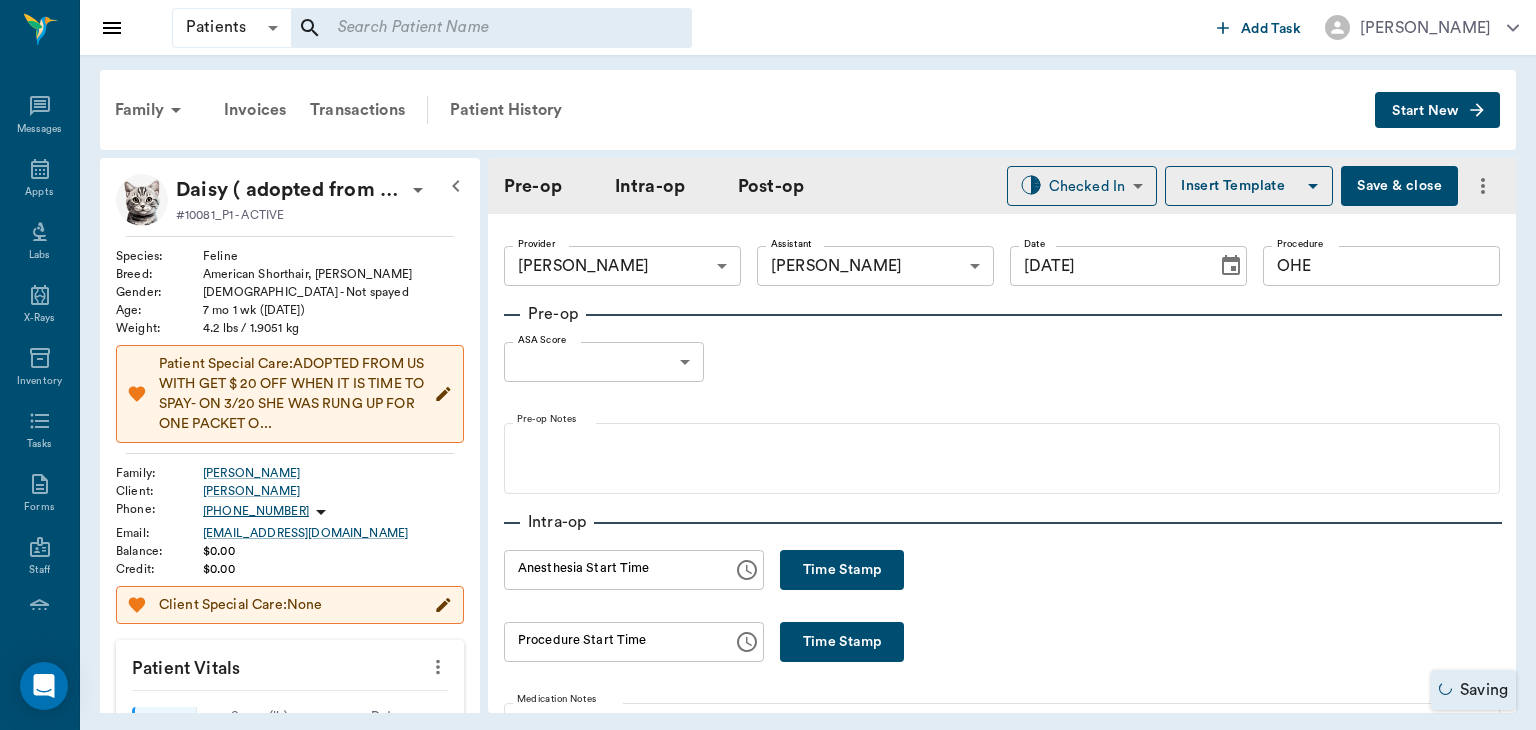 click on "Insert Template" at bounding box center [1249, 186] 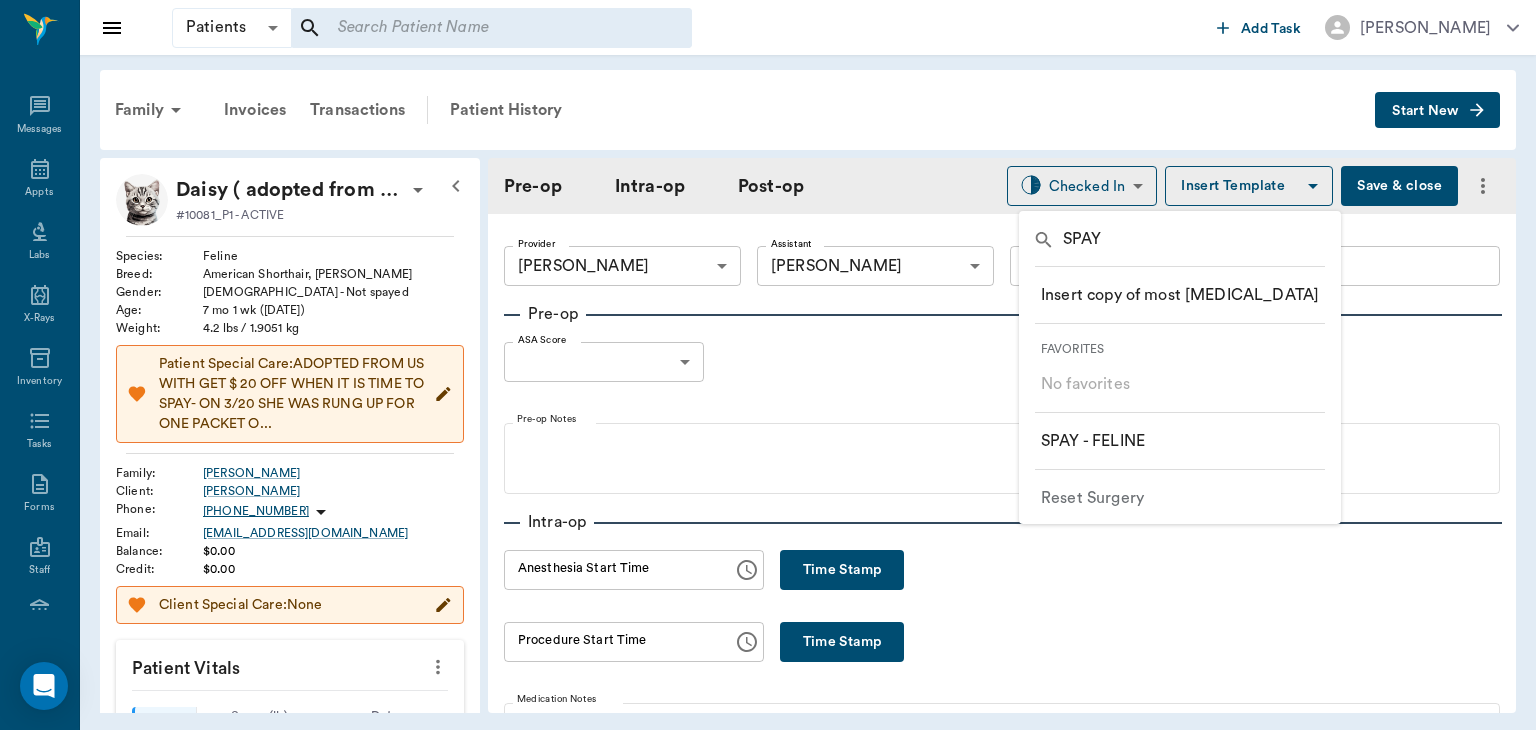 type on "SPAY" 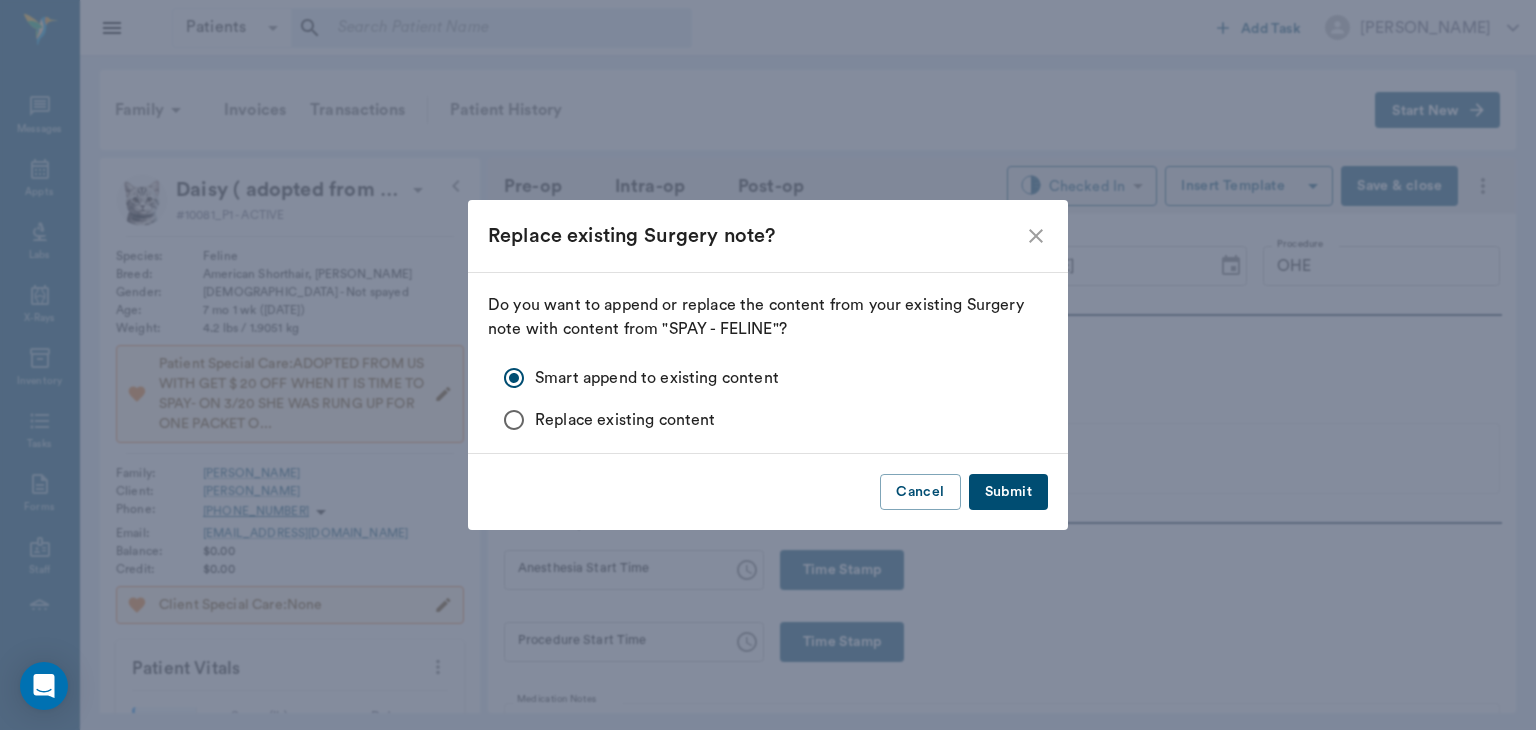 click on "Submit" at bounding box center (1008, 492) 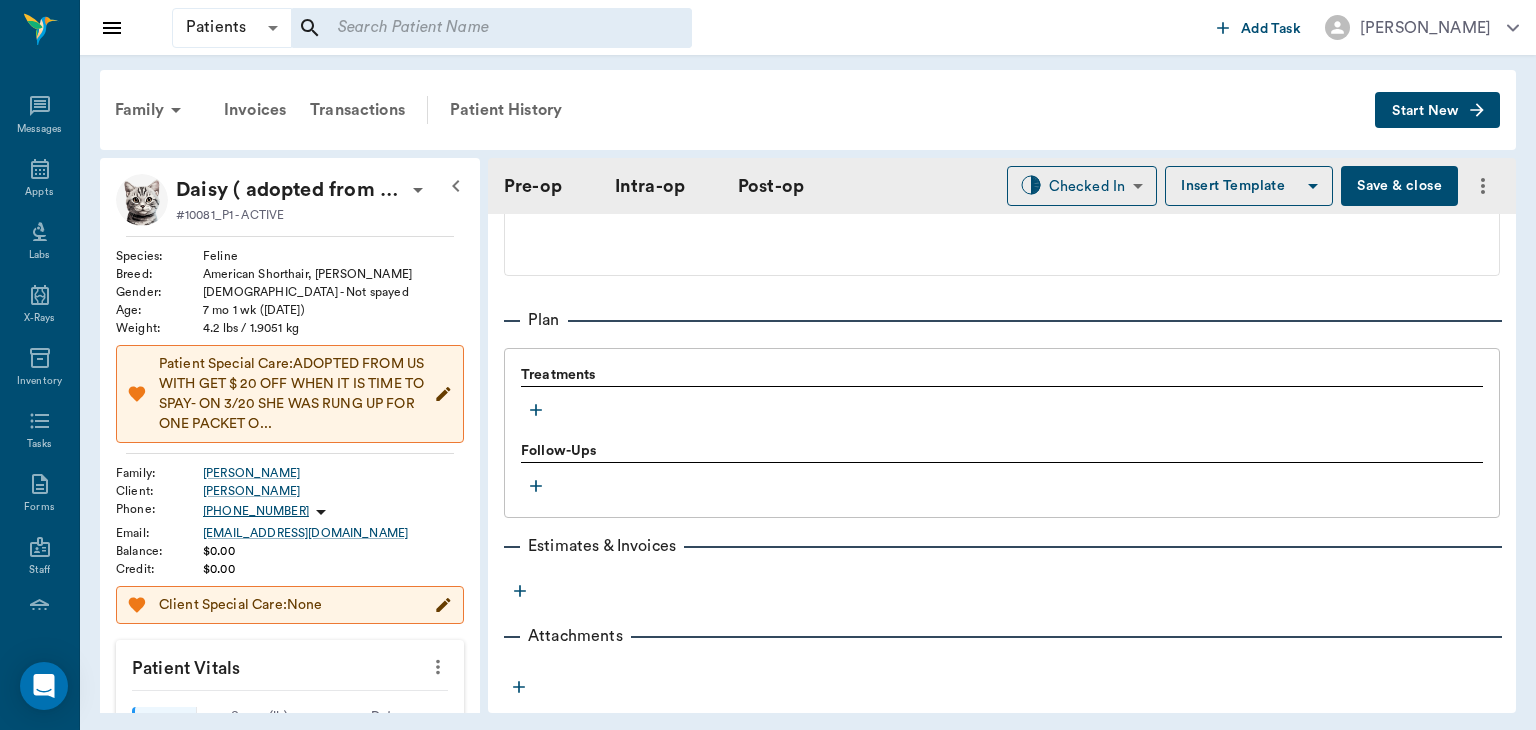 scroll, scrollTop: 1580, scrollLeft: 0, axis: vertical 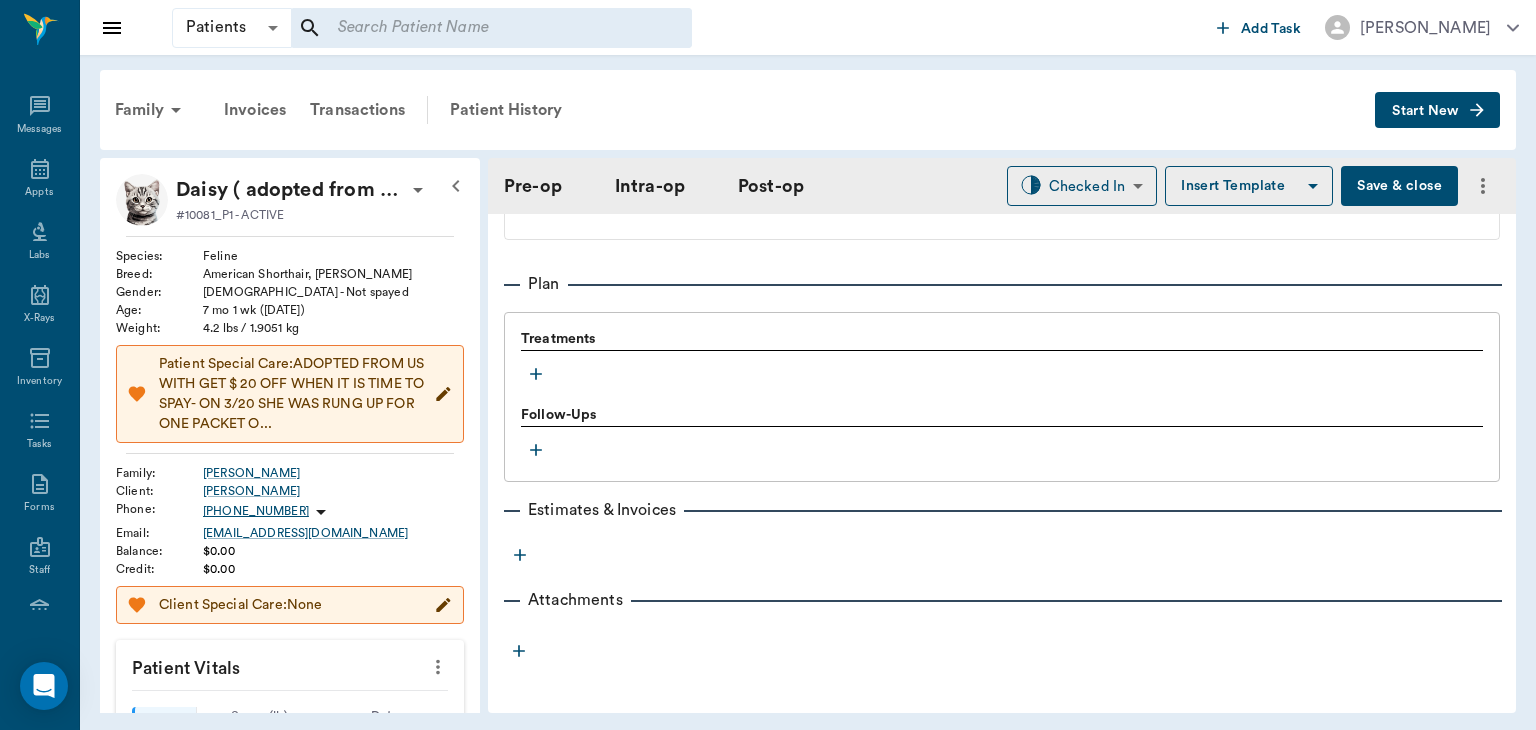 click 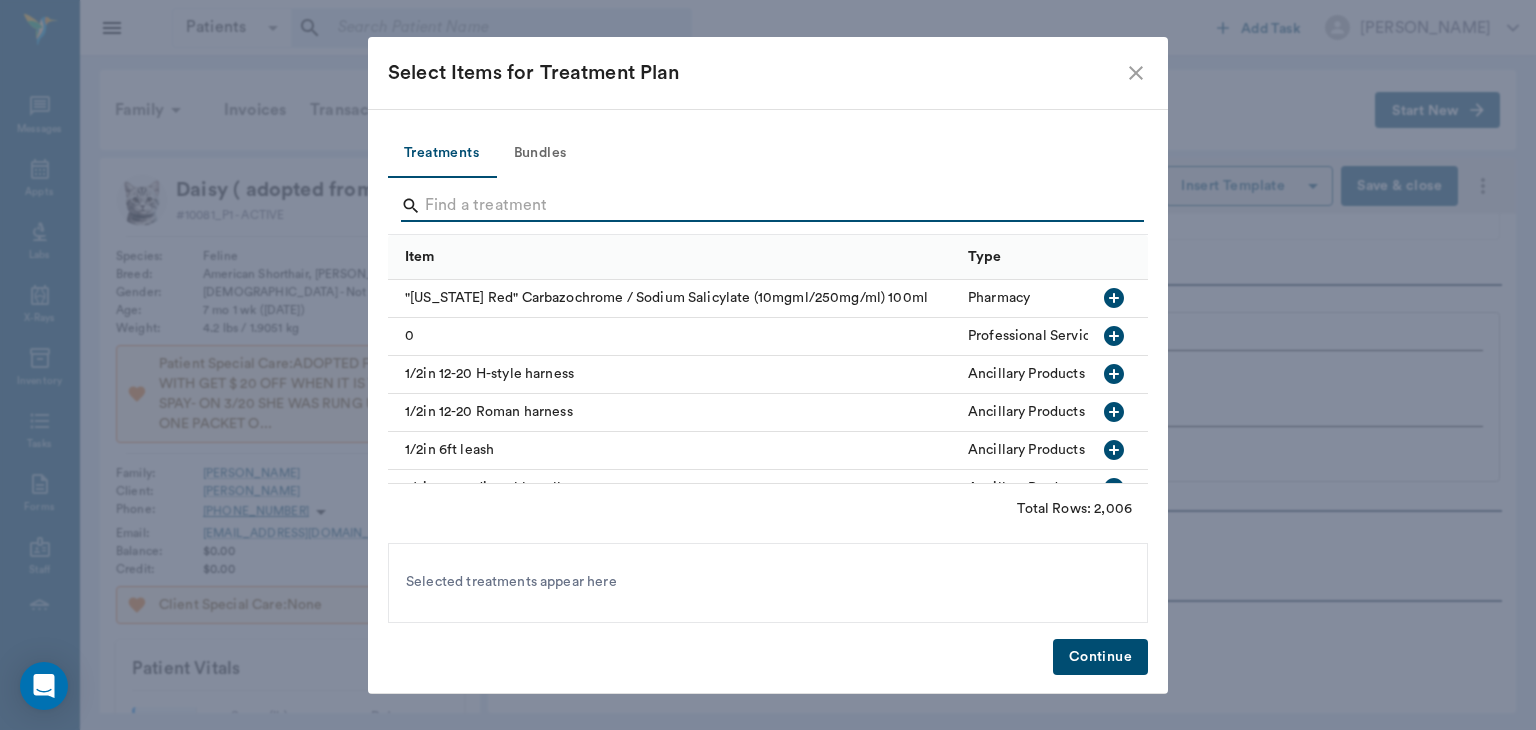 click at bounding box center [769, 206] 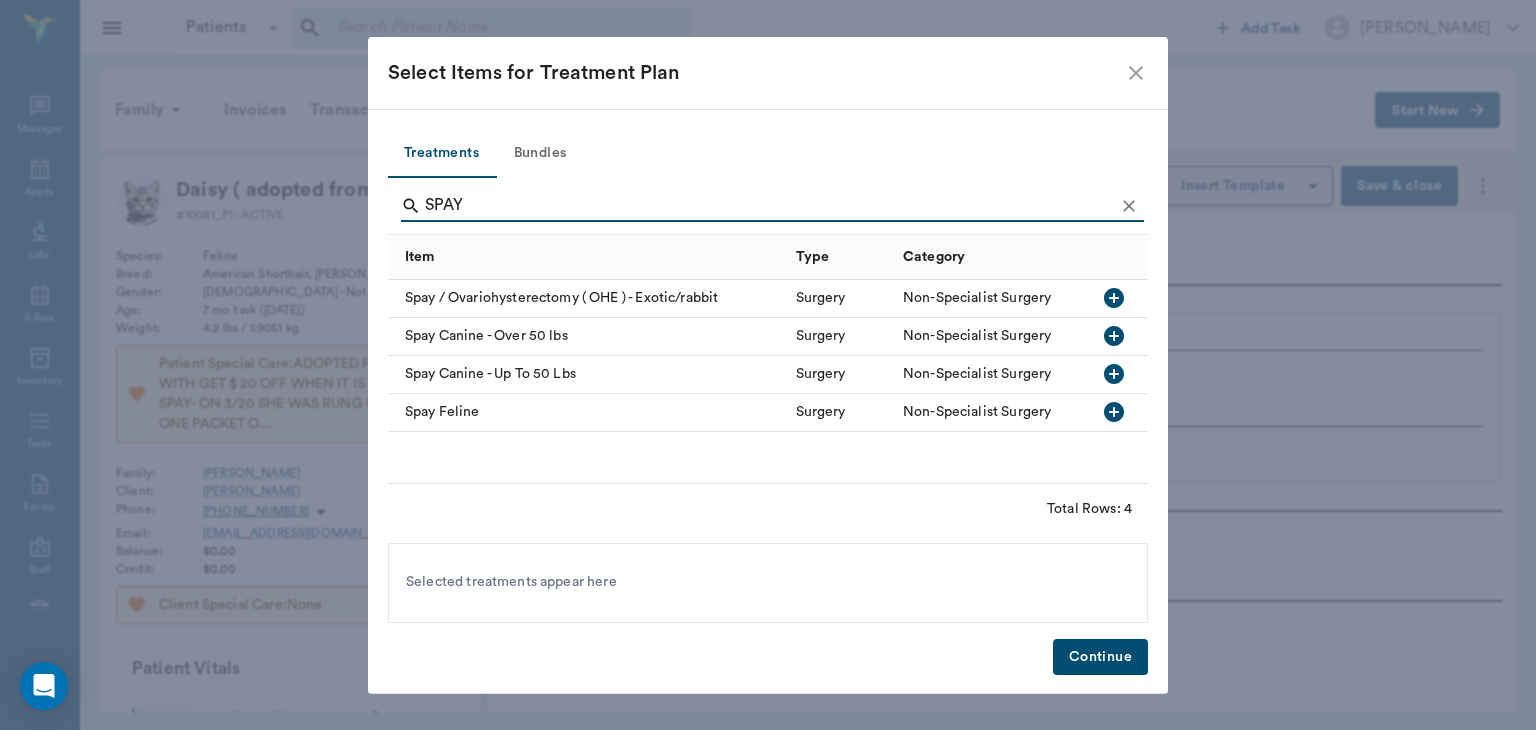 type on "SPAY" 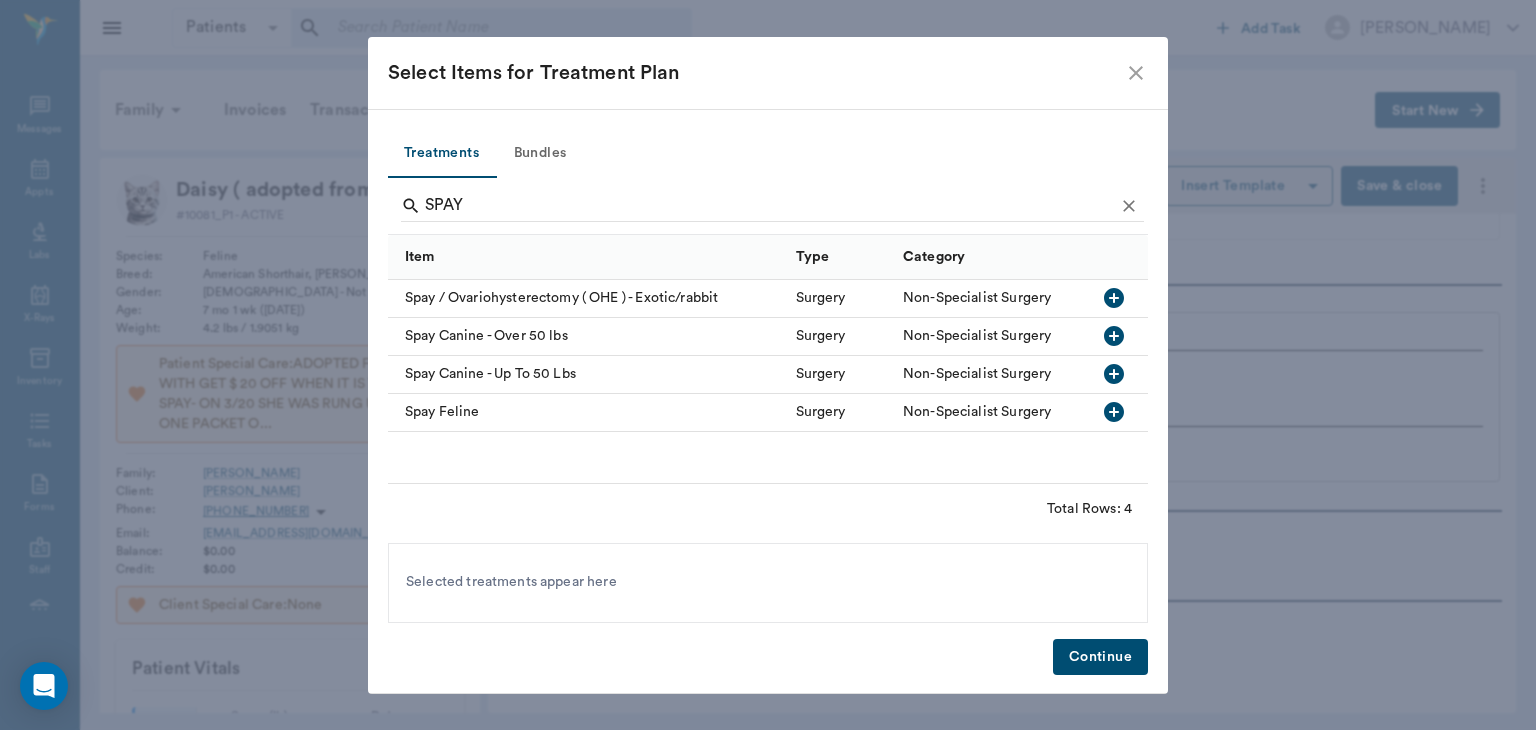 click 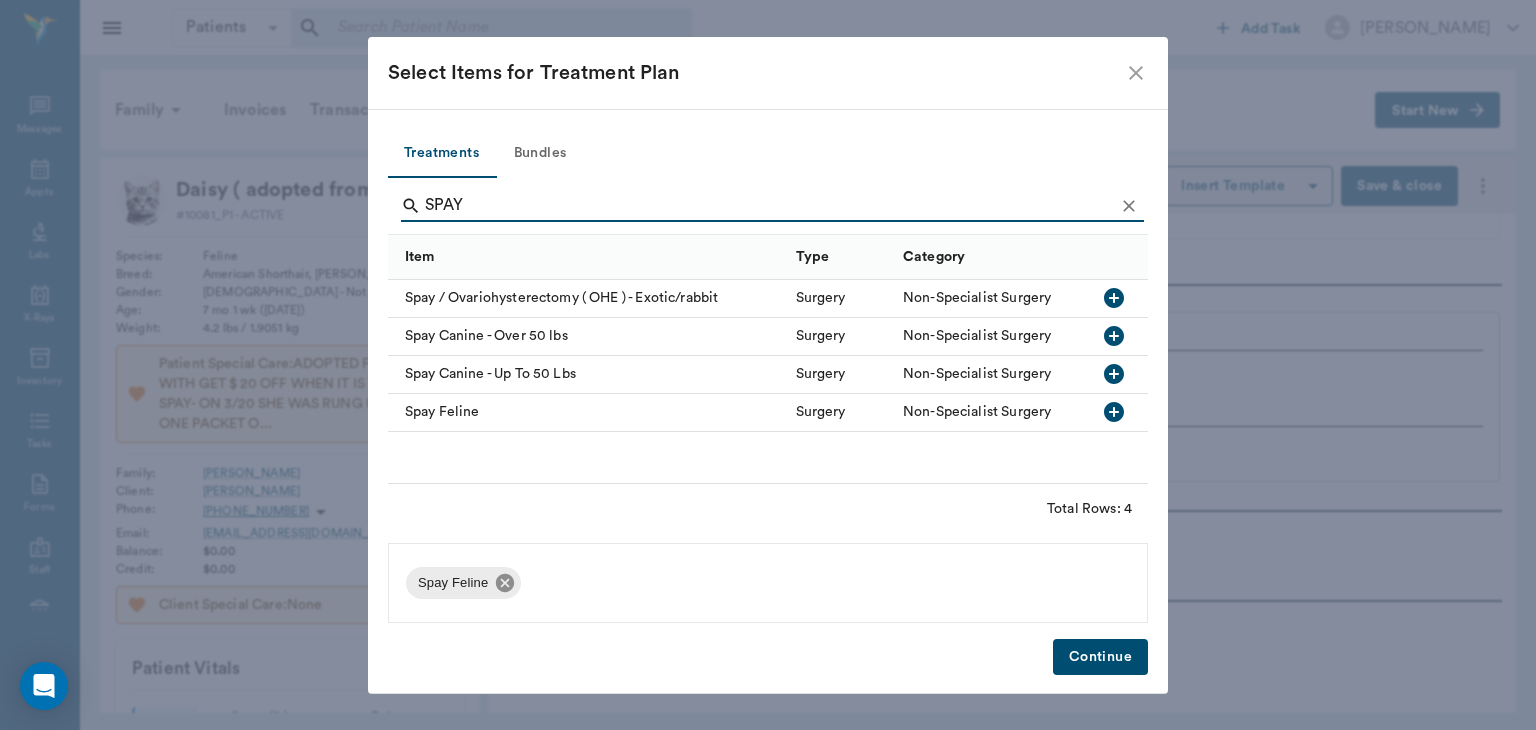 click 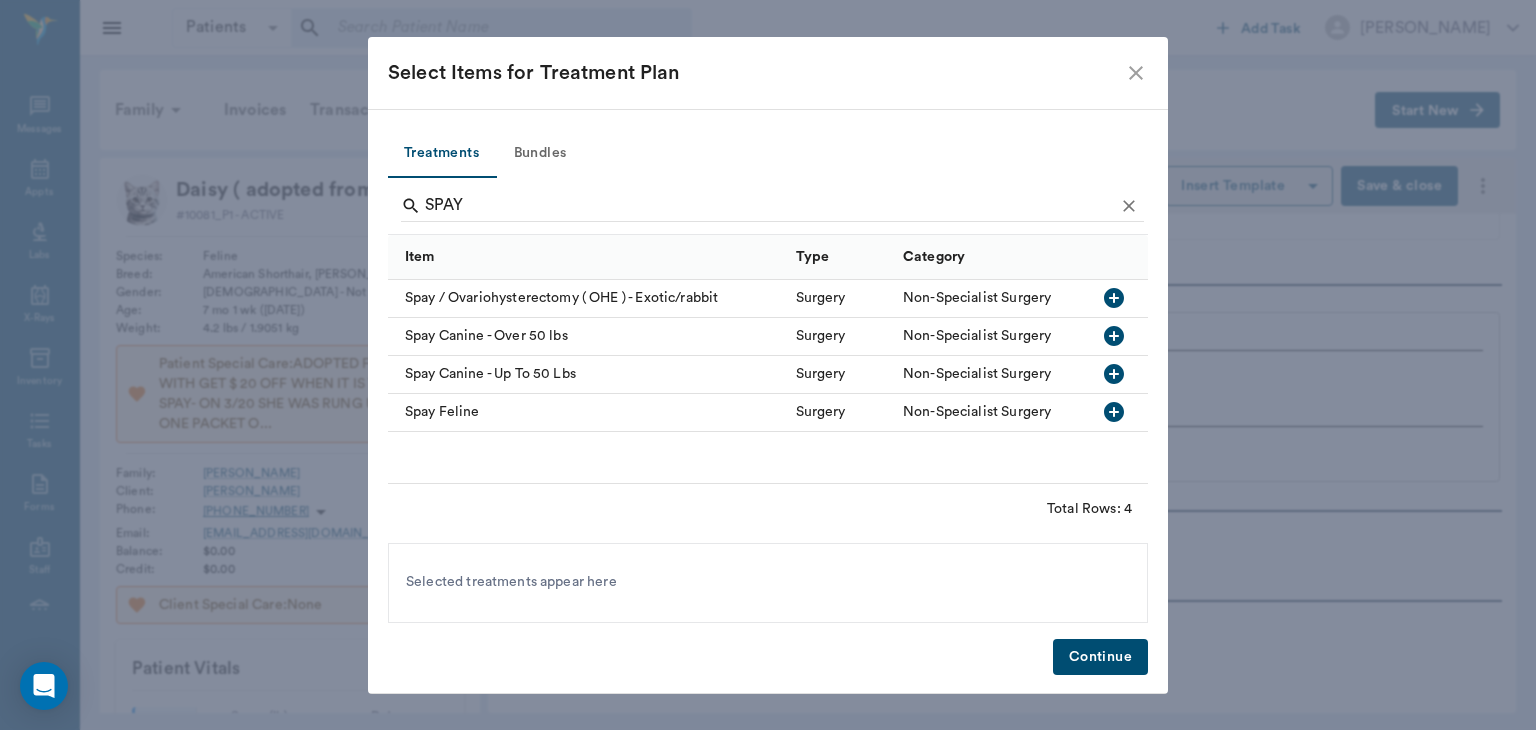 click on "Bundles" at bounding box center (540, 154) 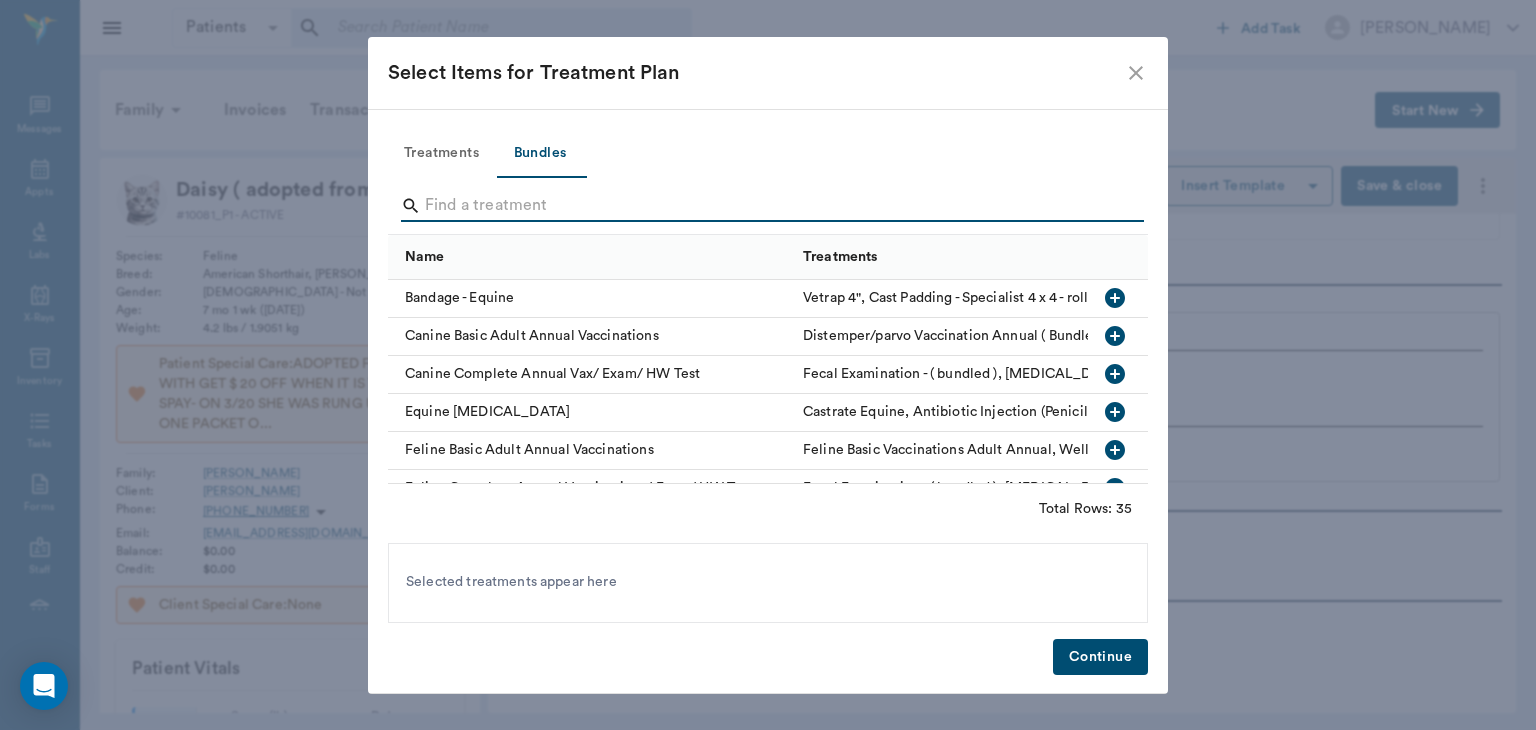click at bounding box center (769, 206) 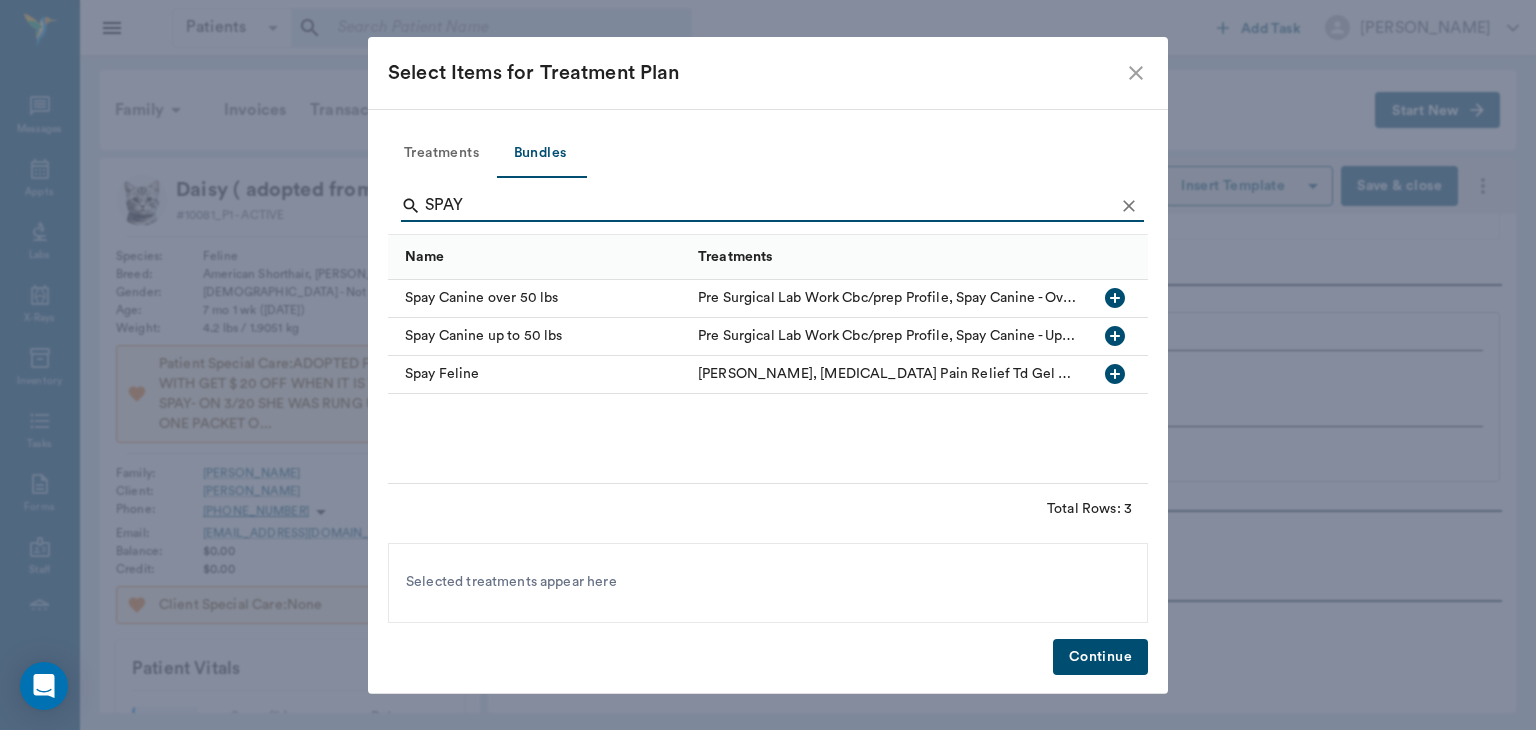 type on "SPAY" 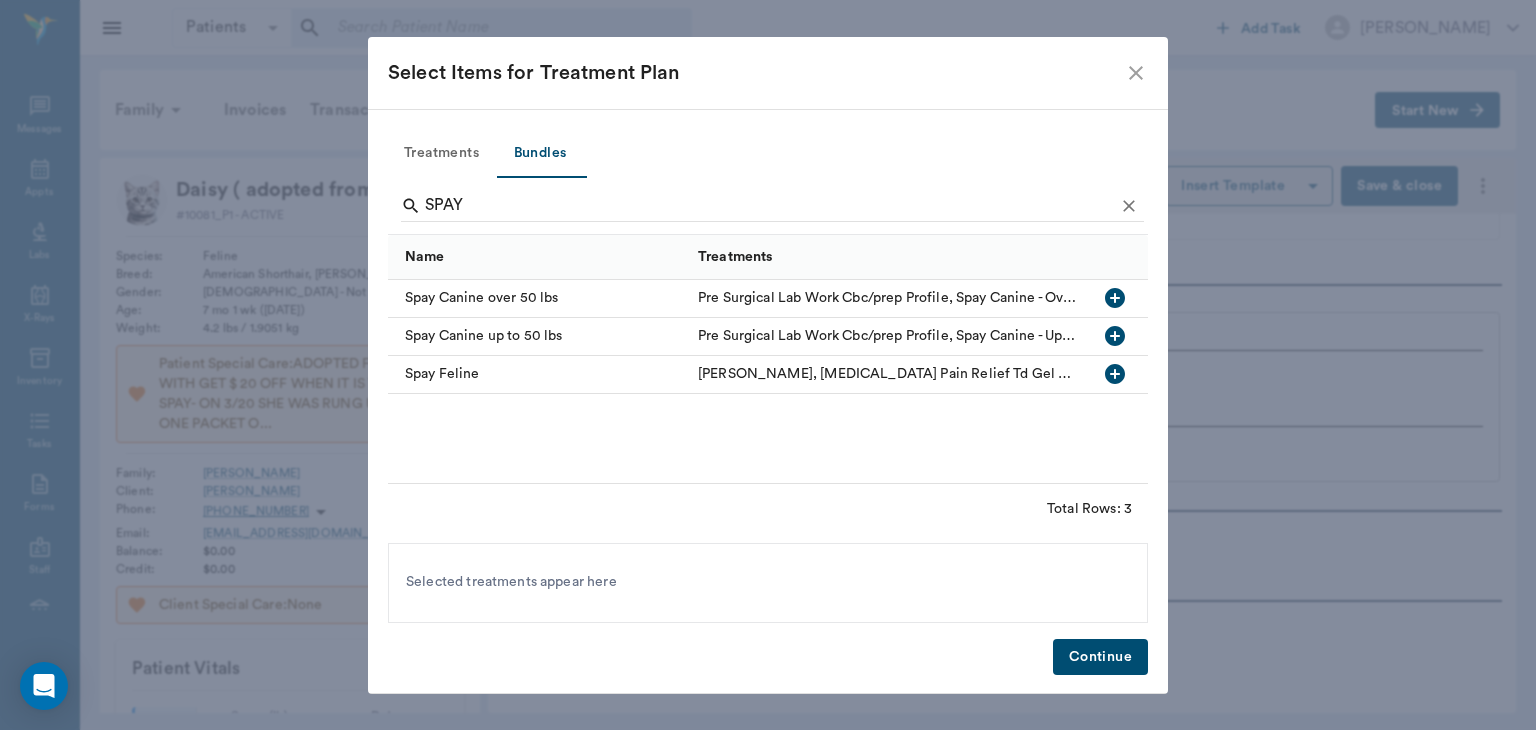 click 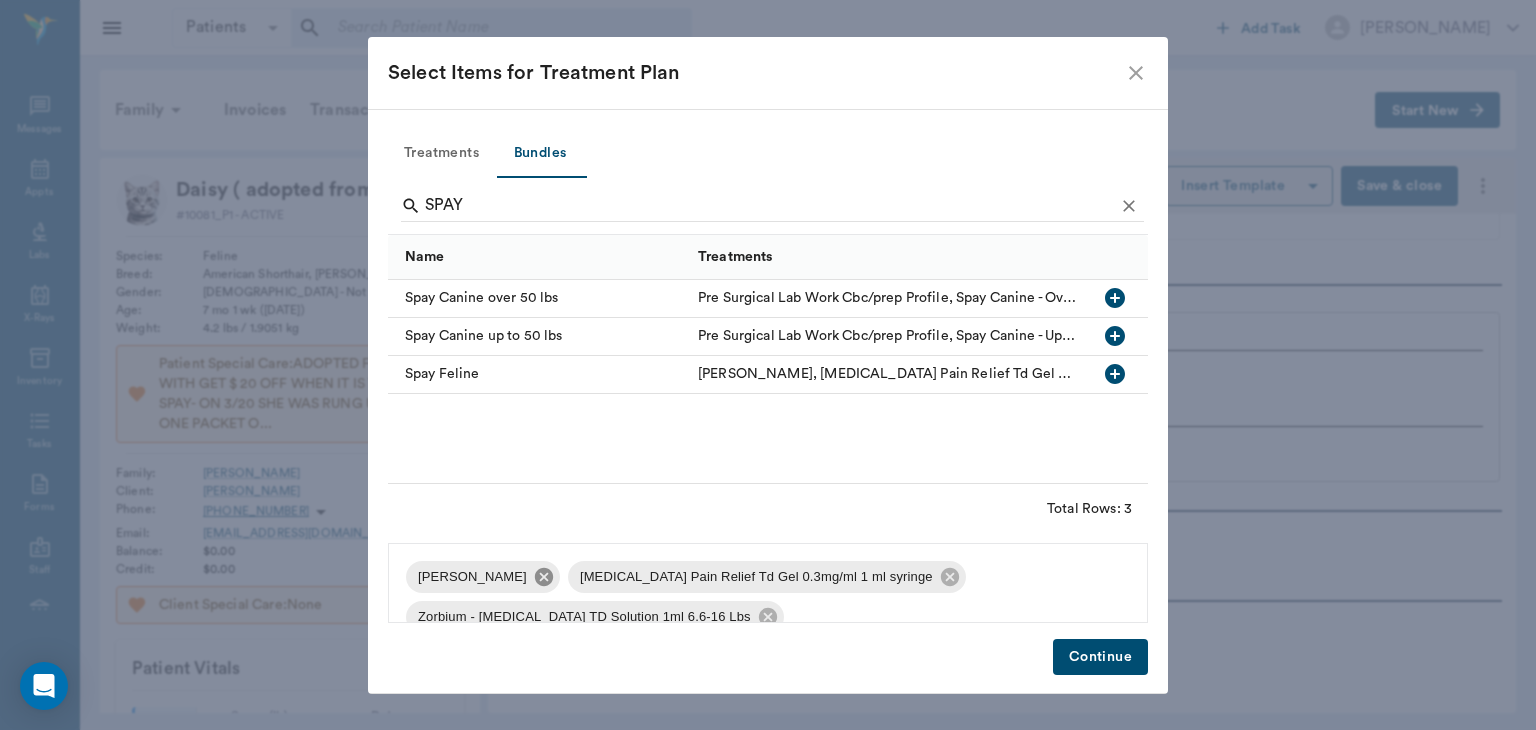click 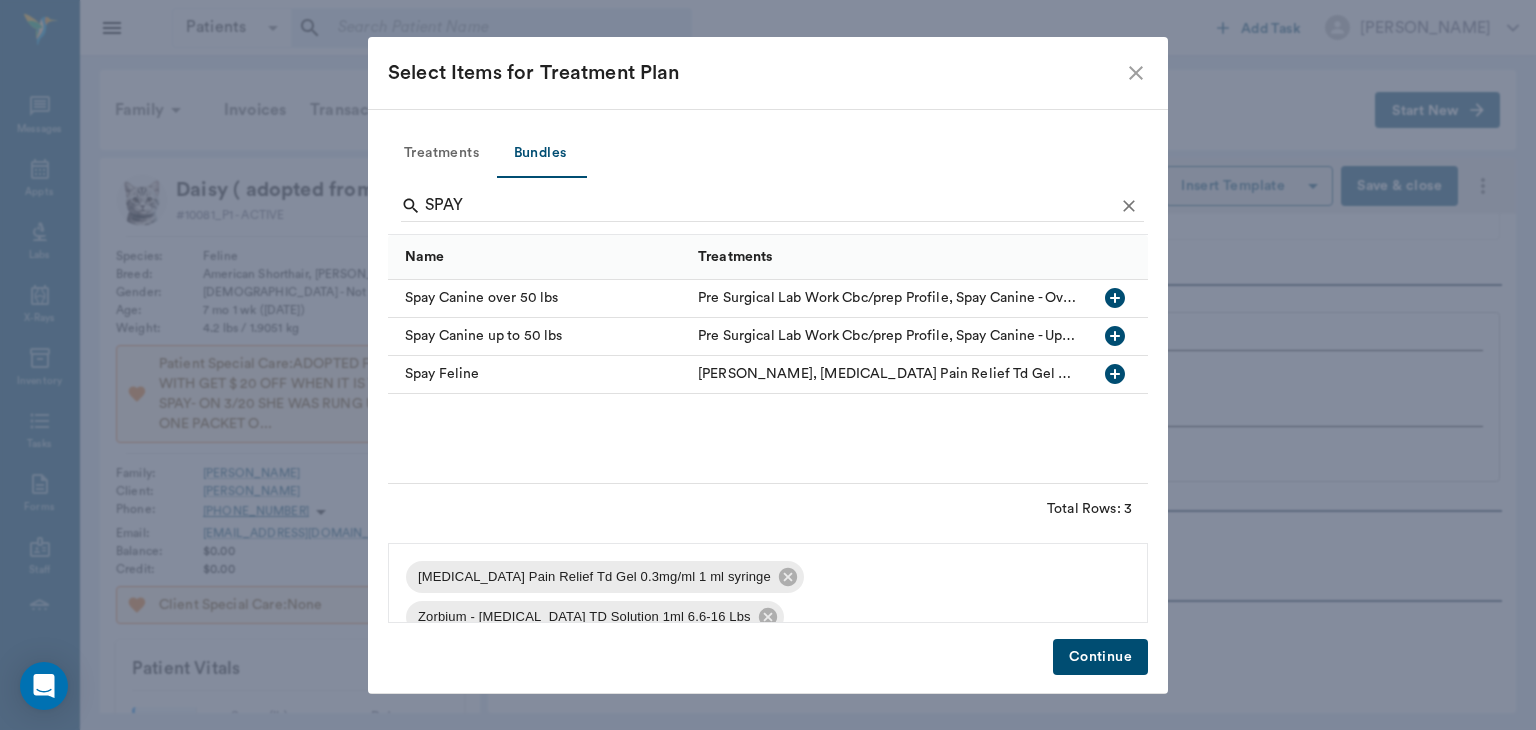 click on "[MEDICAL_DATA] Pain Relief Td Gel 0.3mg/ml 1 ml syringe" at bounding box center (594, 577) 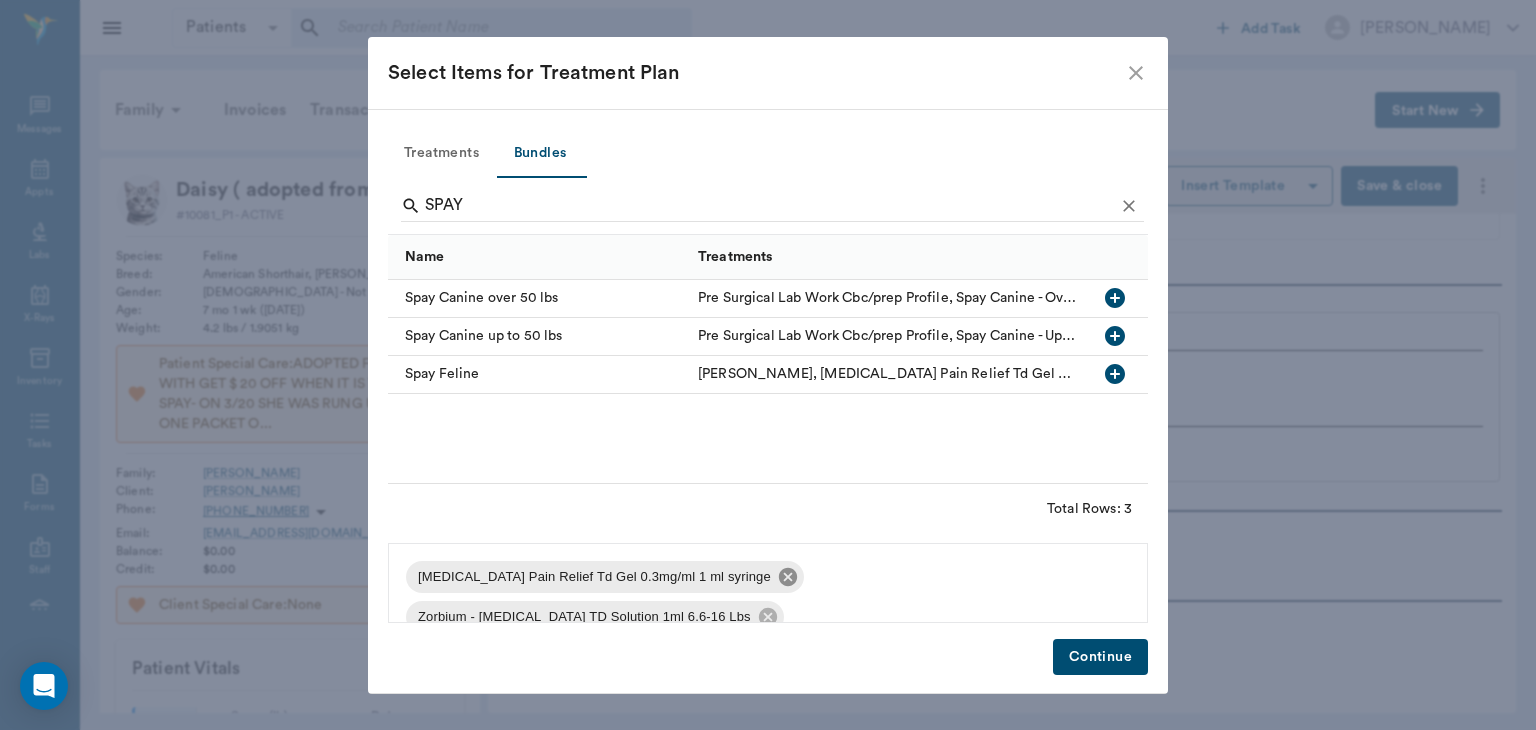 click 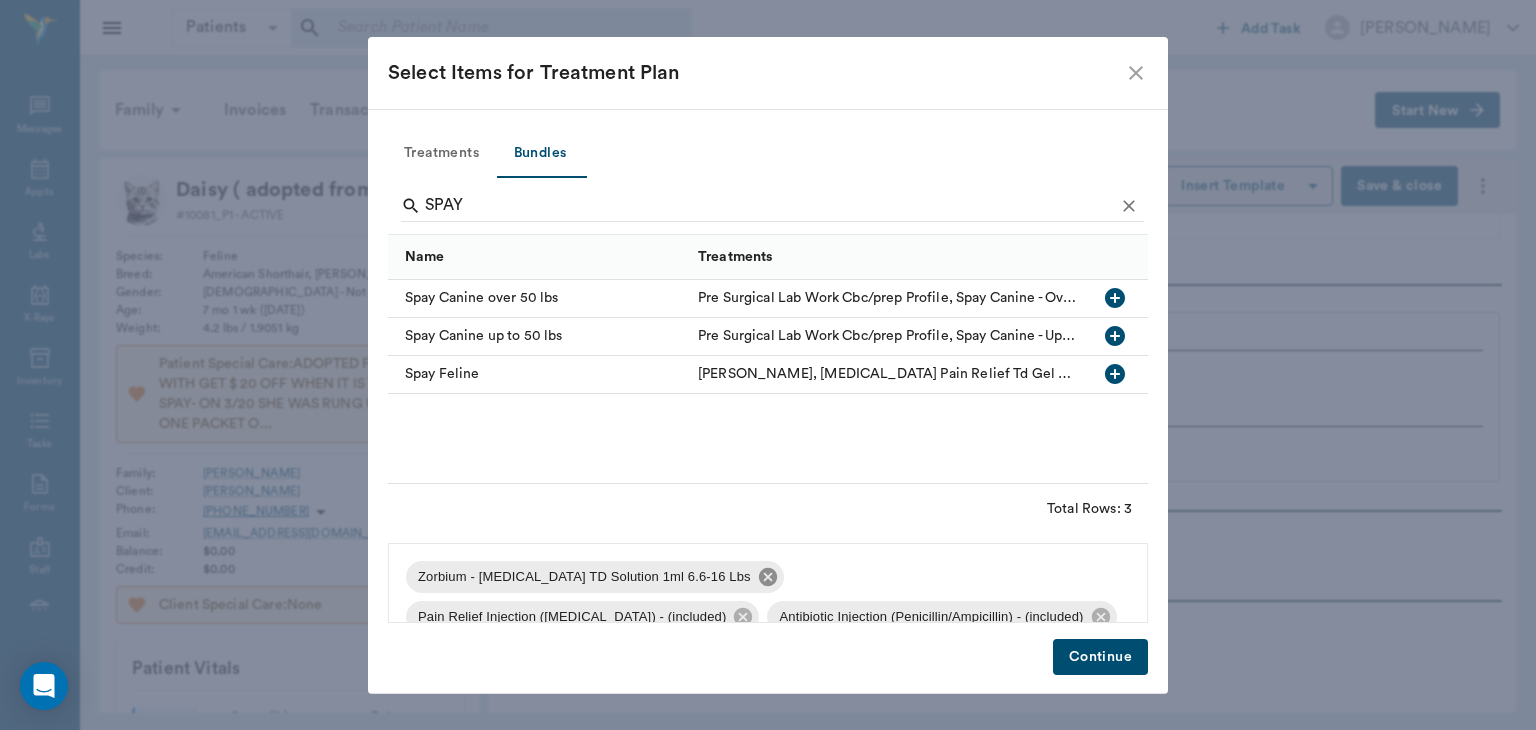click 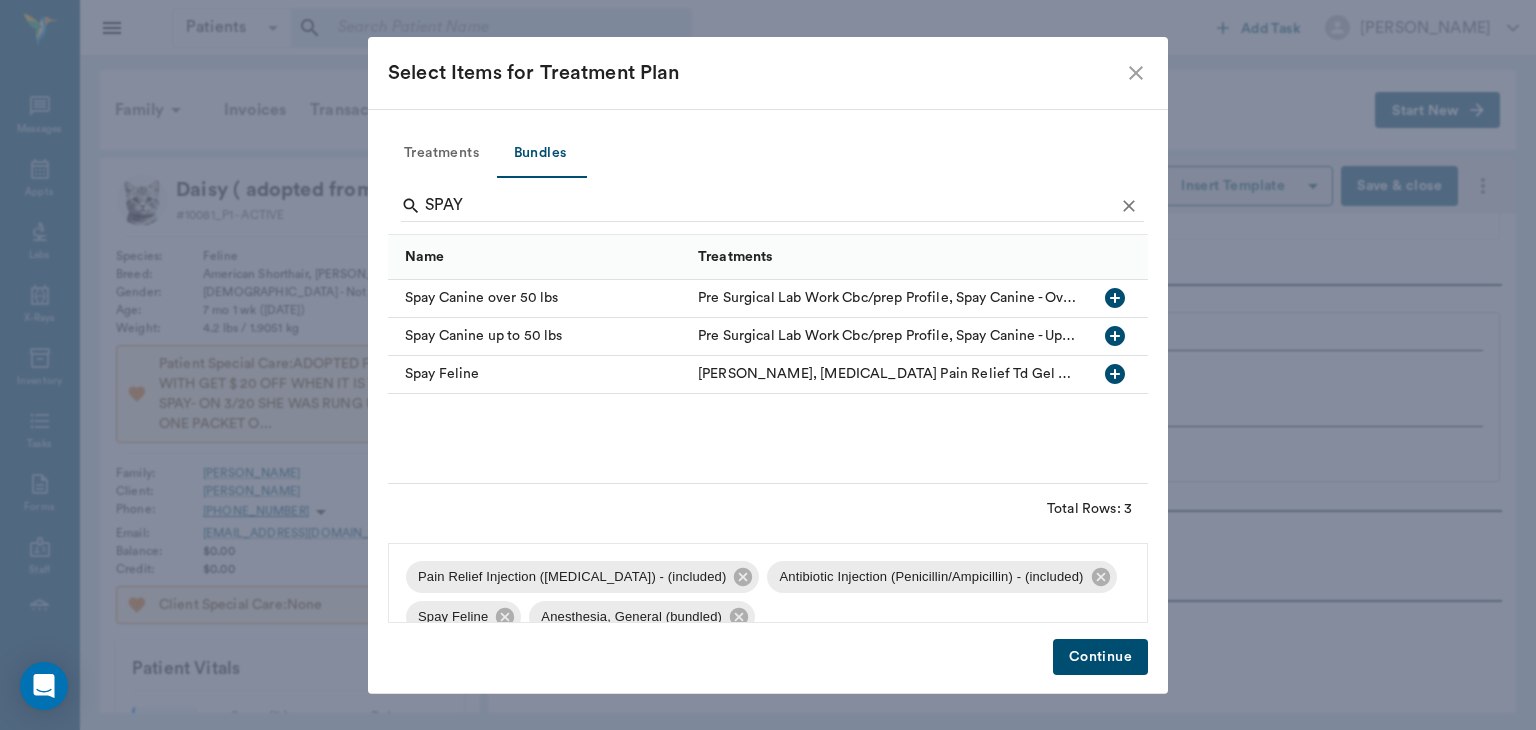 scroll, scrollTop: 27, scrollLeft: 0, axis: vertical 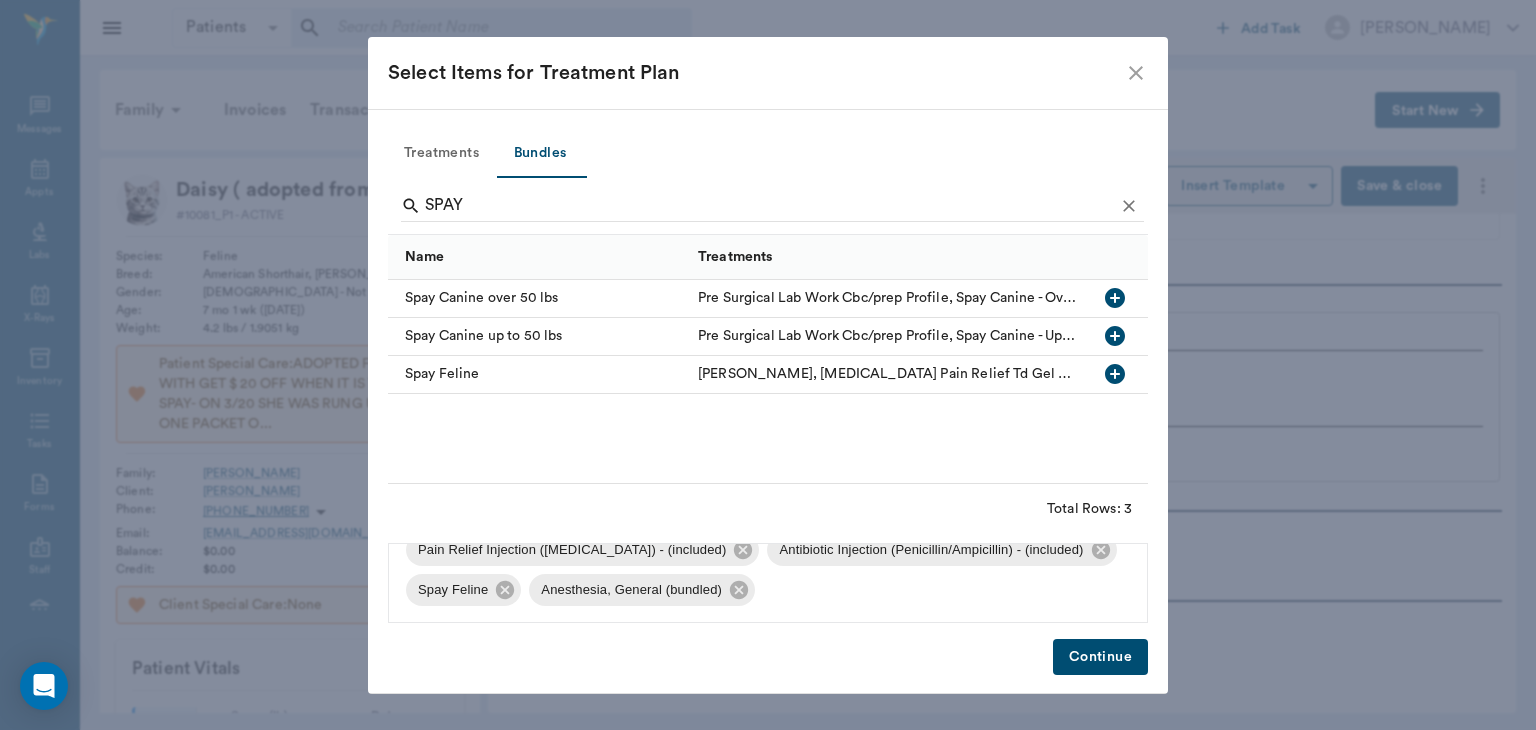 click on "Continue" at bounding box center (1100, 657) 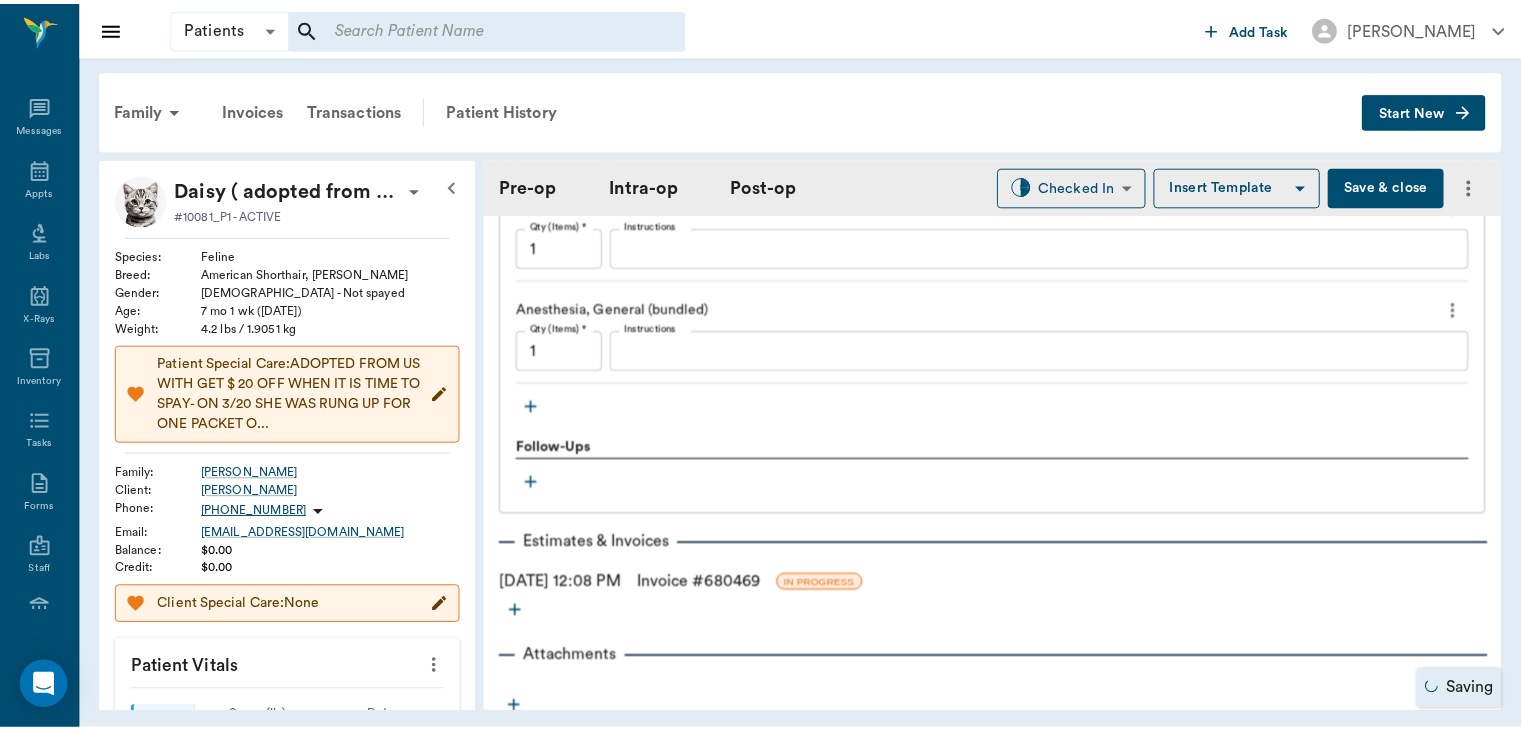 scroll, scrollTop: 1986, scrollLeft: 0, axis: vertical 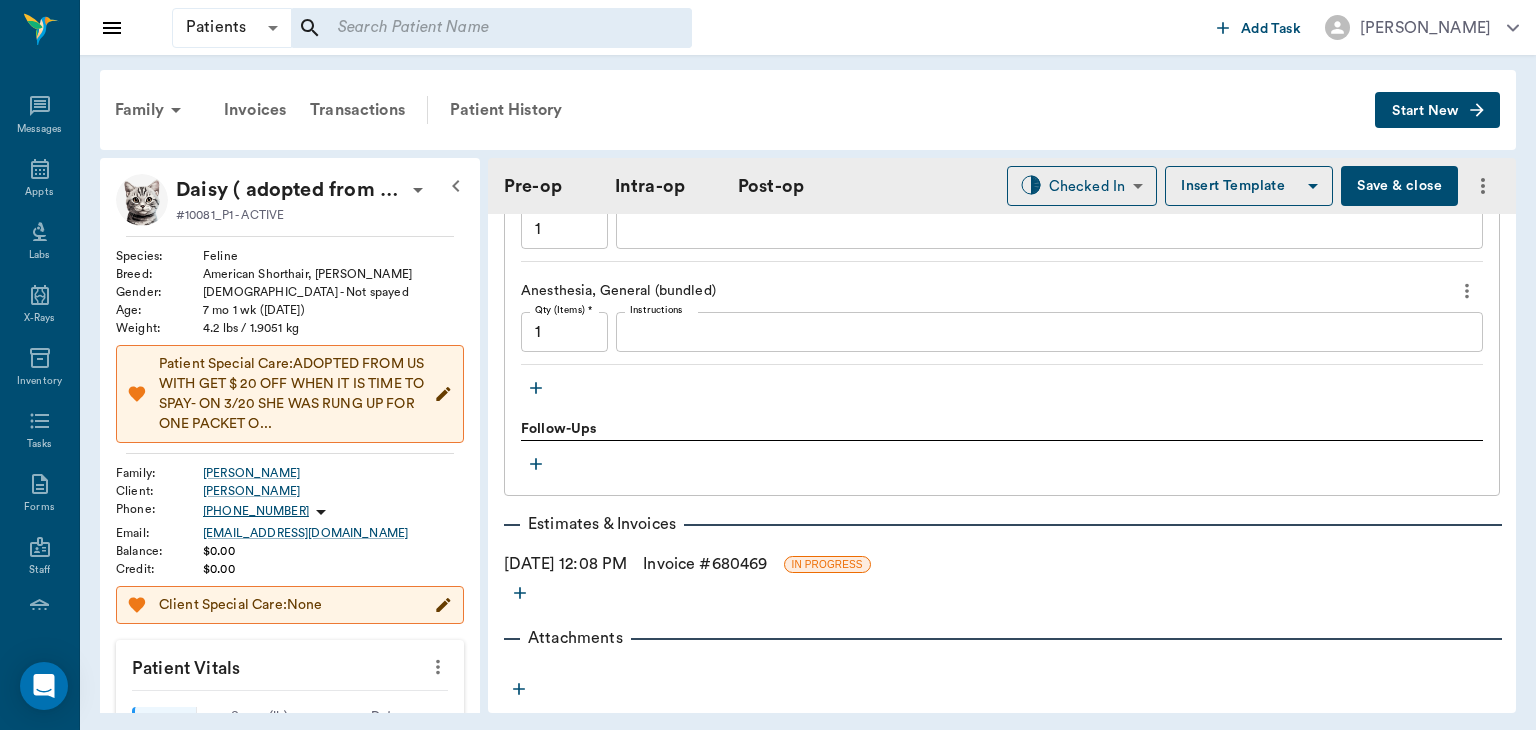 click on "Invoice # 680469" at bounding box center [705, 564] 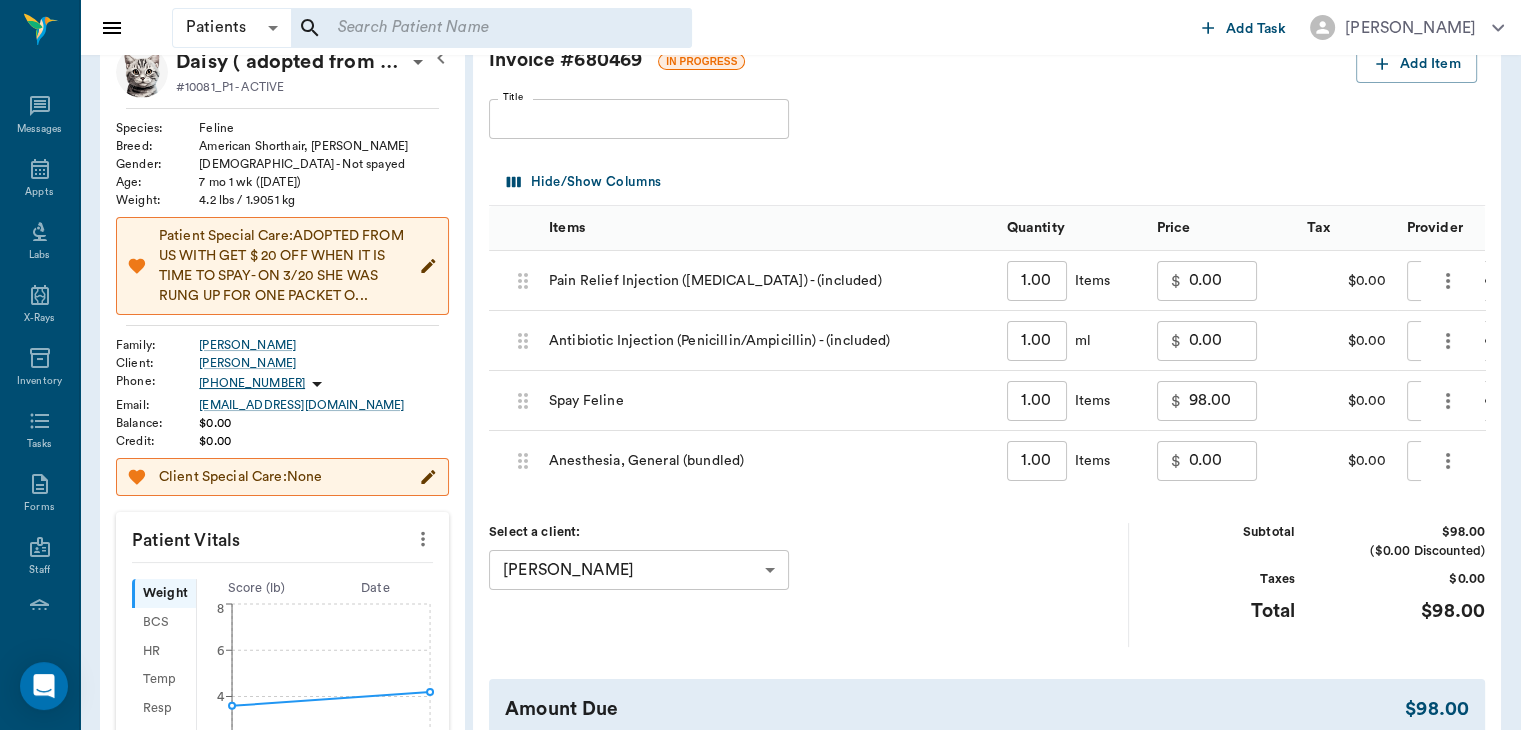 scroll, scrollTop: 60, scrollLeft: 0, axis: vertical 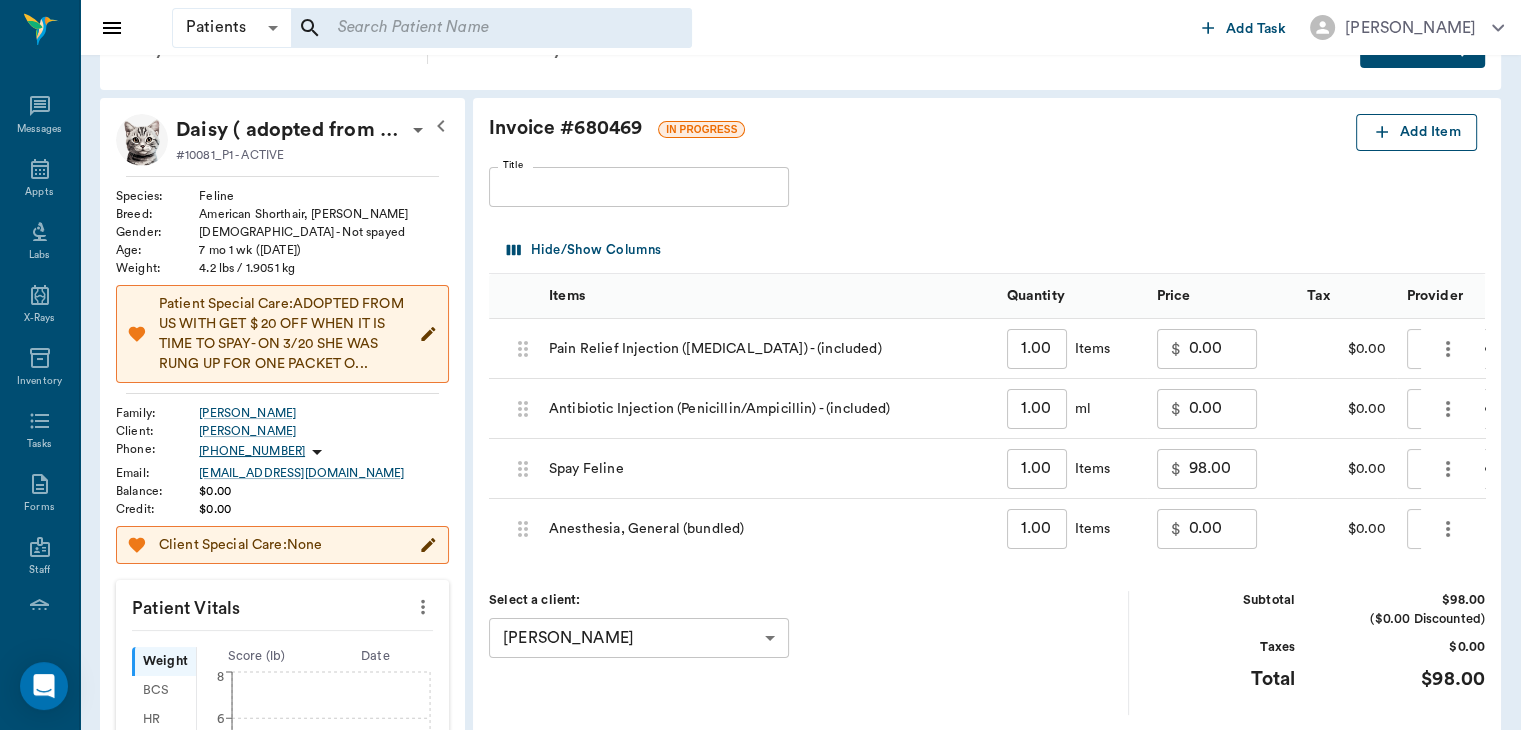 click on "Add Item" at bounding box center (1416, 132) 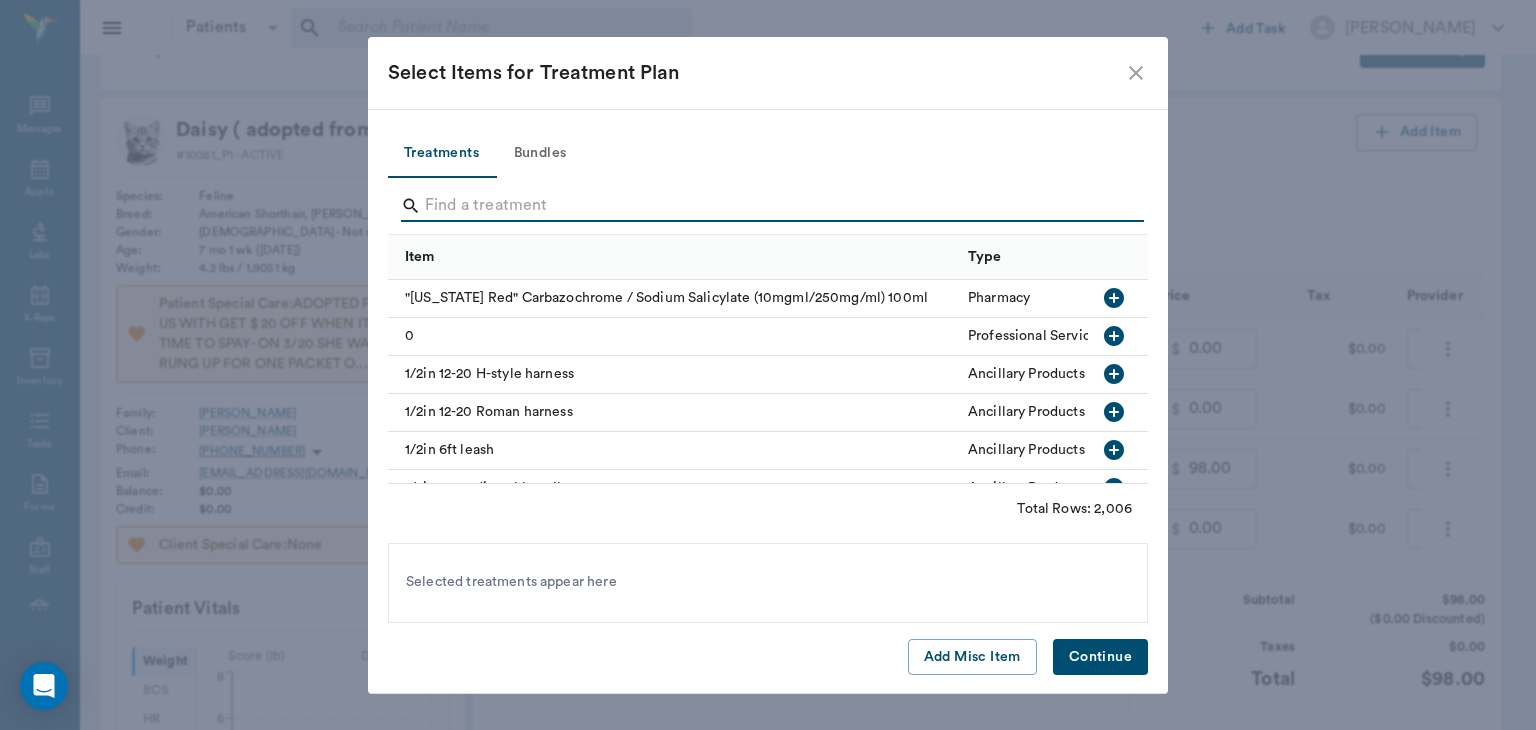 click at bounding box center [769, 206] 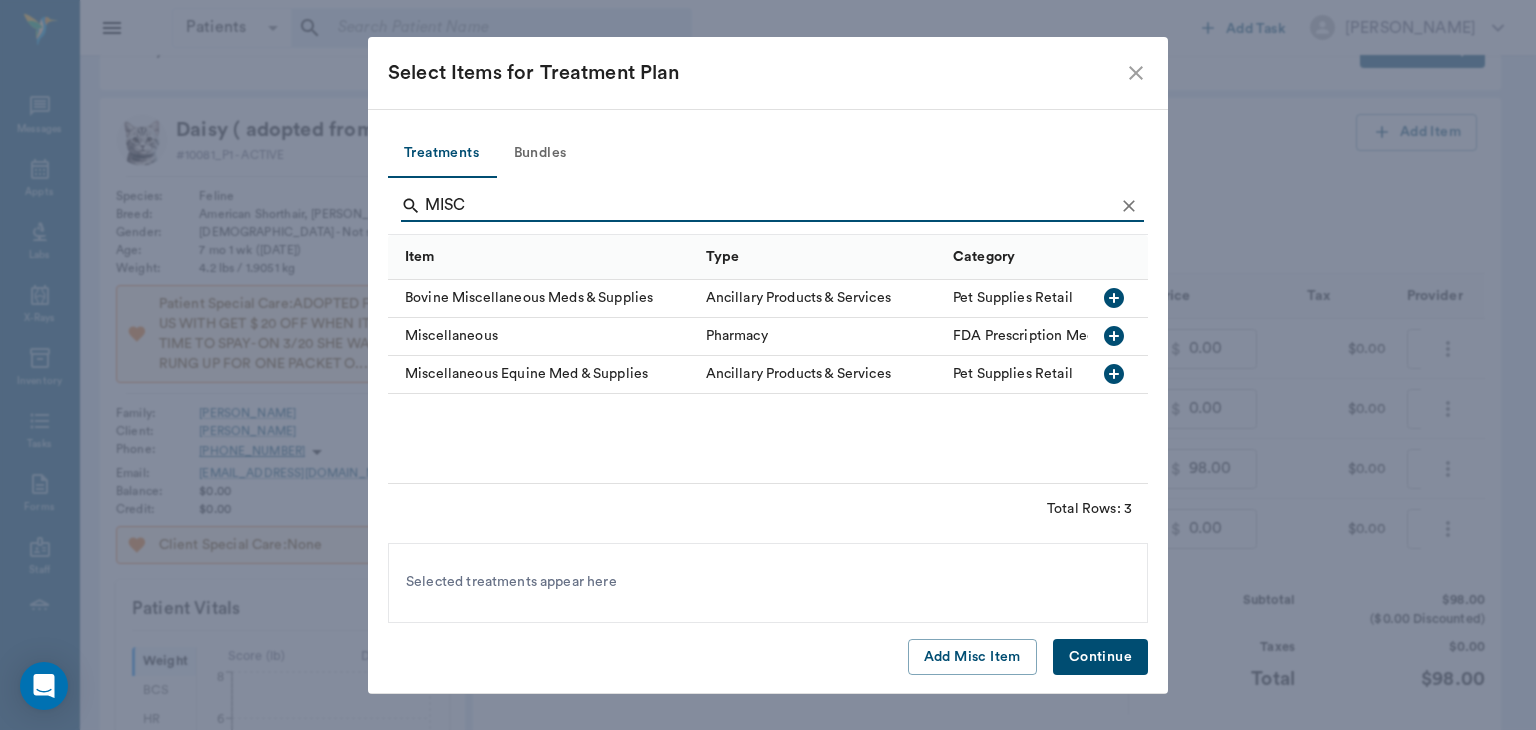 type on "MISC" 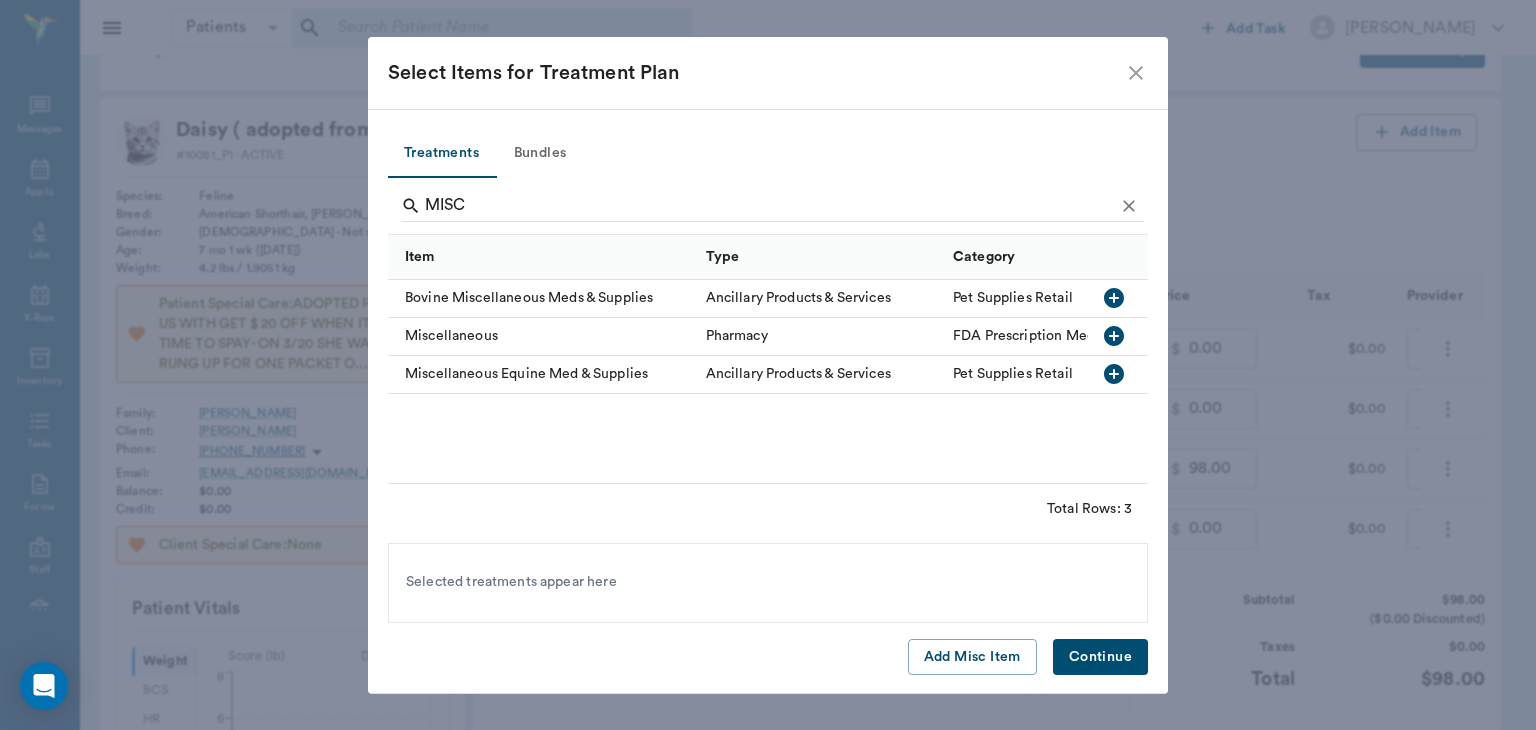 click 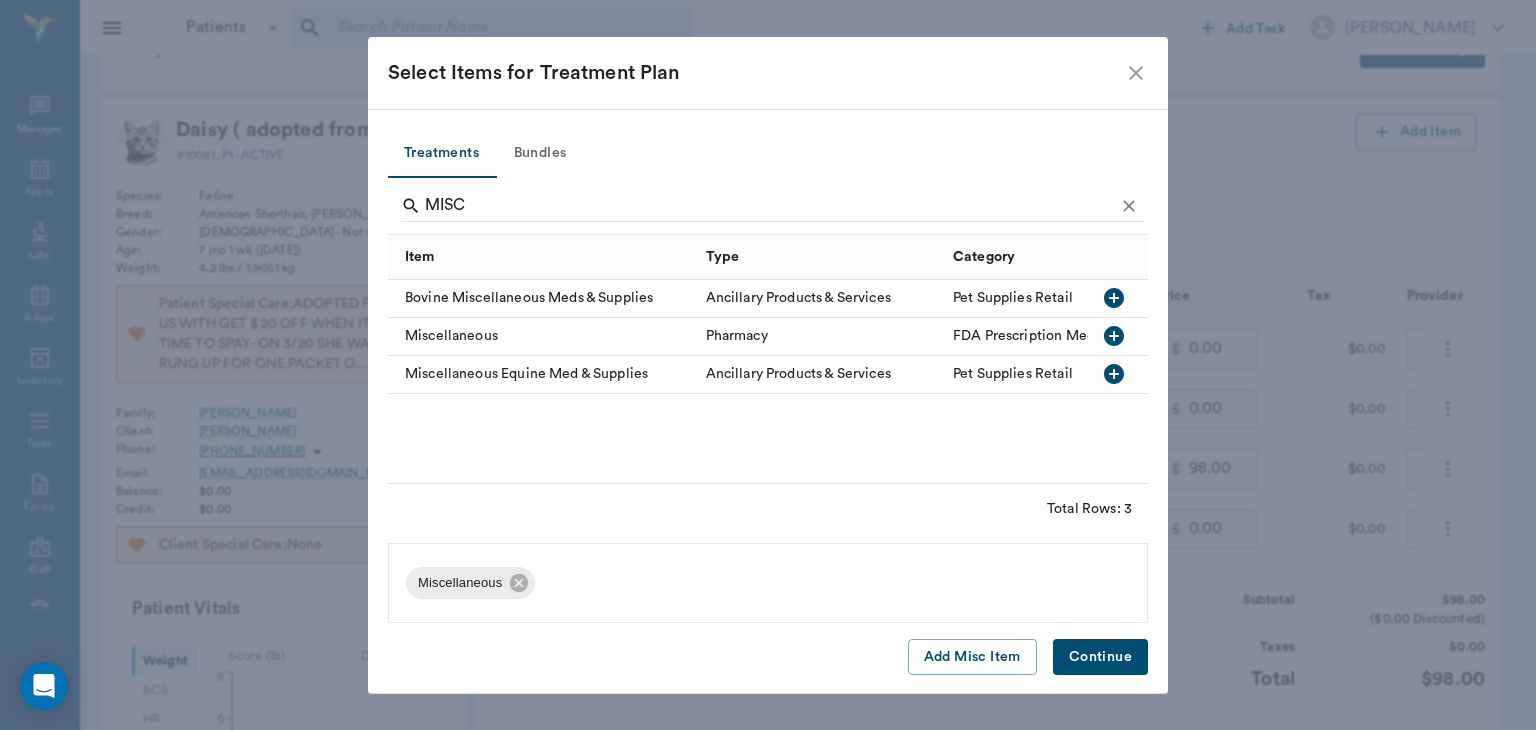 click on "Continue" at bounding box center [1100, 657] 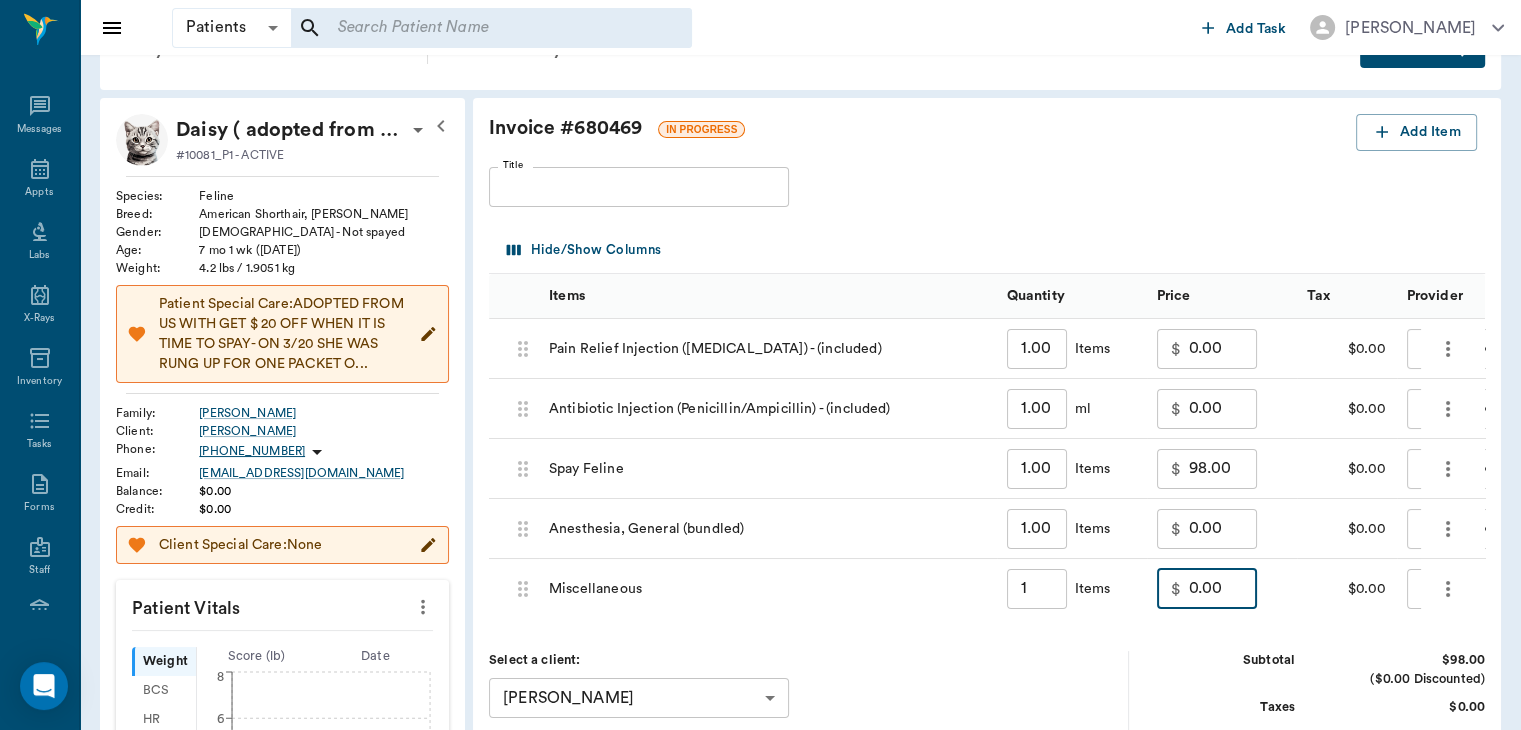 click on "0.00" at bounding box center (1223, 589) 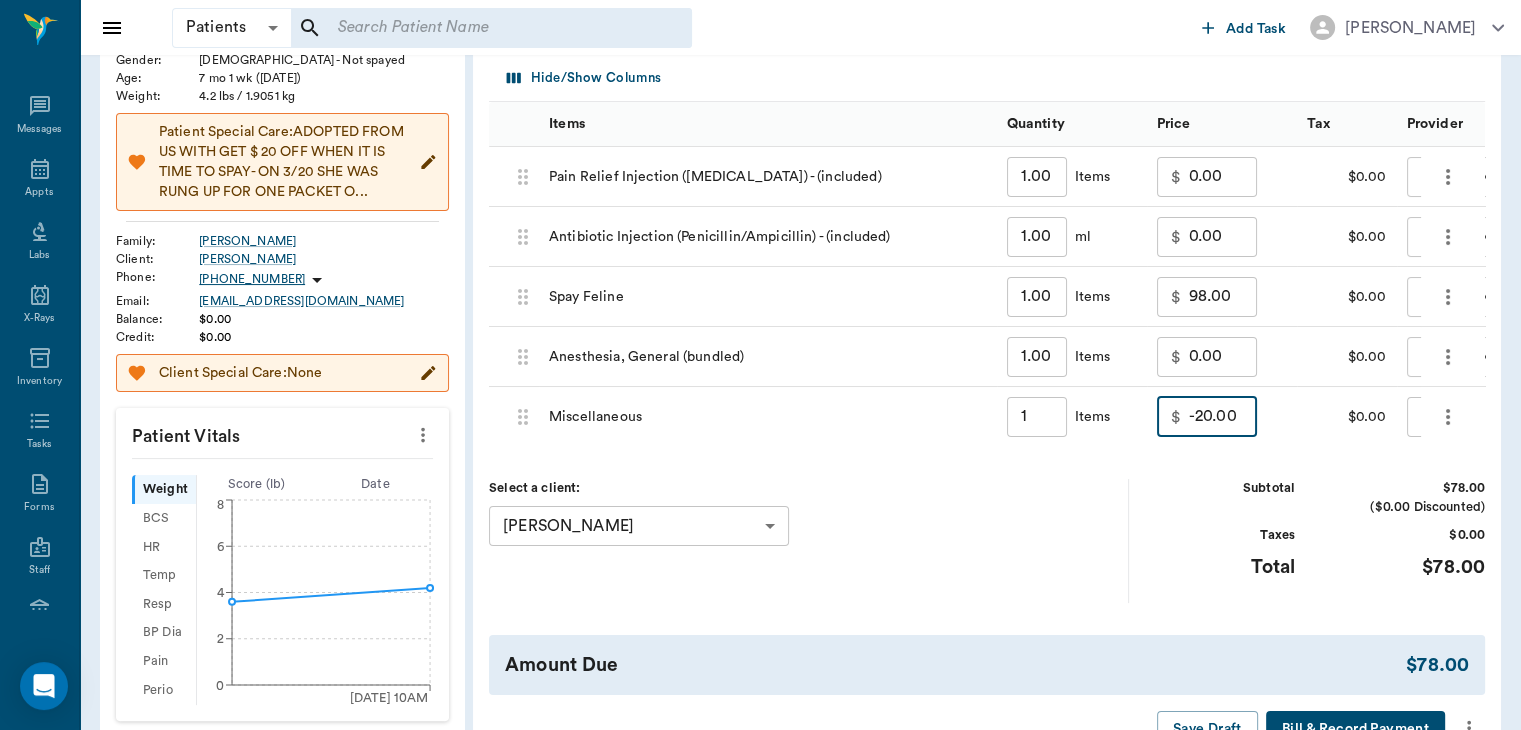 scroll, scrollTop: 232, scrollLeft: 0, axis: vertical 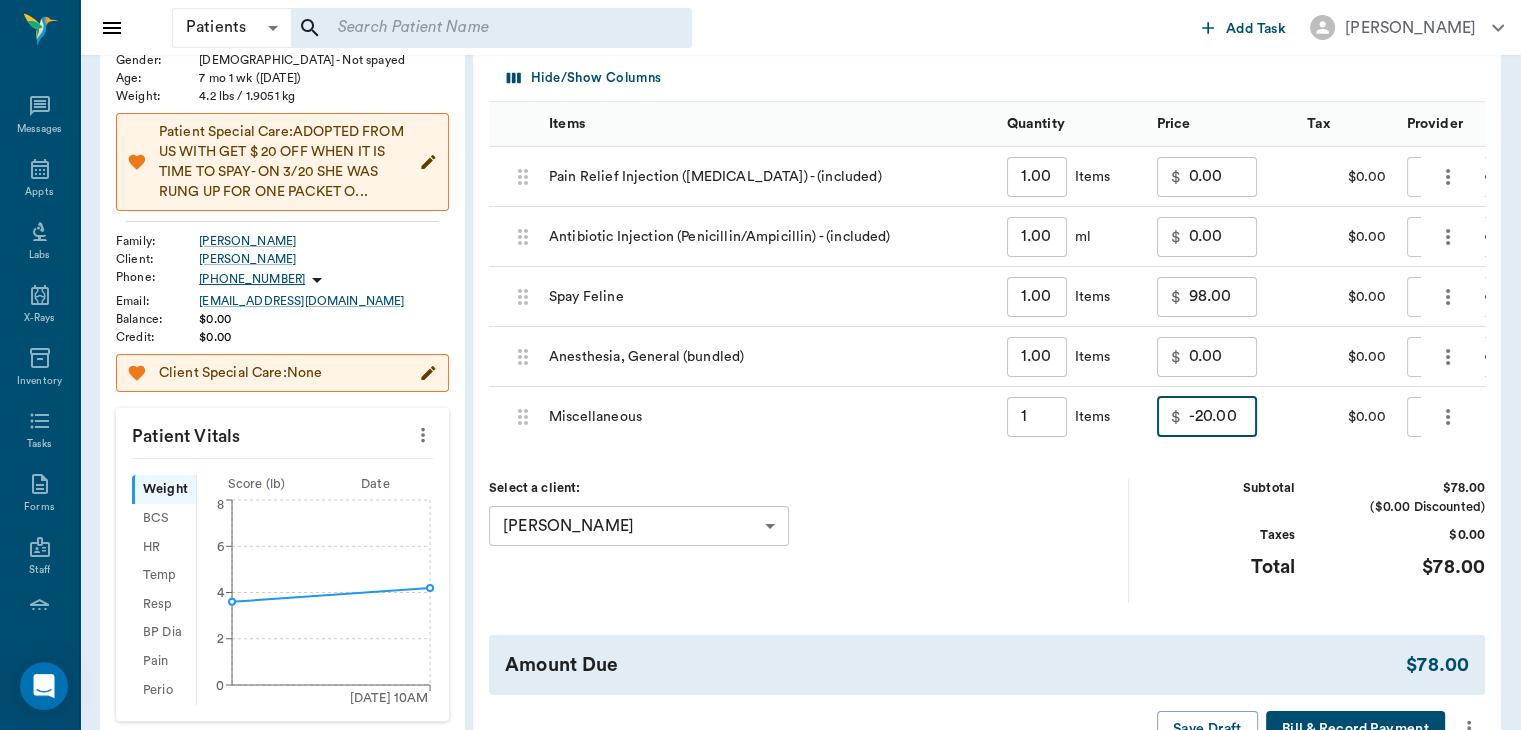 type on "-20.00" 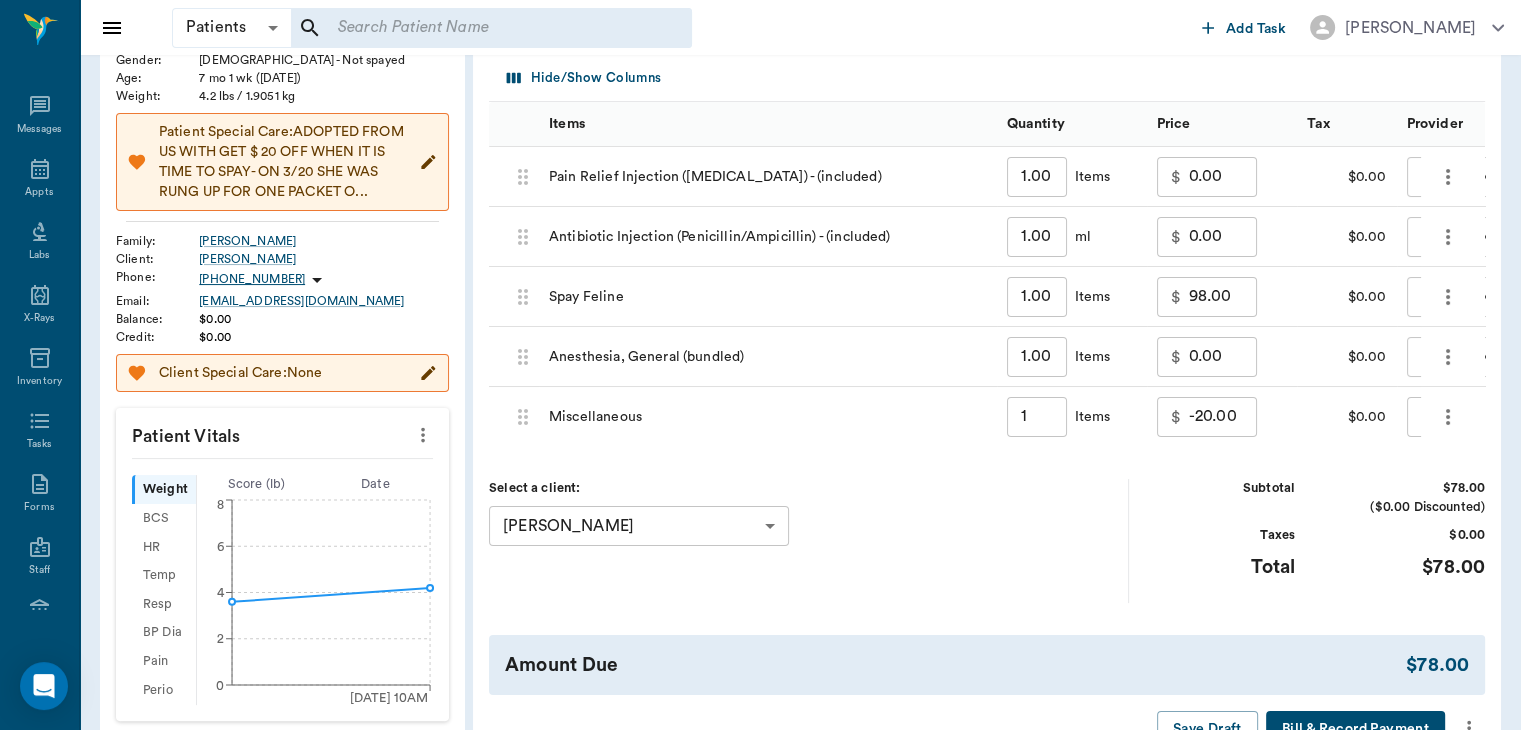 click on "Total $78.00" at bounding box center [1315, 563] 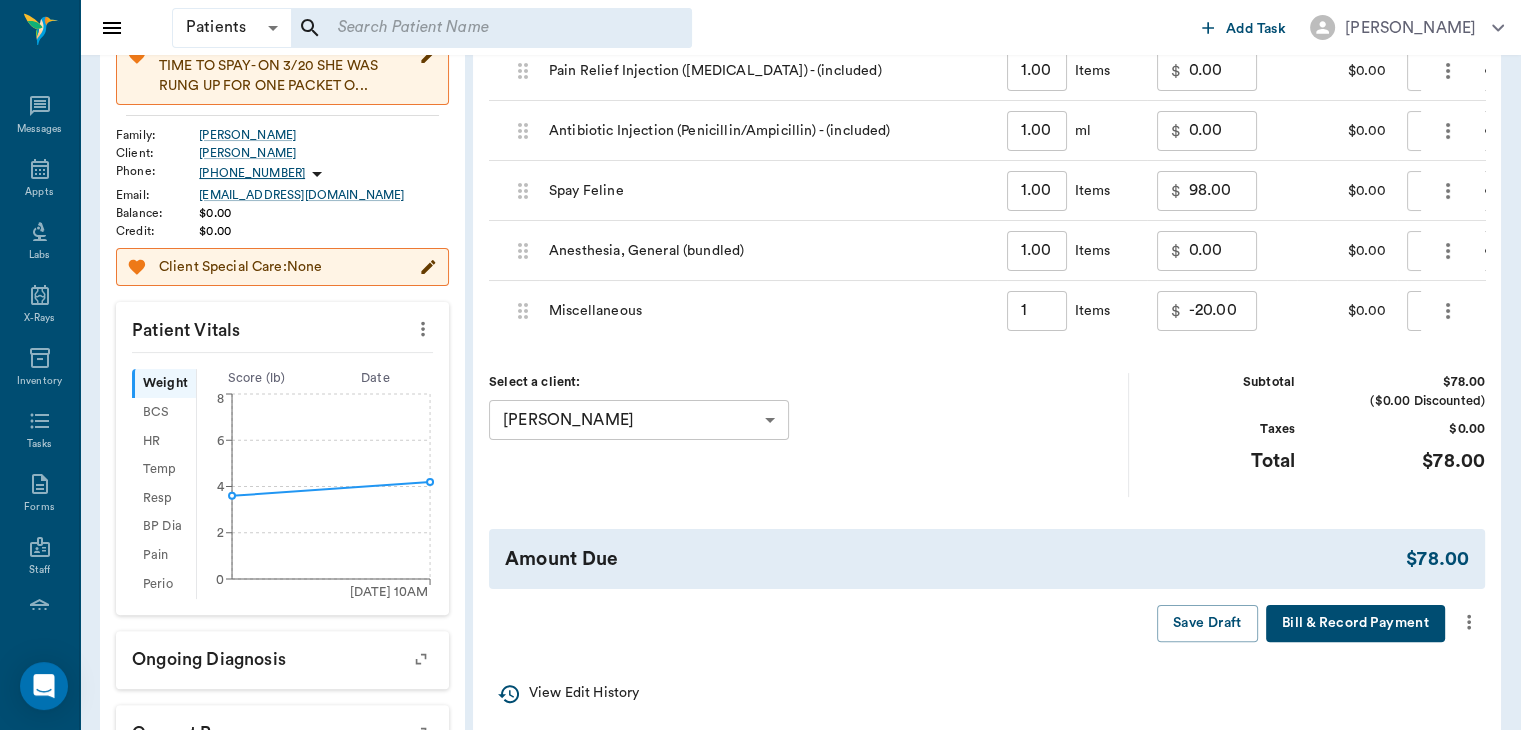 scroll, scrollTop: 342, scrollLeft: 0, axis: vertical 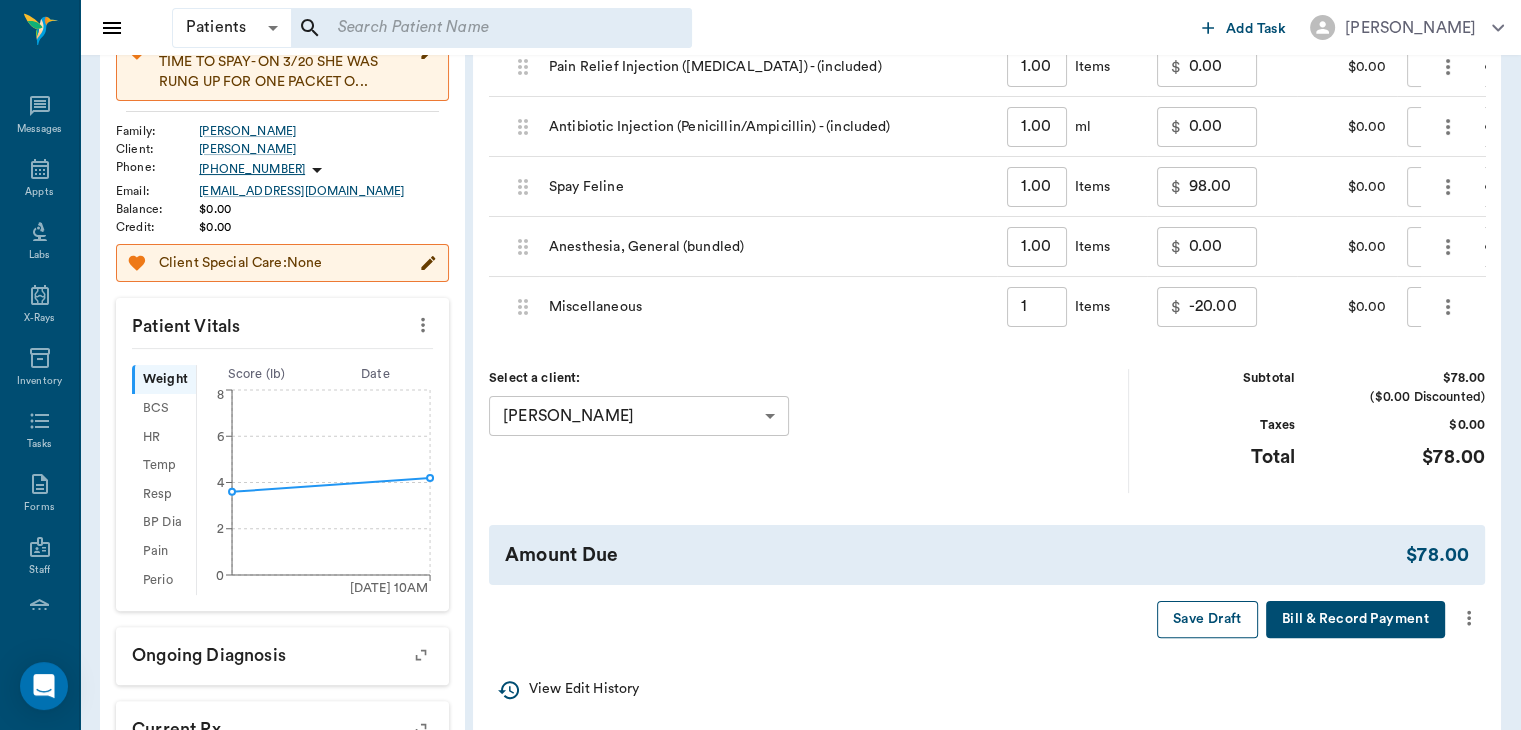 click on "Save Draft" at bounding box center (1207, 619) 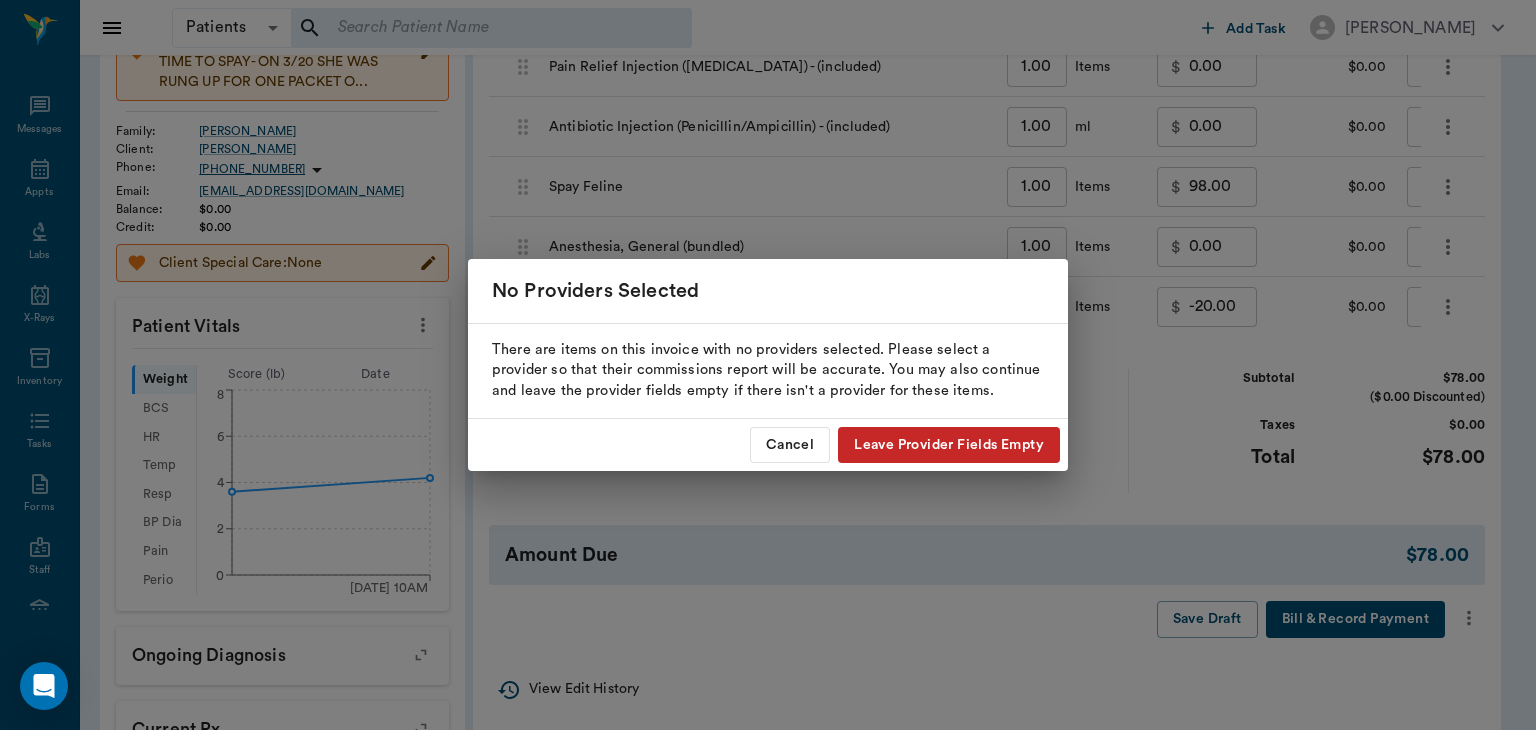 click on "Leave Provider Fields Empty" at bounding box center [949, 445] 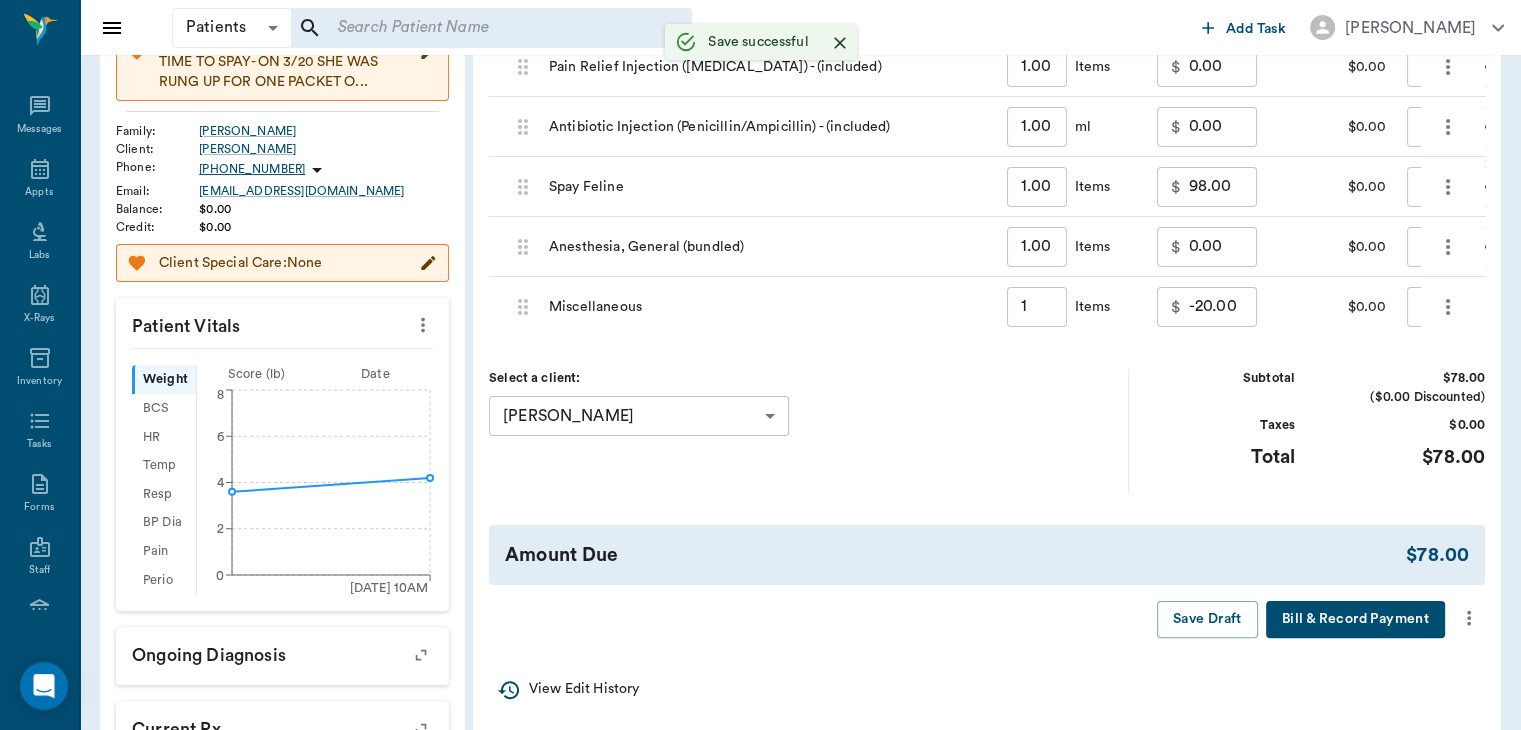 type on "1.00" 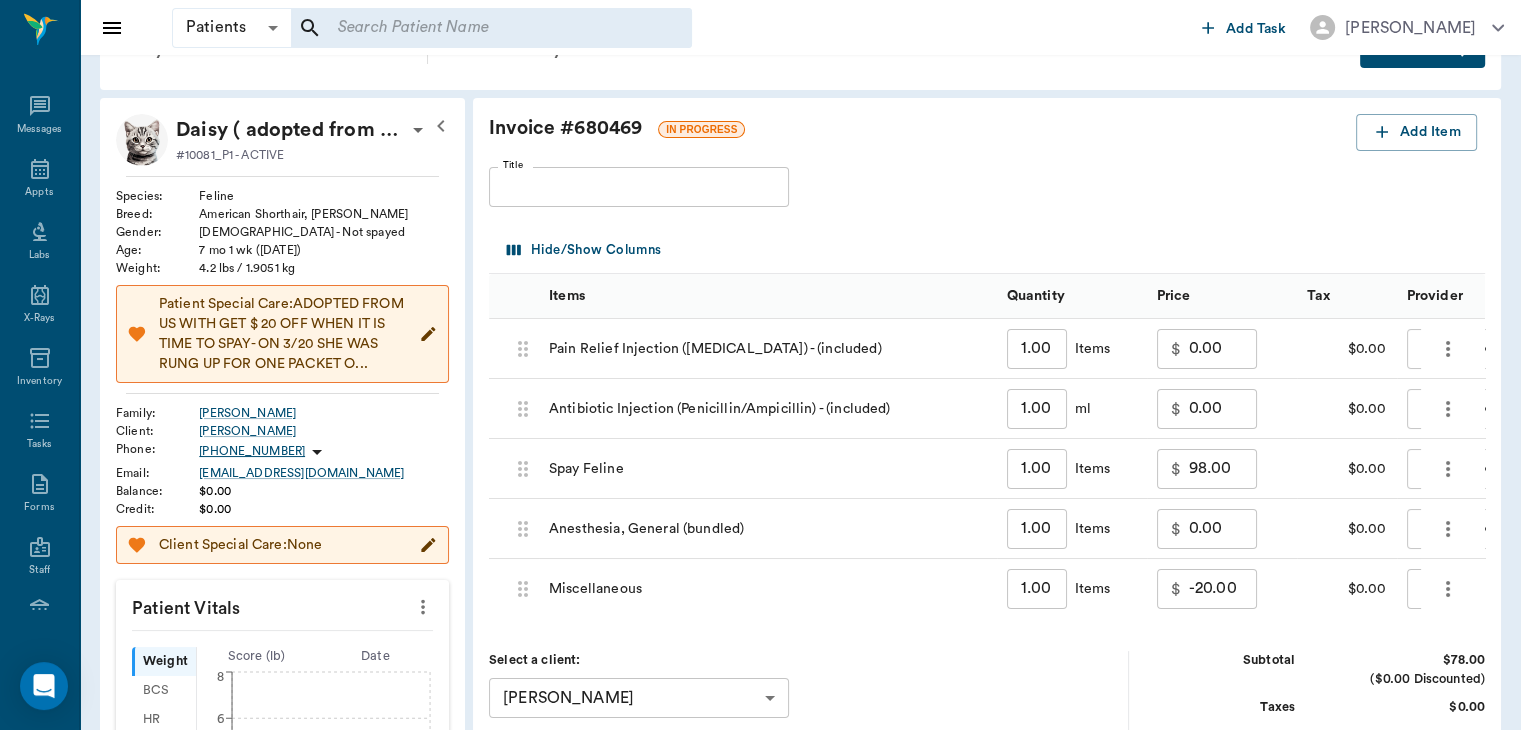 scroll, scrollTop: 24, scrollLeft: 0, axis: vertical 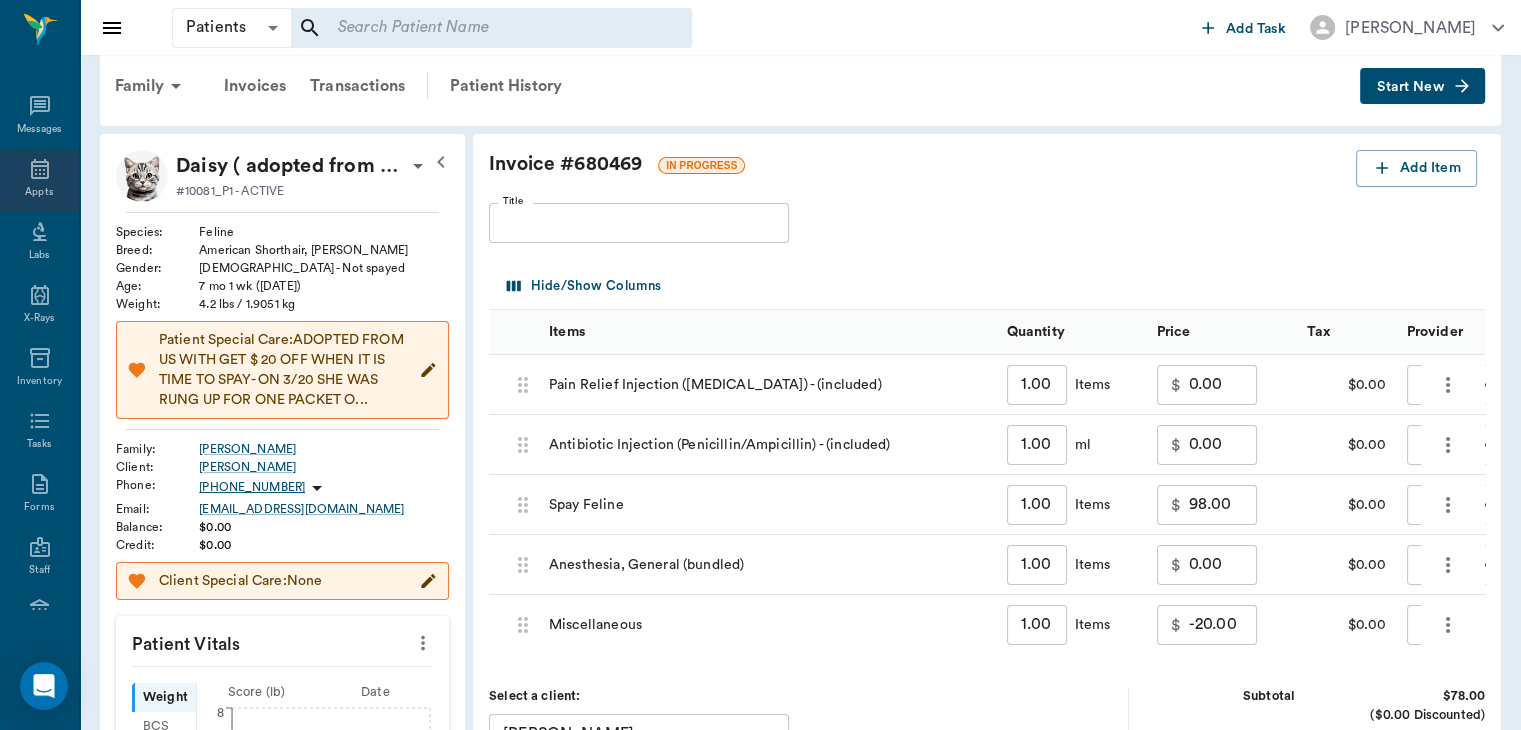 click 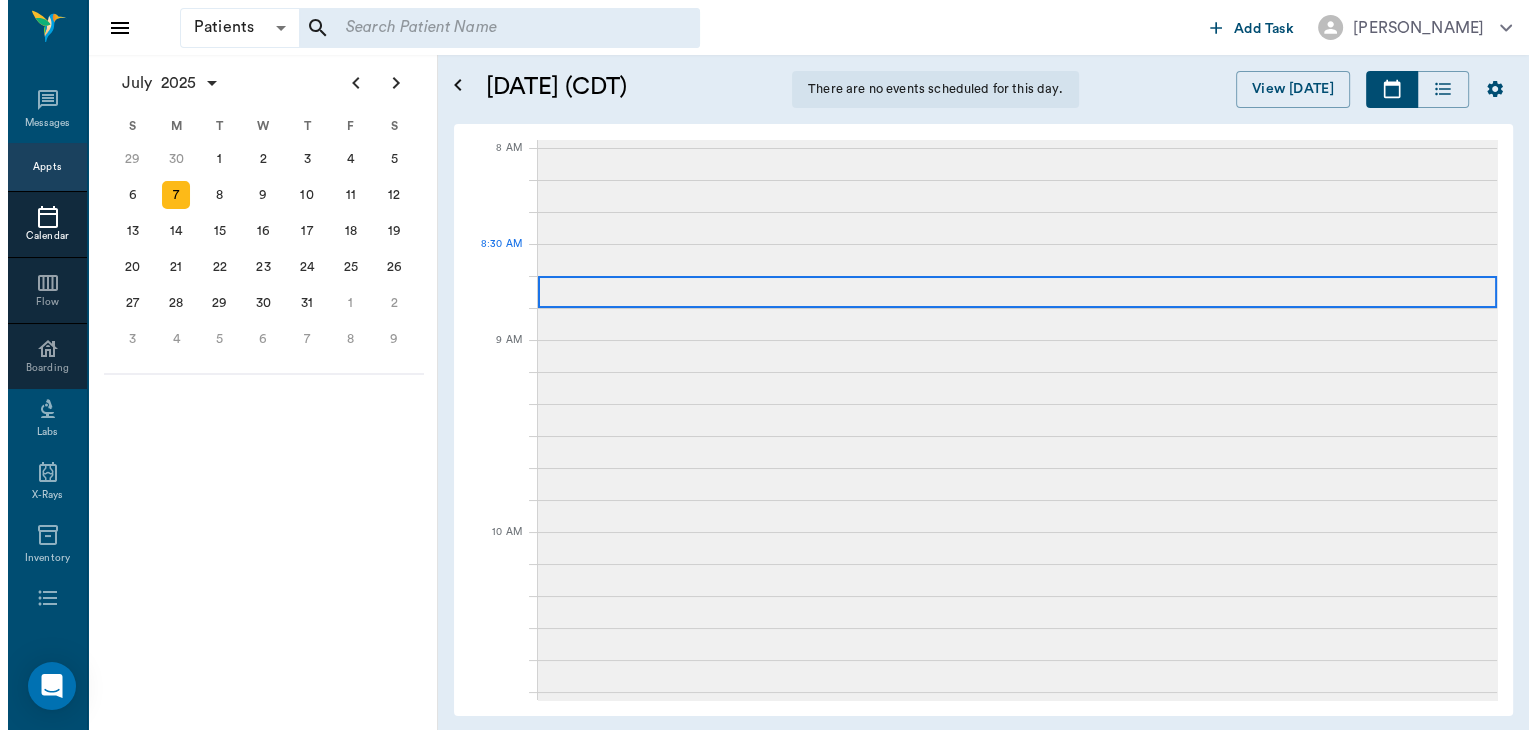 scroll, scrollTop: 0, scrollLeft: 0, axis: both 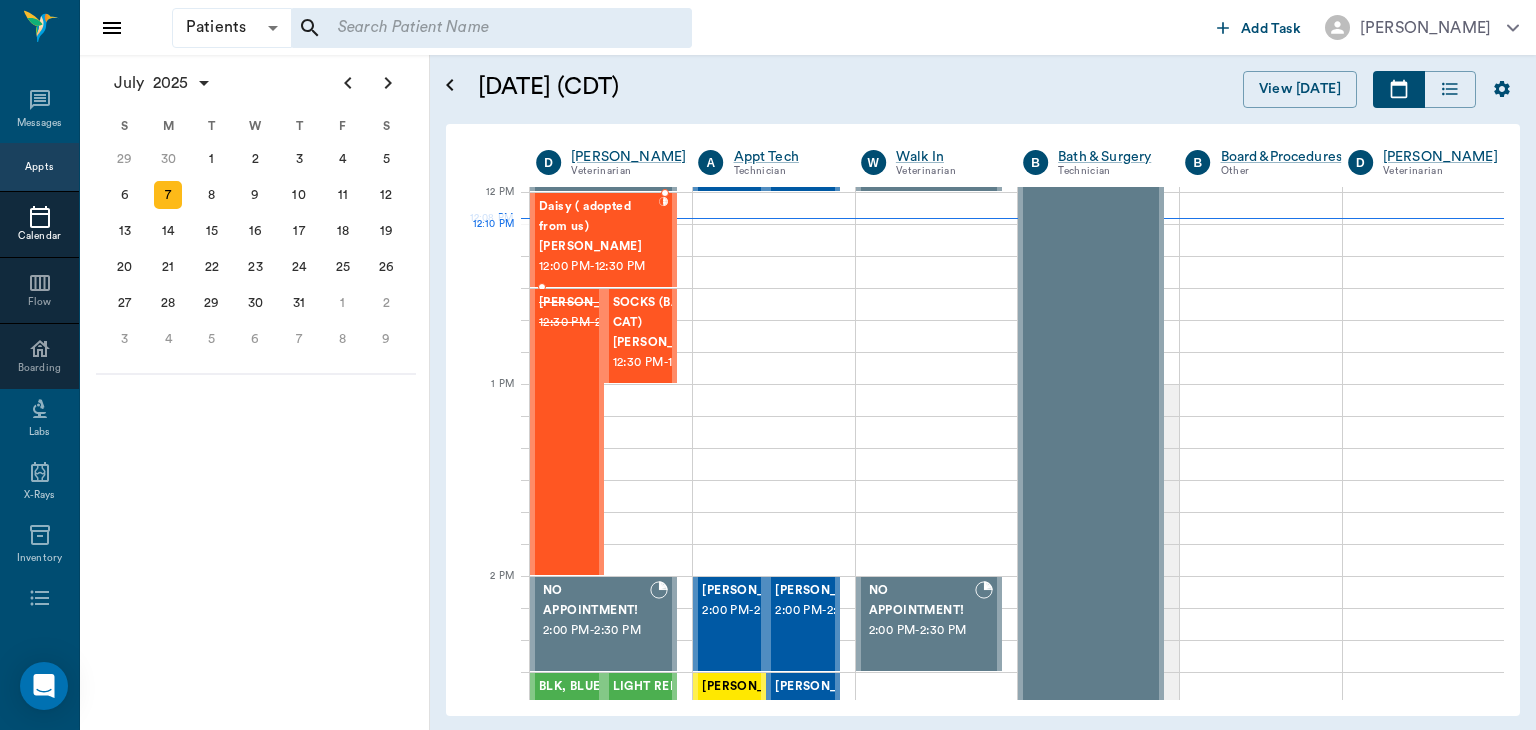 click on "12:00 PM  -  12:30 PM" at bounding box center [599, 267] 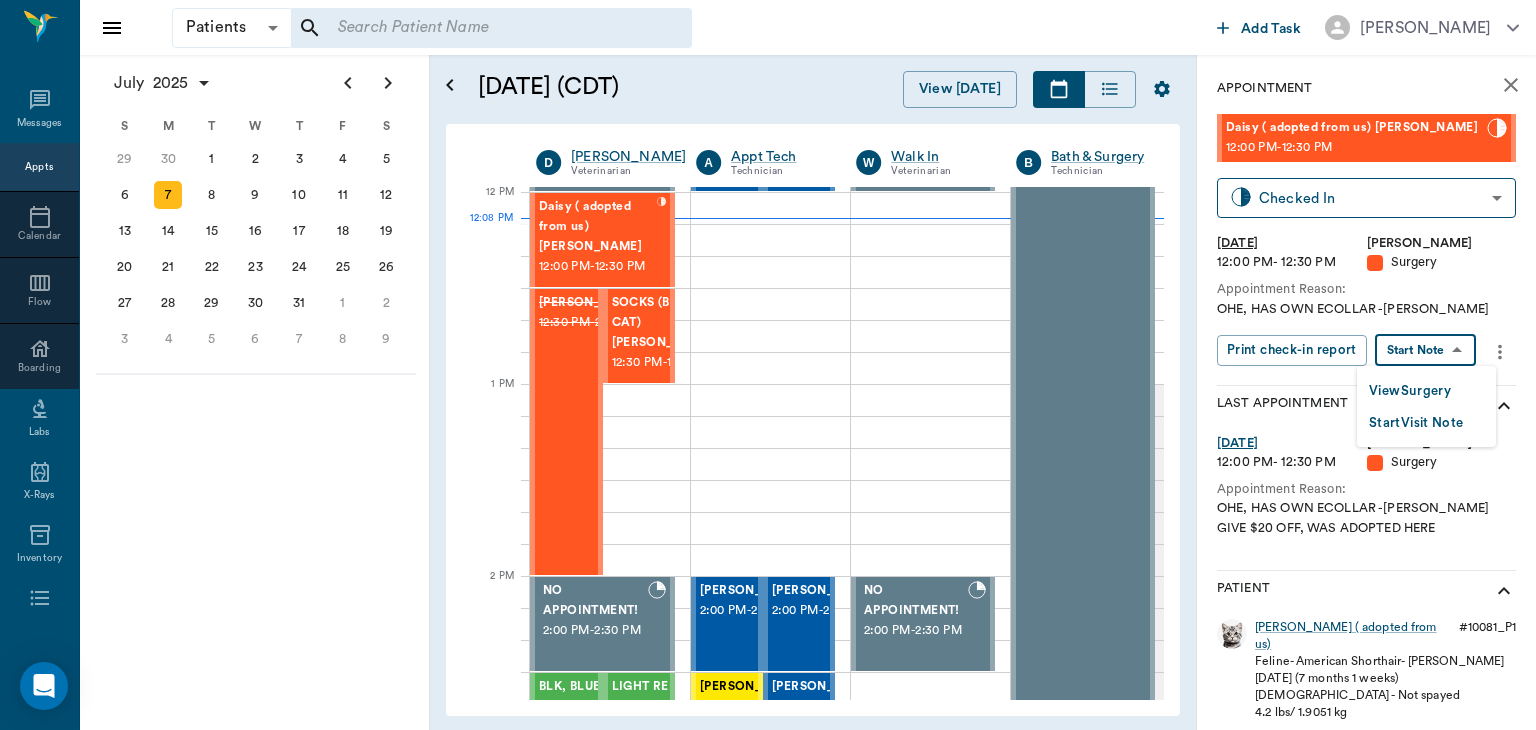 click on "Patients Patients ​ ​ Add Task [PERSON_NAME] Nectar Messages Appts Calendar Flow Boarding Labs X-Rays Inventory Tasks Forms Staff Reports Lookup Settings [DATE] S M T W T F S [DATE] 2 3 4 5 6 7 8 9 10 11 12 13 14 15 16 17 18 19 20 21 22 23 24 25 26 27 28 29 [DATE] 1 2 3 4 5 6 7 8 9 10 11 12 S M T W T F S 29 [DATE] 1 2 3 4 5 6 7 8 9 10 11 12 13 14 15 16 17 18 19 20 21 22 23 24 25 26 27 28 29 30 [DATE] 1 2 3 4 5 6 7 8 9 S M T W T F S 27 28 29 30 [DATE] 1 2 3 4 5 6 7 8 9 10 11 12 13 14 15 16 17 18 19 20 21 22 23 24 25 26 27 28 29 30 31 [DATE] 2 3 4 5 6 [DATE] (CDT) View [DATE] [DATE] [DATE] [DATE] D [PERSON_NAME] Veterinarian A Appt Tech Technician W Walk In Veterinarian B Bath & Surgery Technician B Board &Procedures Other D [PERSON_NAME] Veterinarian 8 AM 9 AM 10 AM 11 AM 12 PM 1 PM 2 PM 3 PM 4 PM 5 PM 6 PM 7 PM 8 PM 12:08 PM 12:20 PM Bovine [PERSON_NAME] 8:00 AM  -  9:00 AM NO APPOINTMENT! EMERGENCY ONLY! 9:00 AM  -  9:30 AM Whiskey [PERSON_NAME] 9:00 AM  -  9:30 AM [PERSON_NAME] 9:30 AM  -" at bounding box center [768, 365] 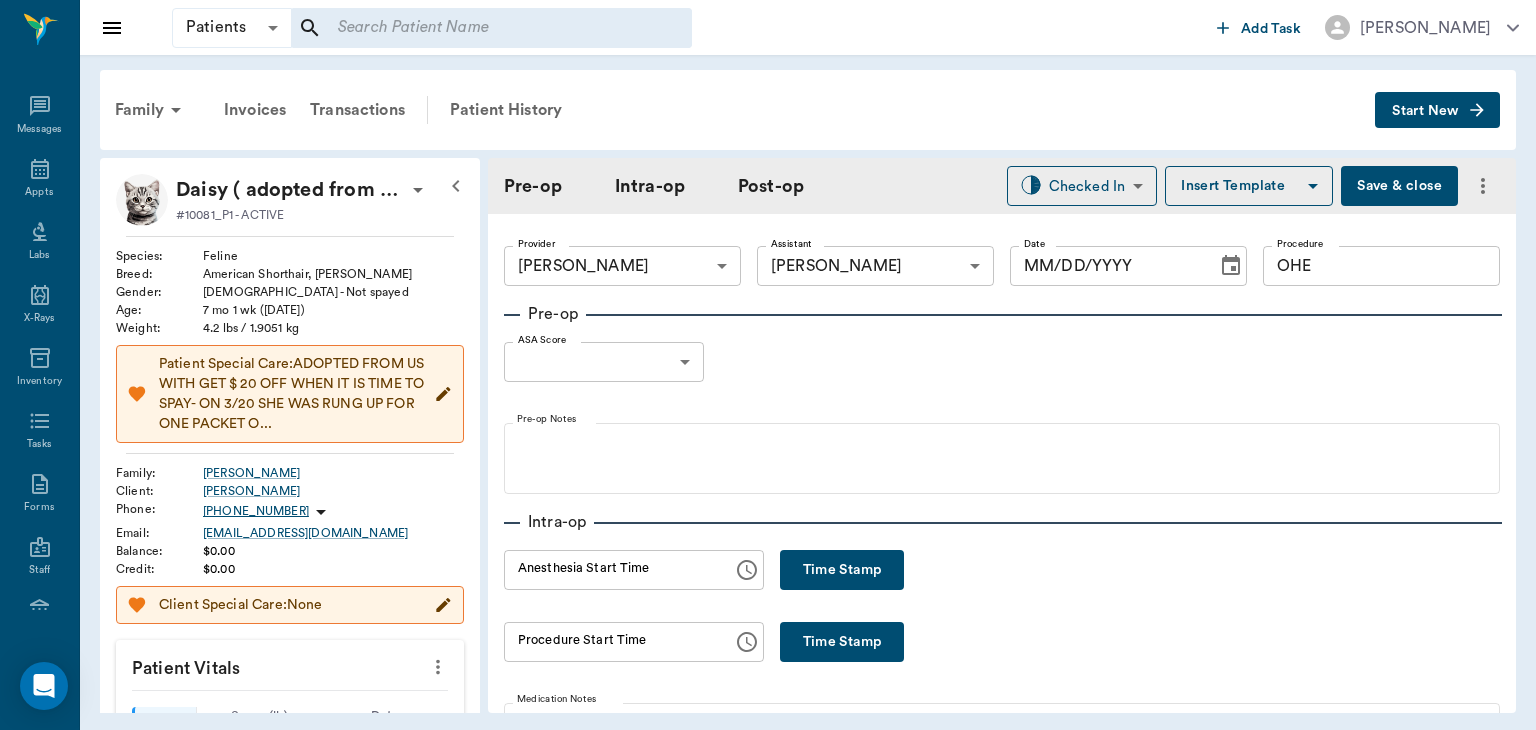 type on "63ec2f075fda476ae8351a4d" 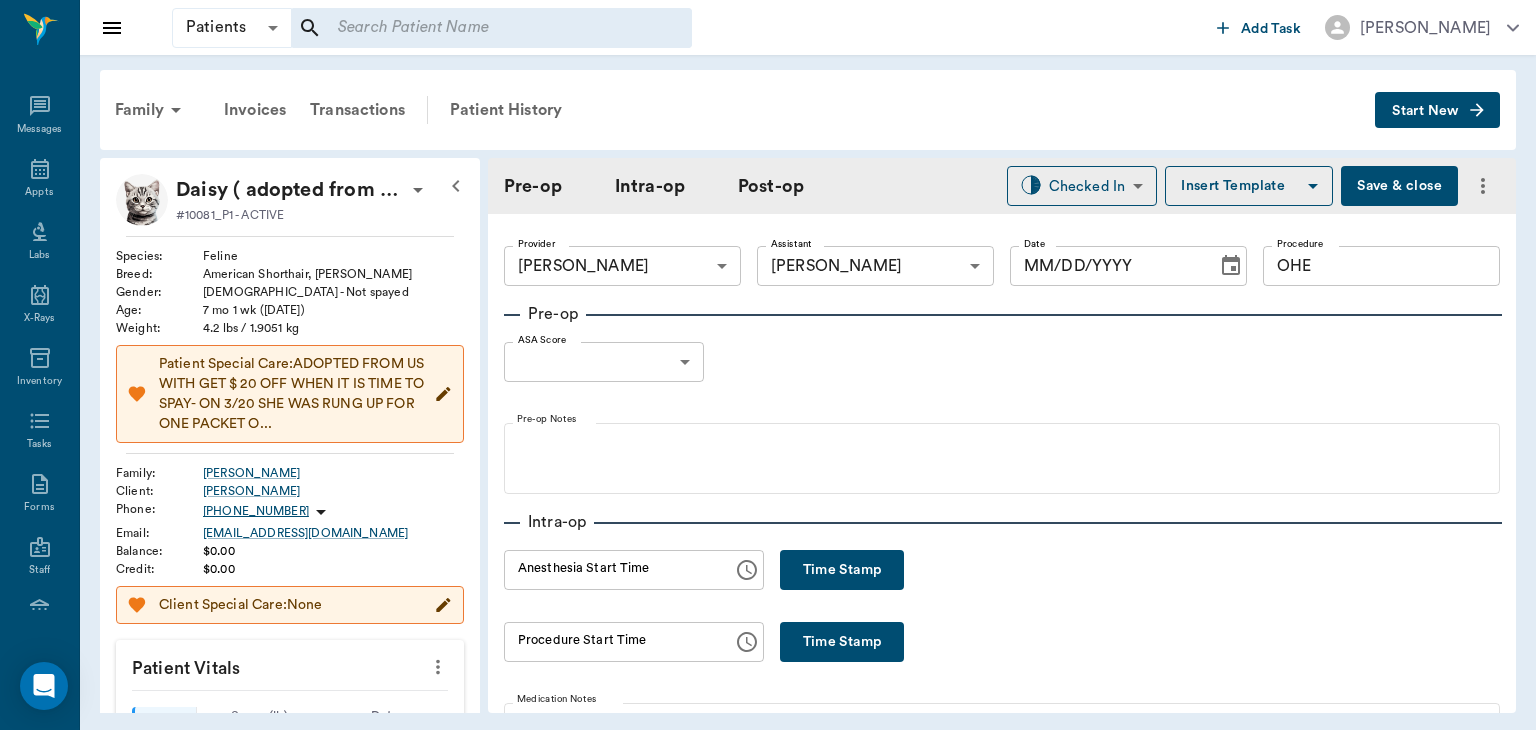 type on "682b670d8bdc6f7f8feef3db" 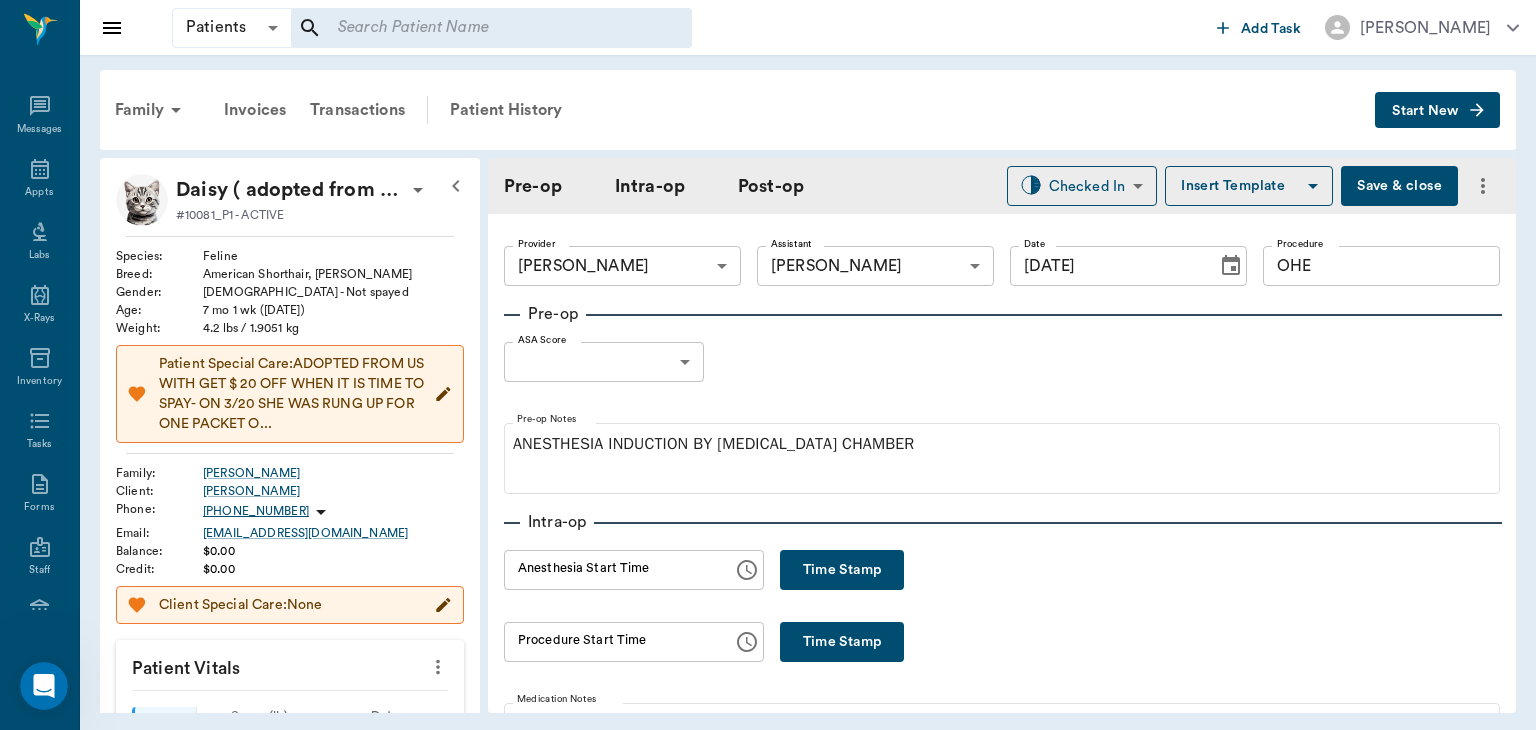 scroll, scrollTop: 0, scrollLeft: 0, axis: both 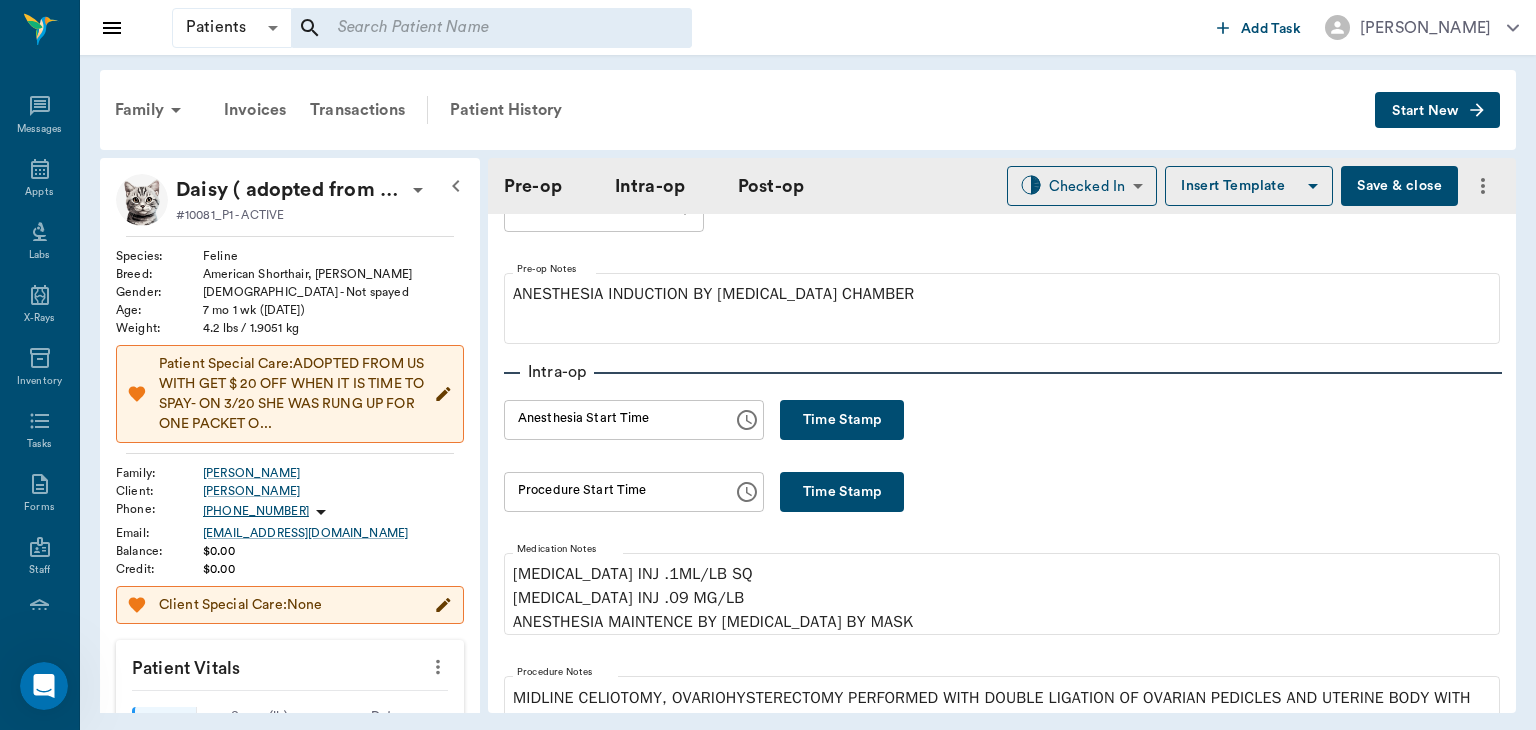 click on "Time Stamp" at bounding box center (842, 420) 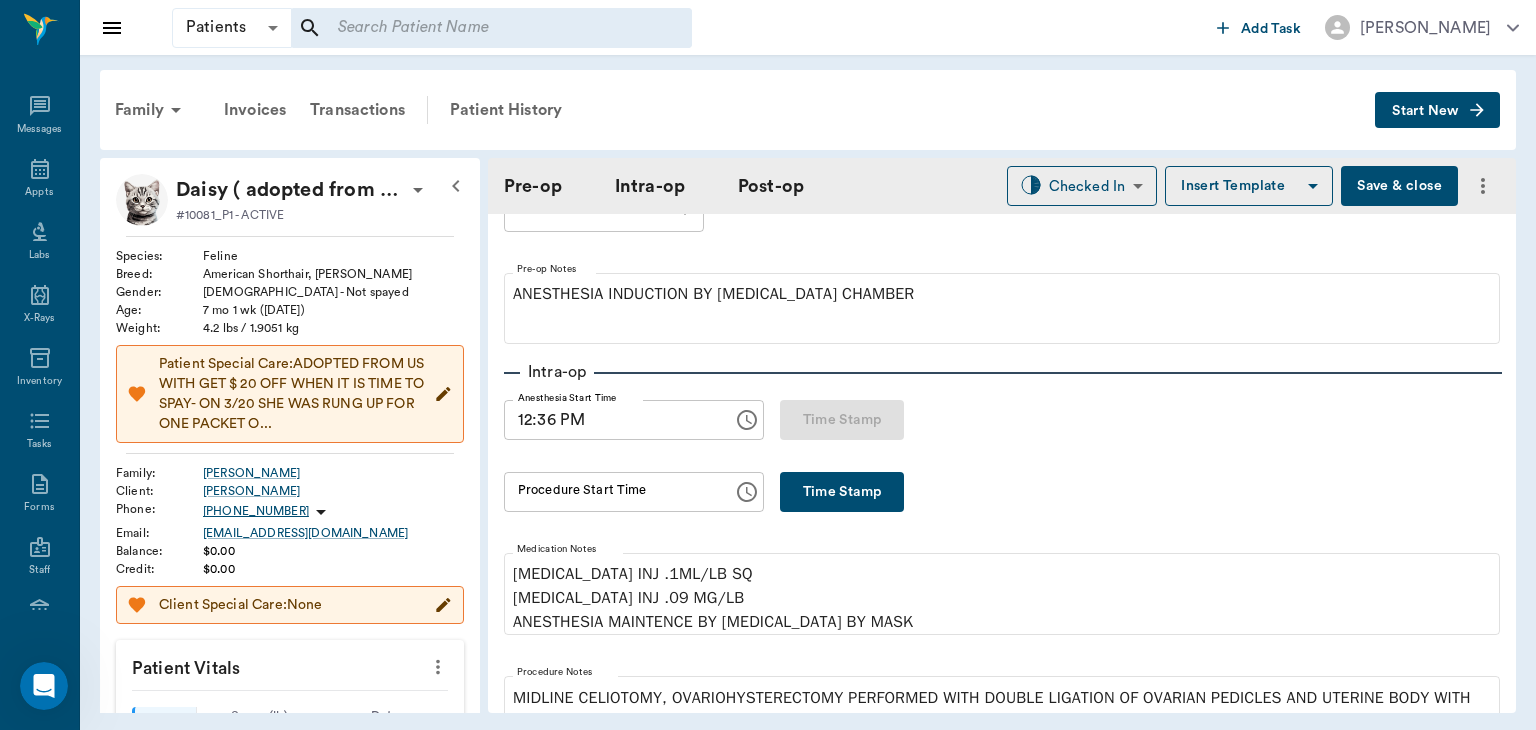 click on "Time Stamp" at bounding box center (842, 492) 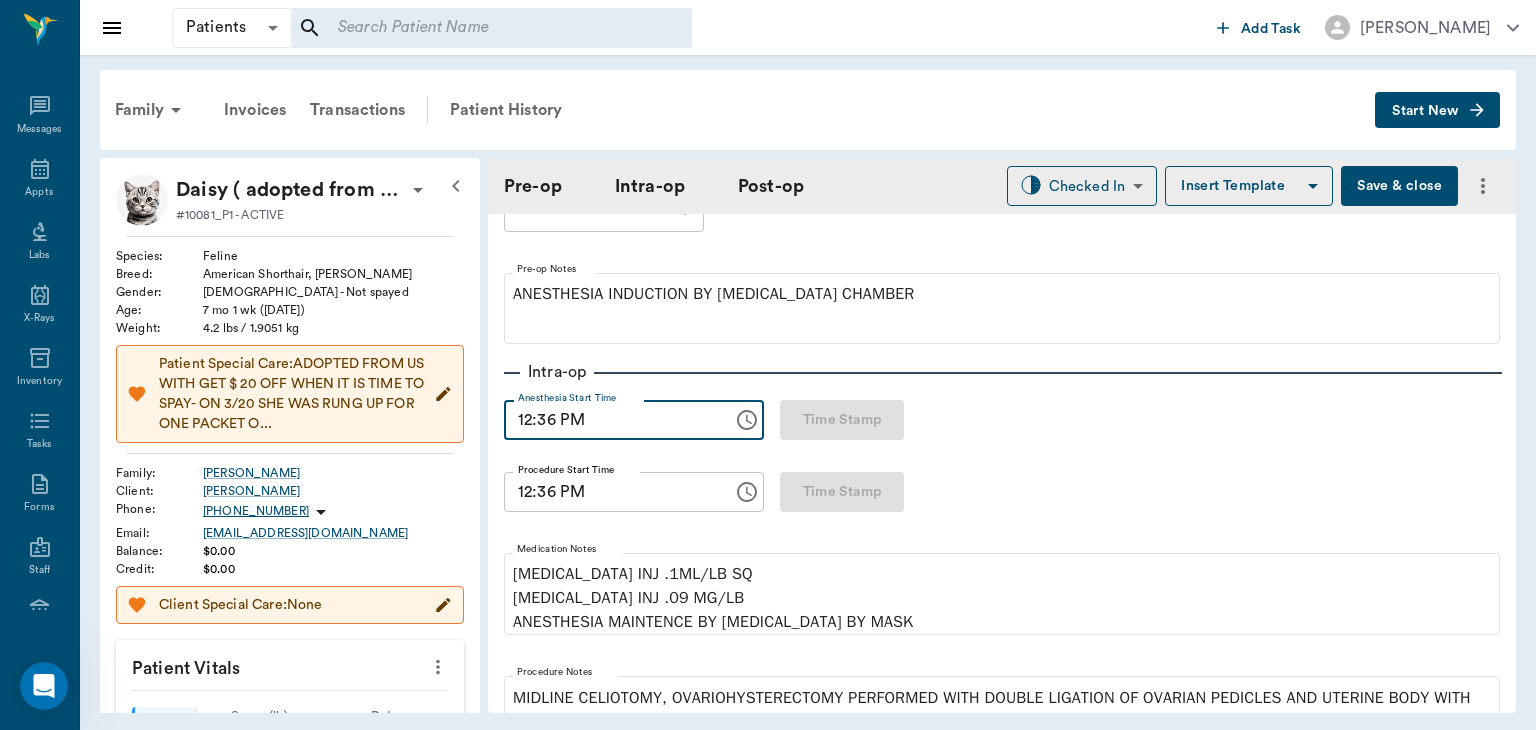 click on "12:36 PM" at bounding box center [611, 420] 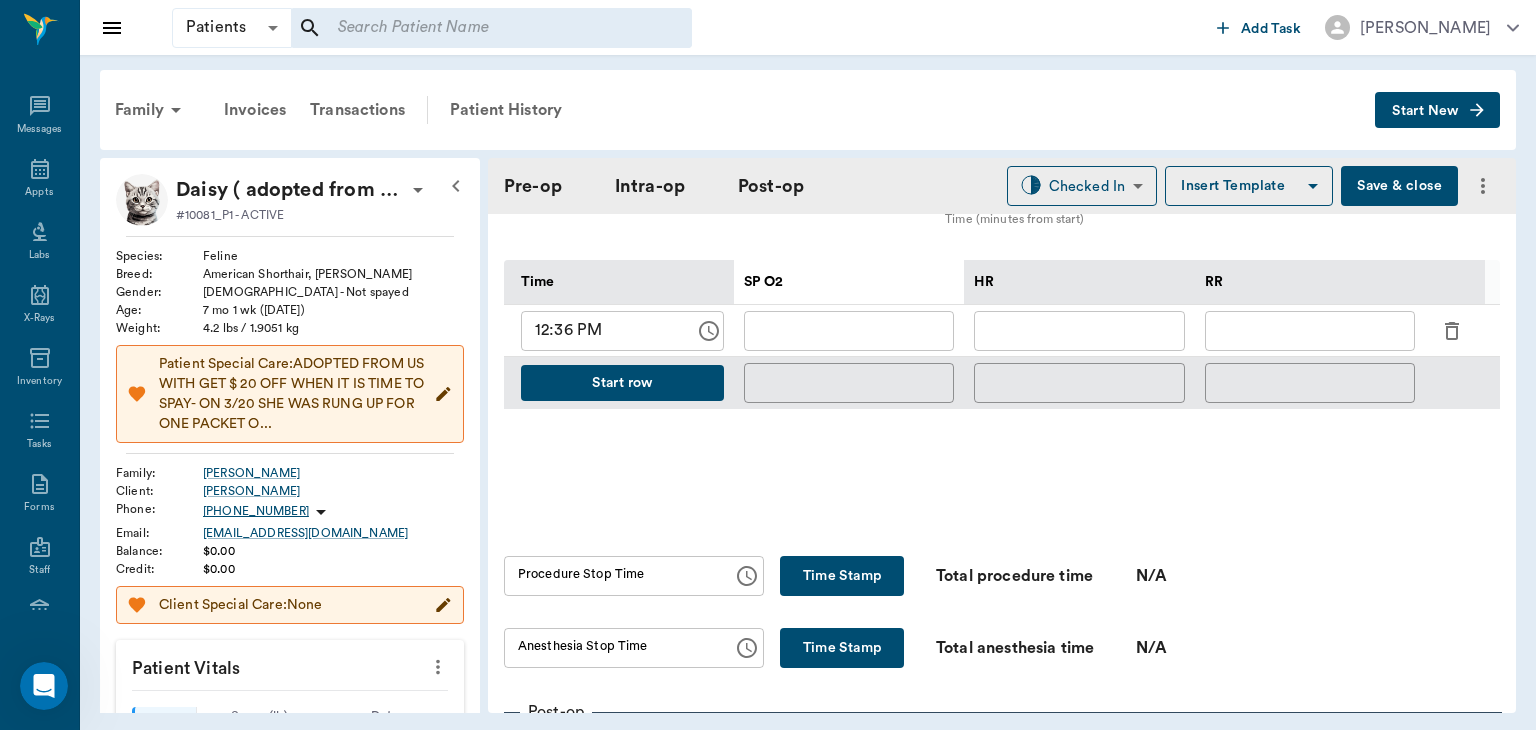 scroll, scrollTop: 930, scrollLeft: 0, axis: vertical 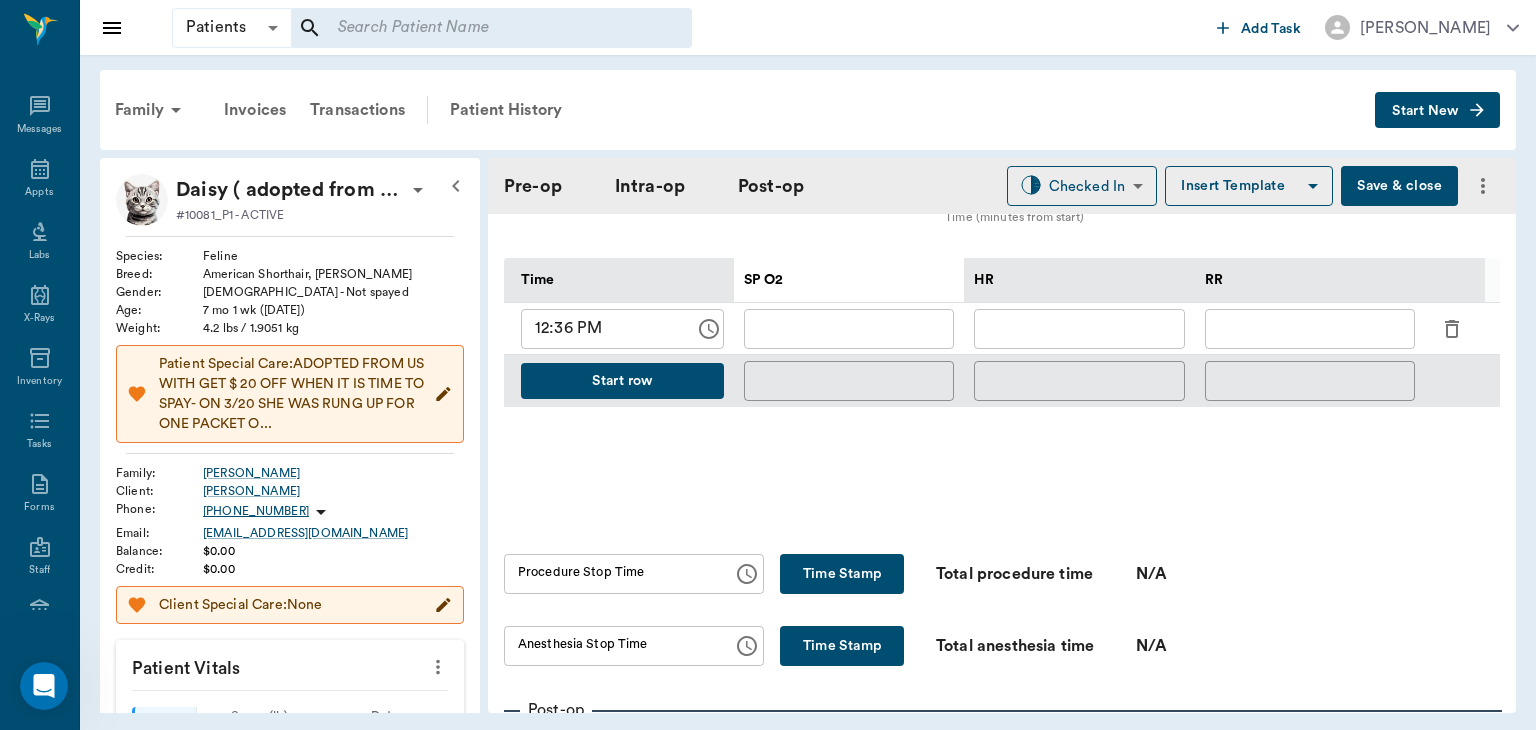 type on "12:17 PM" 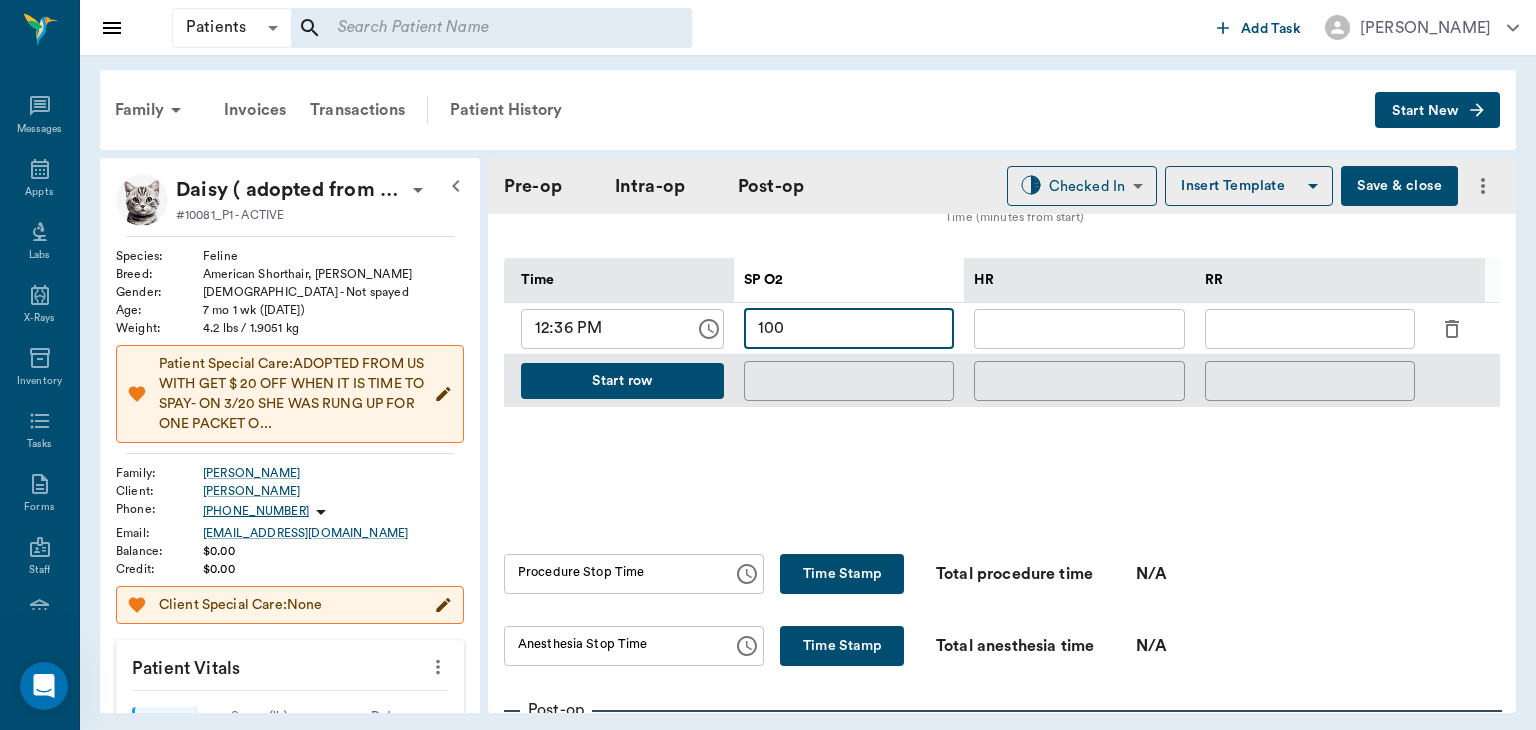 type on "100" 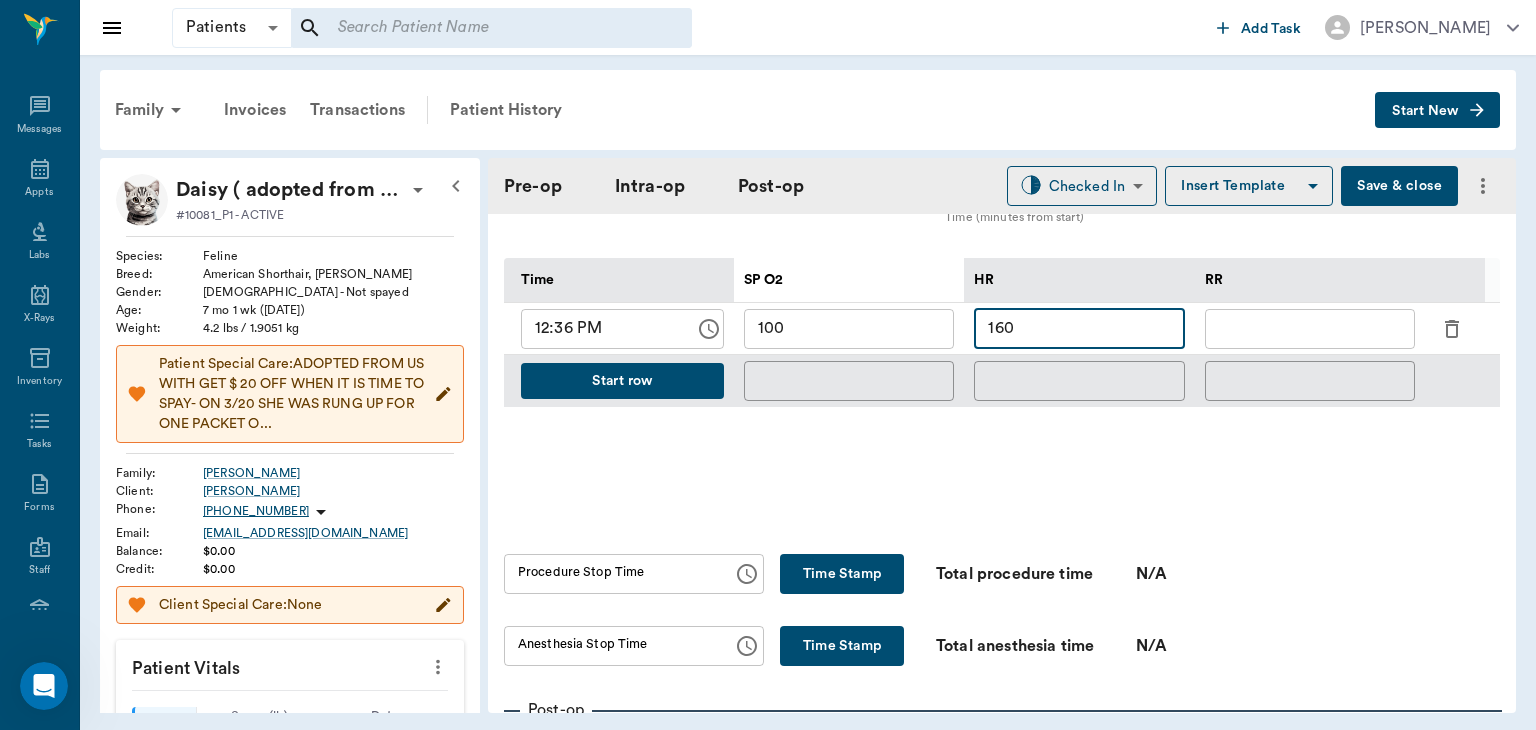 type on "160" 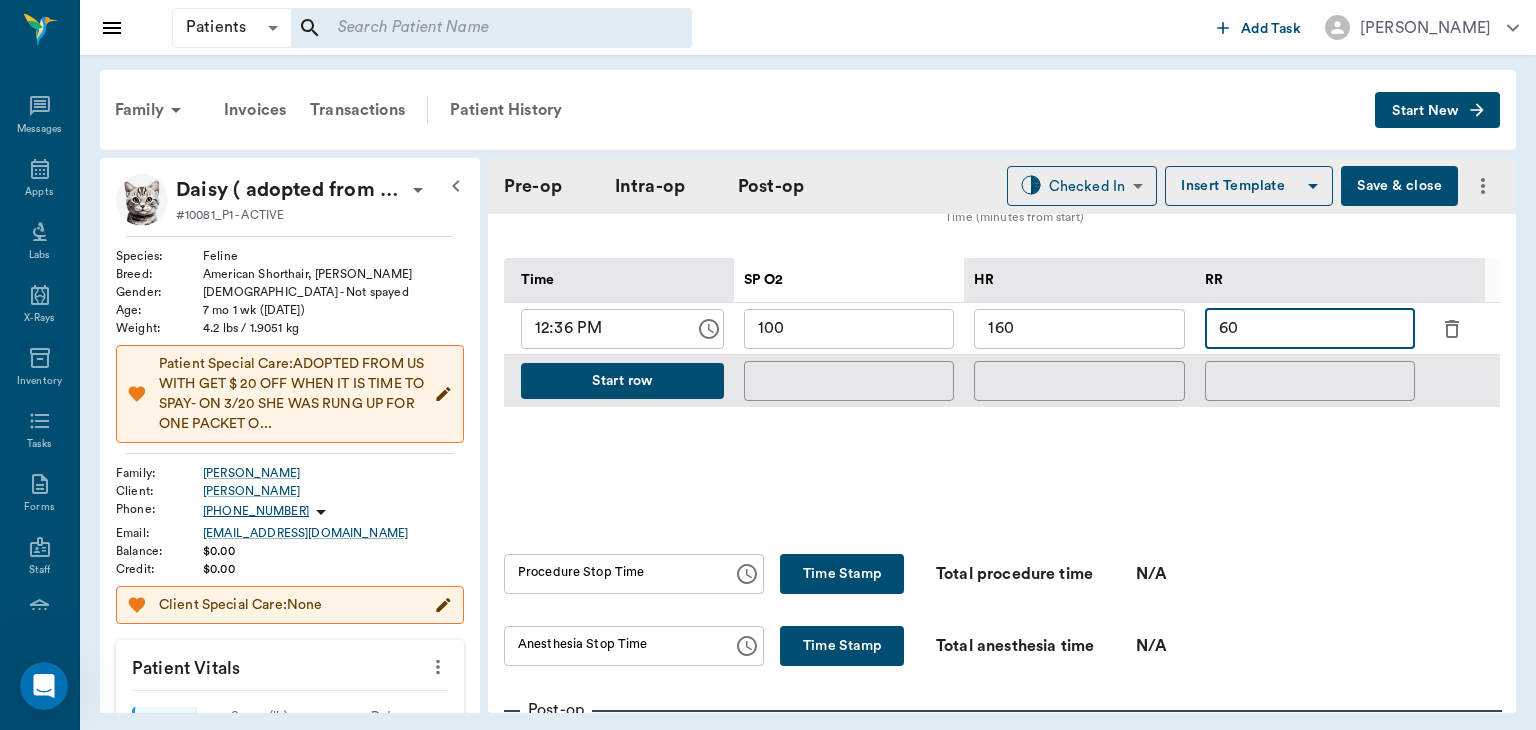 type on "60" 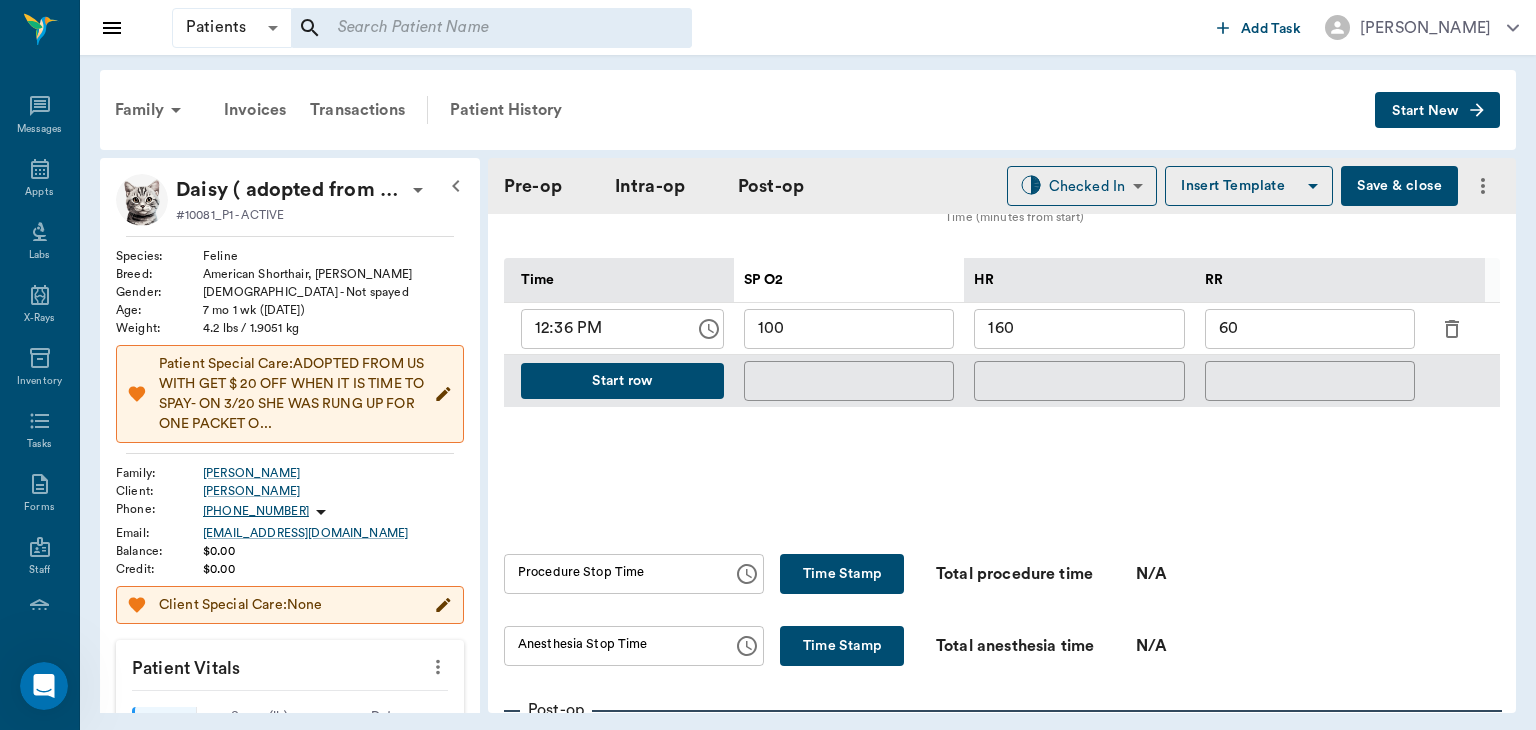 click on "Start row" at bounding box center [622, 381] 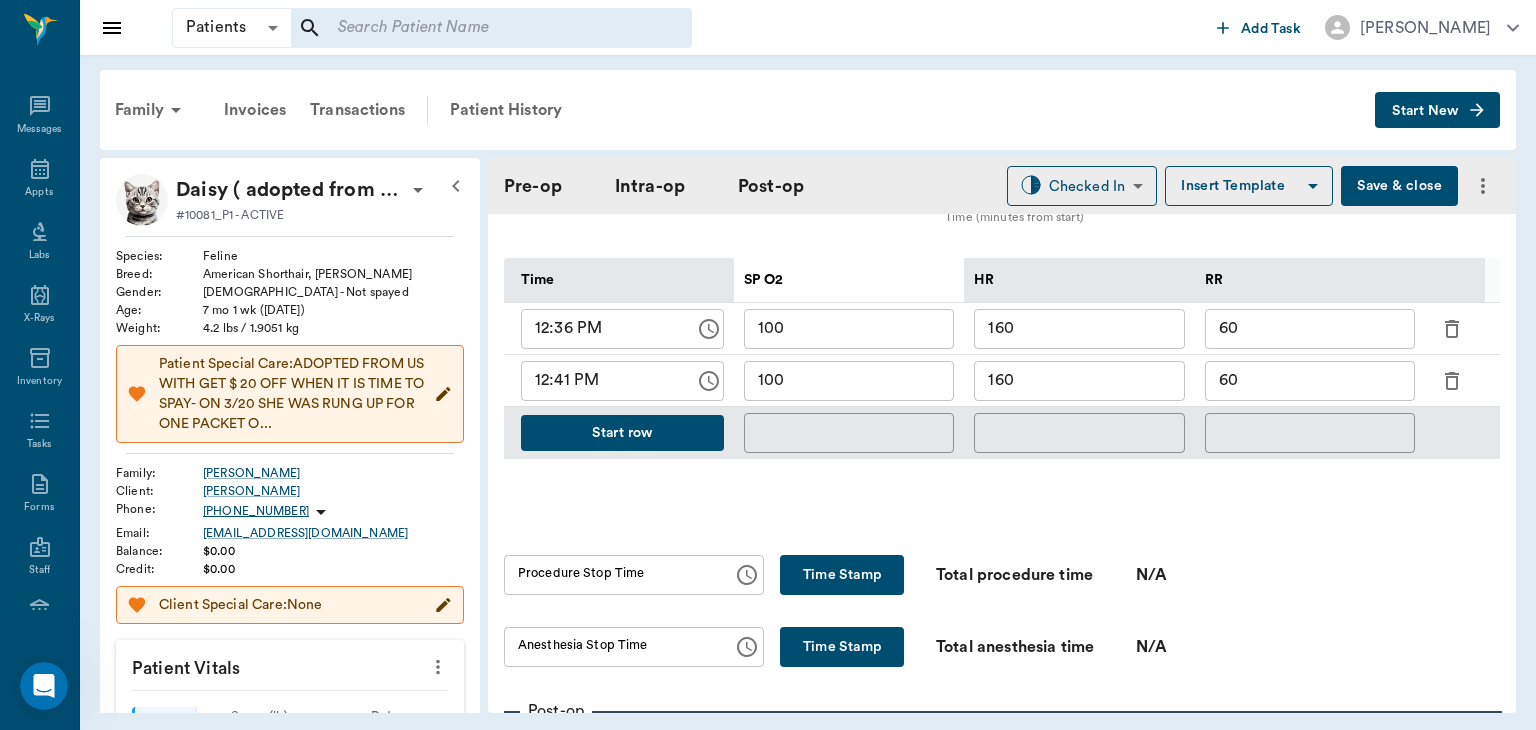 click on "60" at bounding box center (1310, 381) 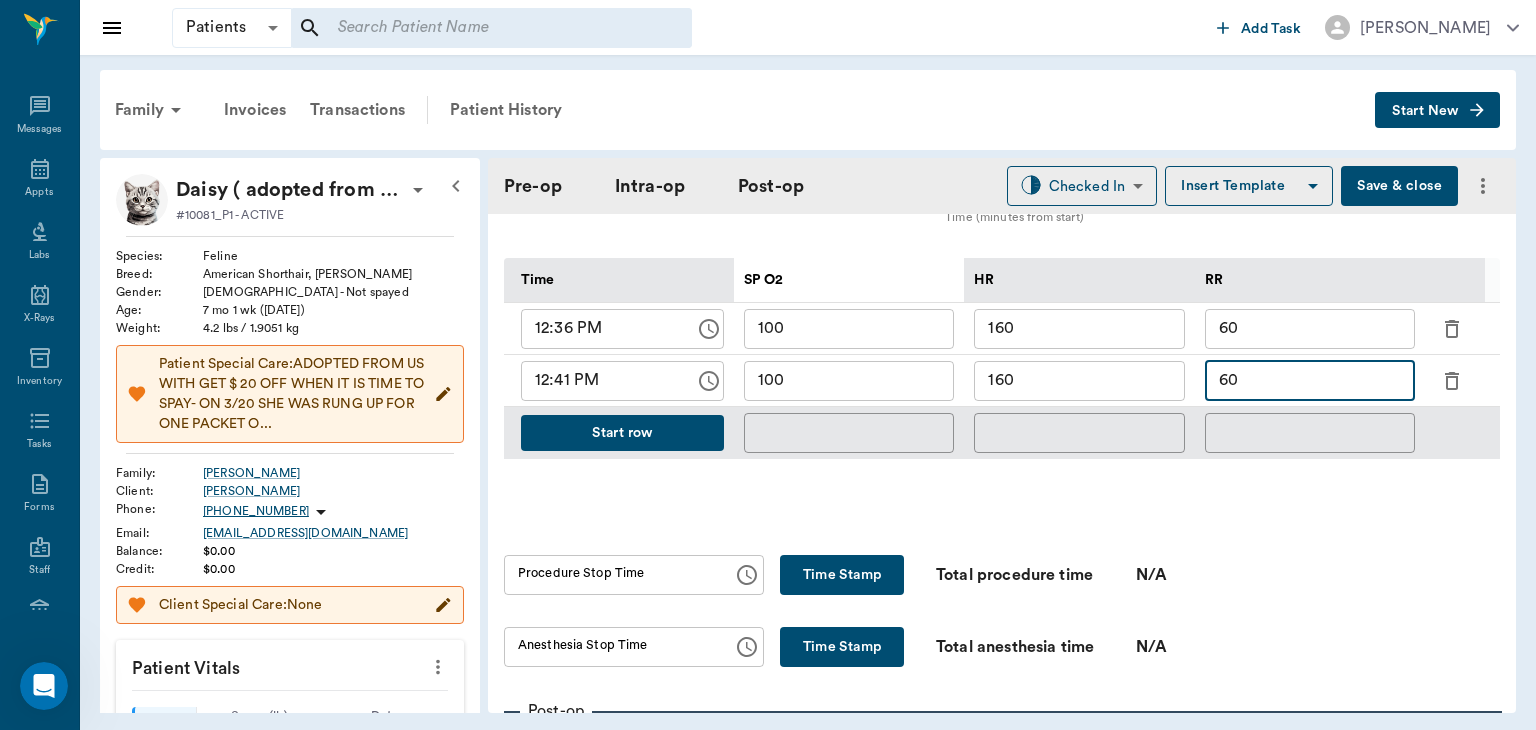 click on "160" at bounding box center [1079, 381] 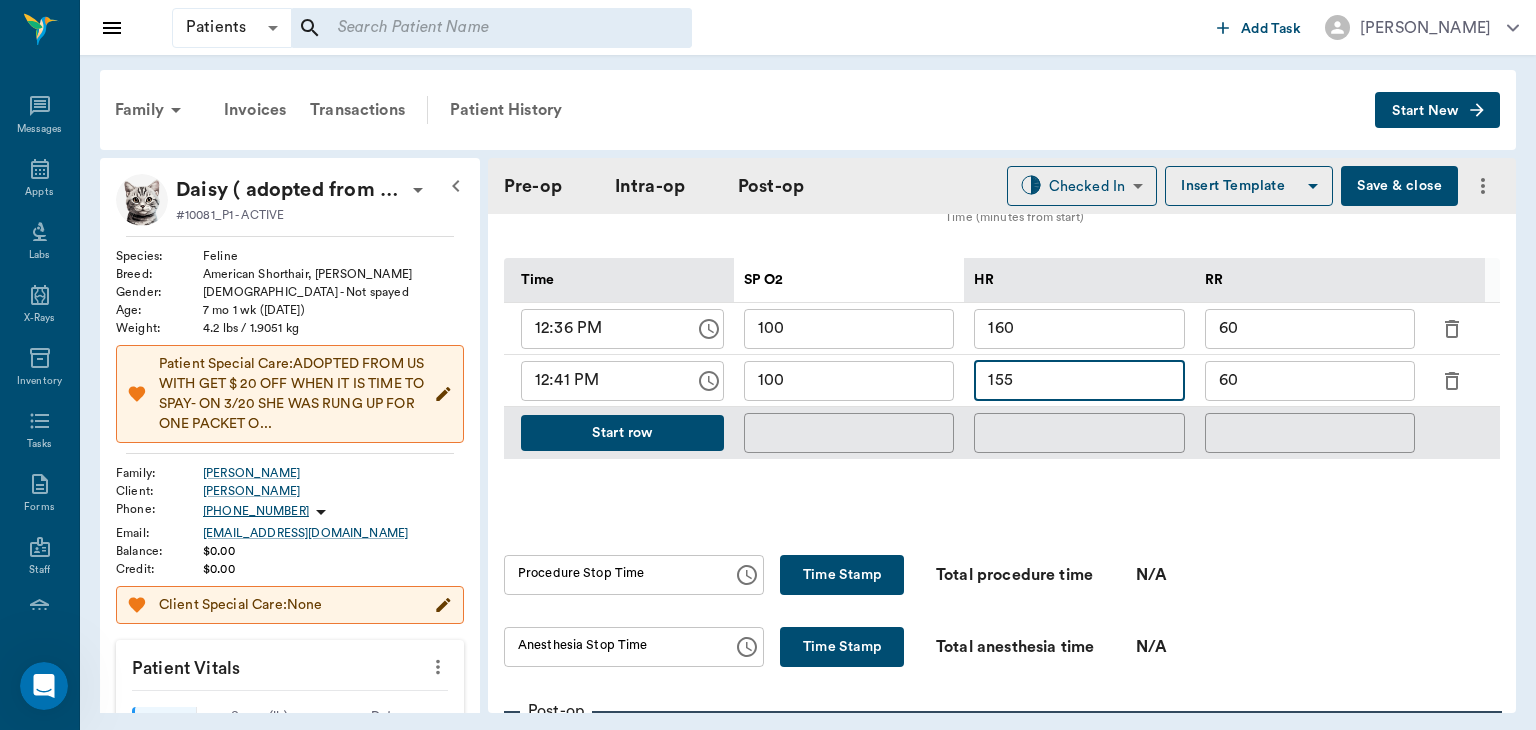 type on "155" 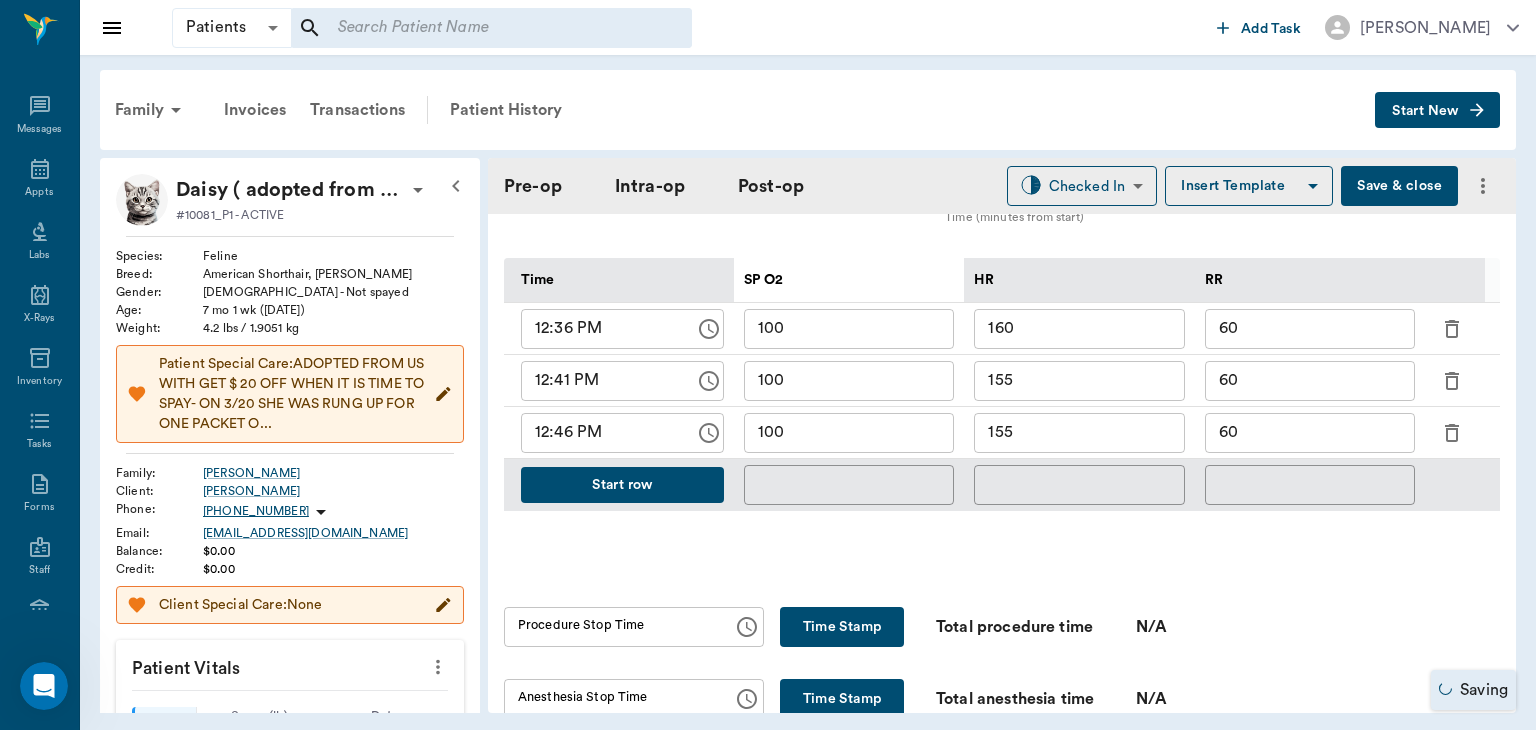 click on "155" at bounding box center [1079, 433] 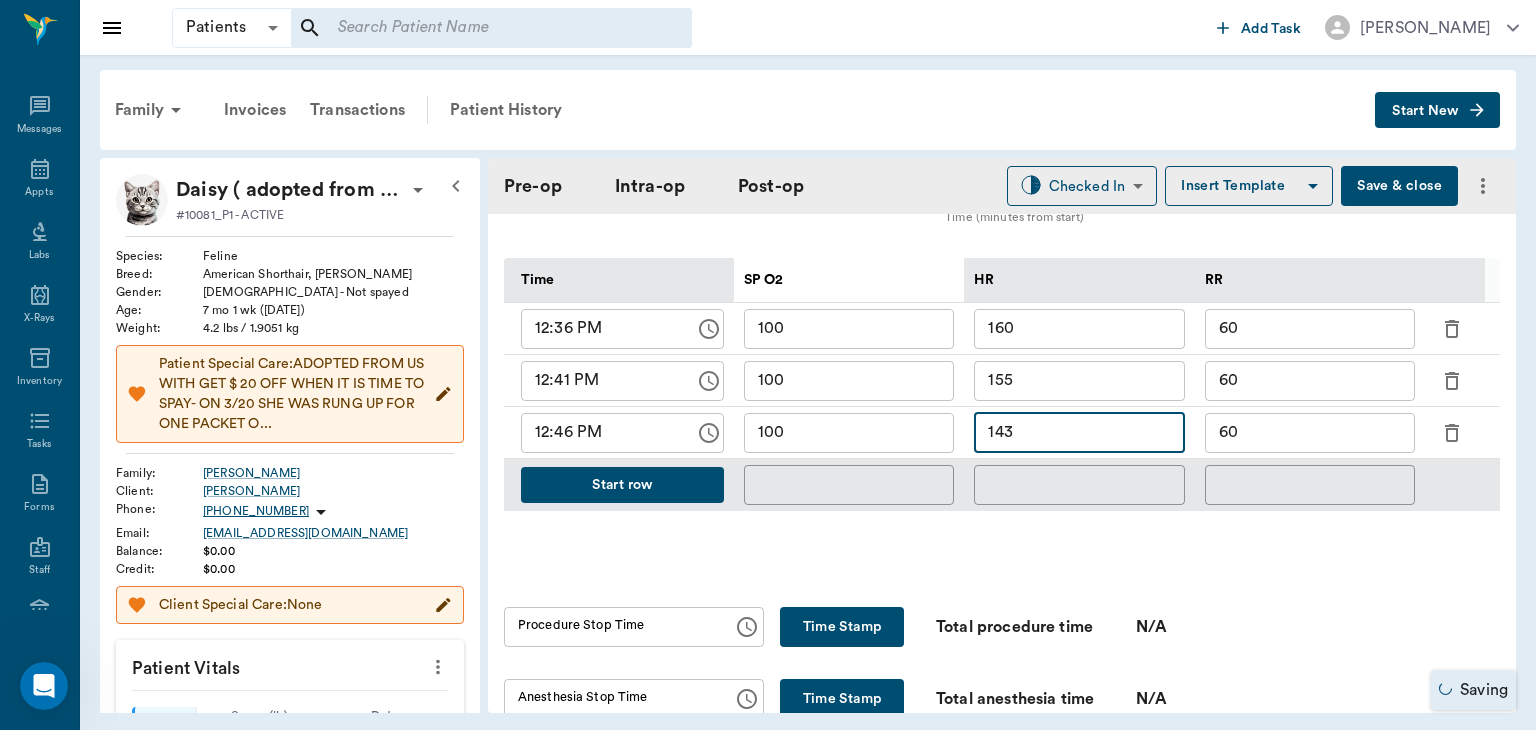 type on "143" 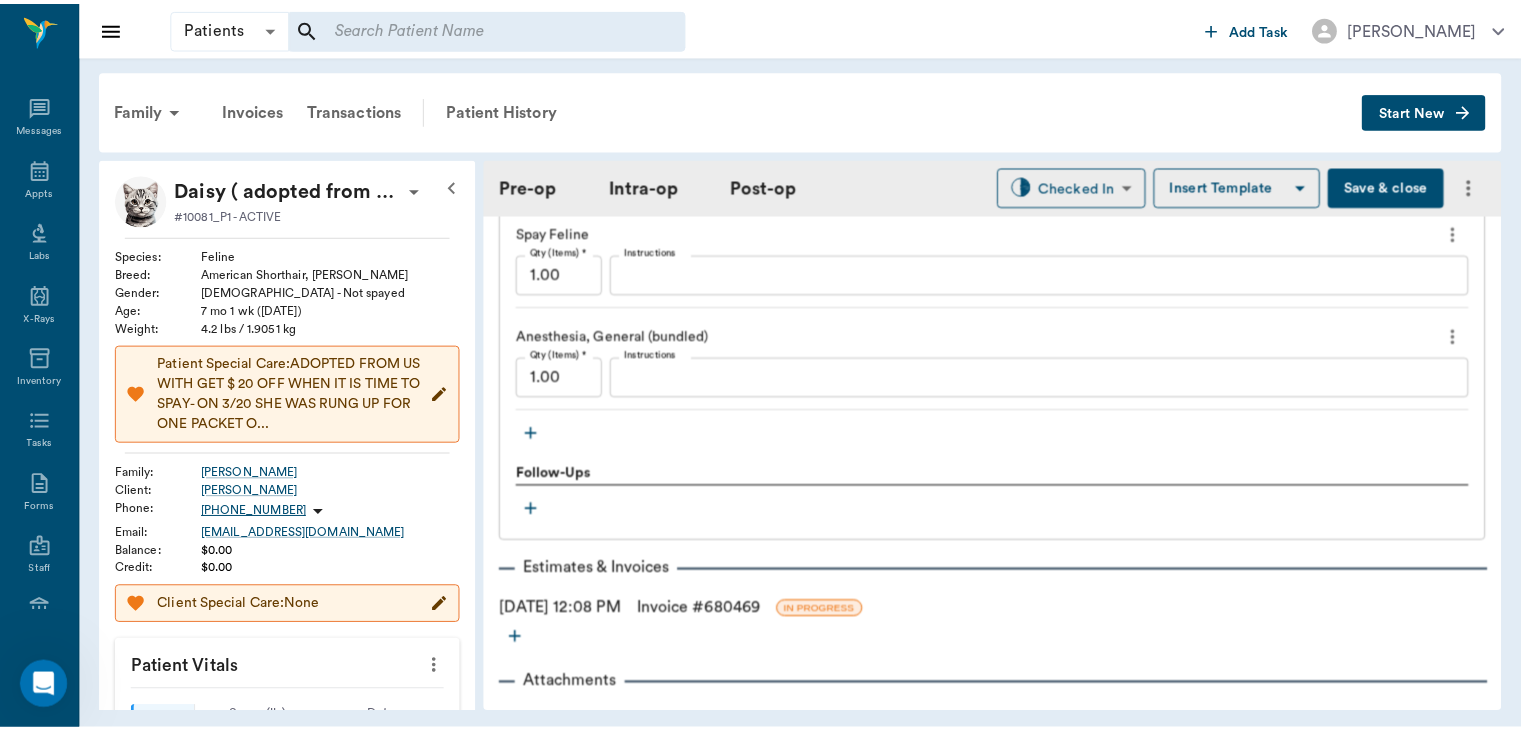 scroll, scrollTop: 2076, scrollLeft: 0, axis: vertical 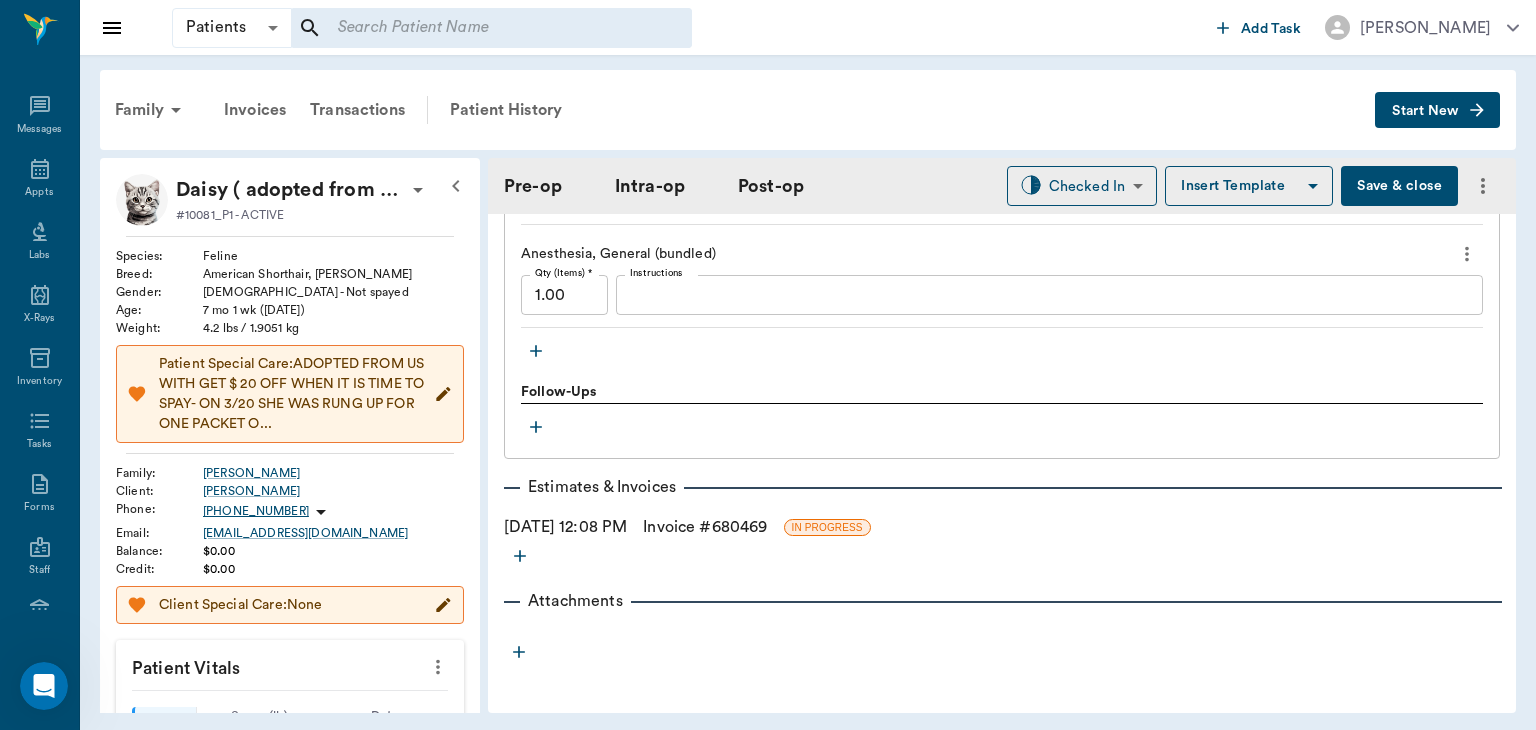 click on "Invoice # 680469" at bounding box center (705, 527) 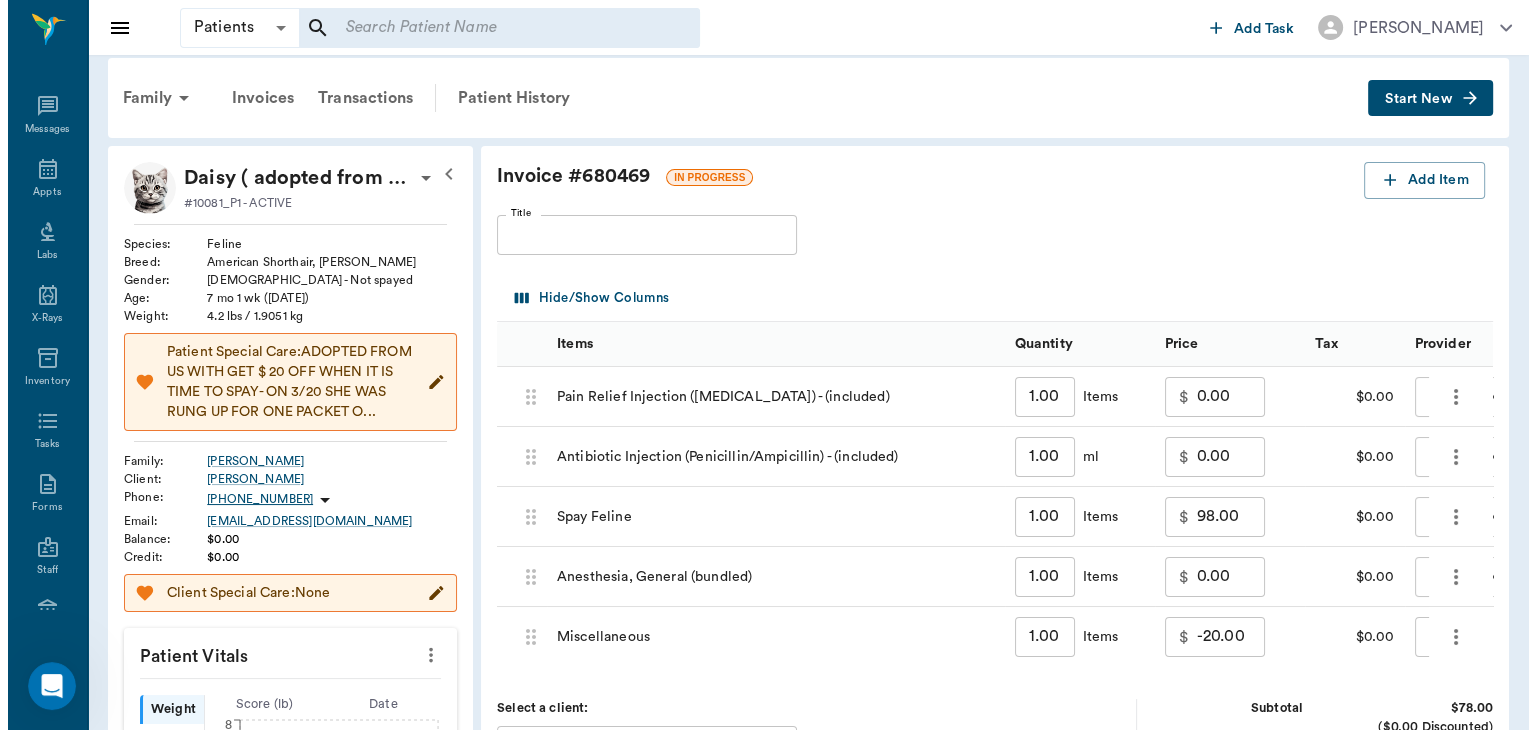 scroll, scrollTop: 0, scrollLeft: 0, axis: both 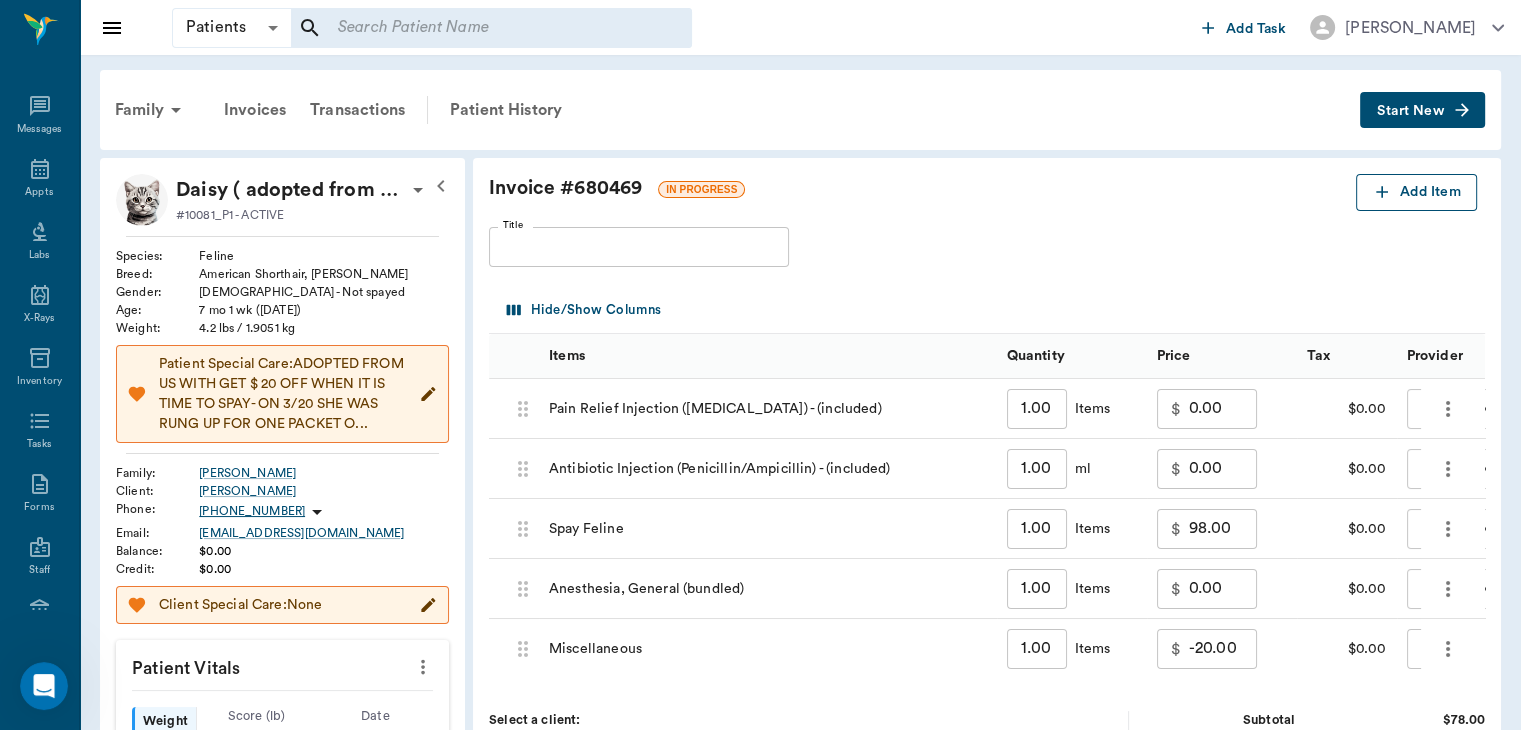 click on "Add Item" at bounding box center [1416, 192] 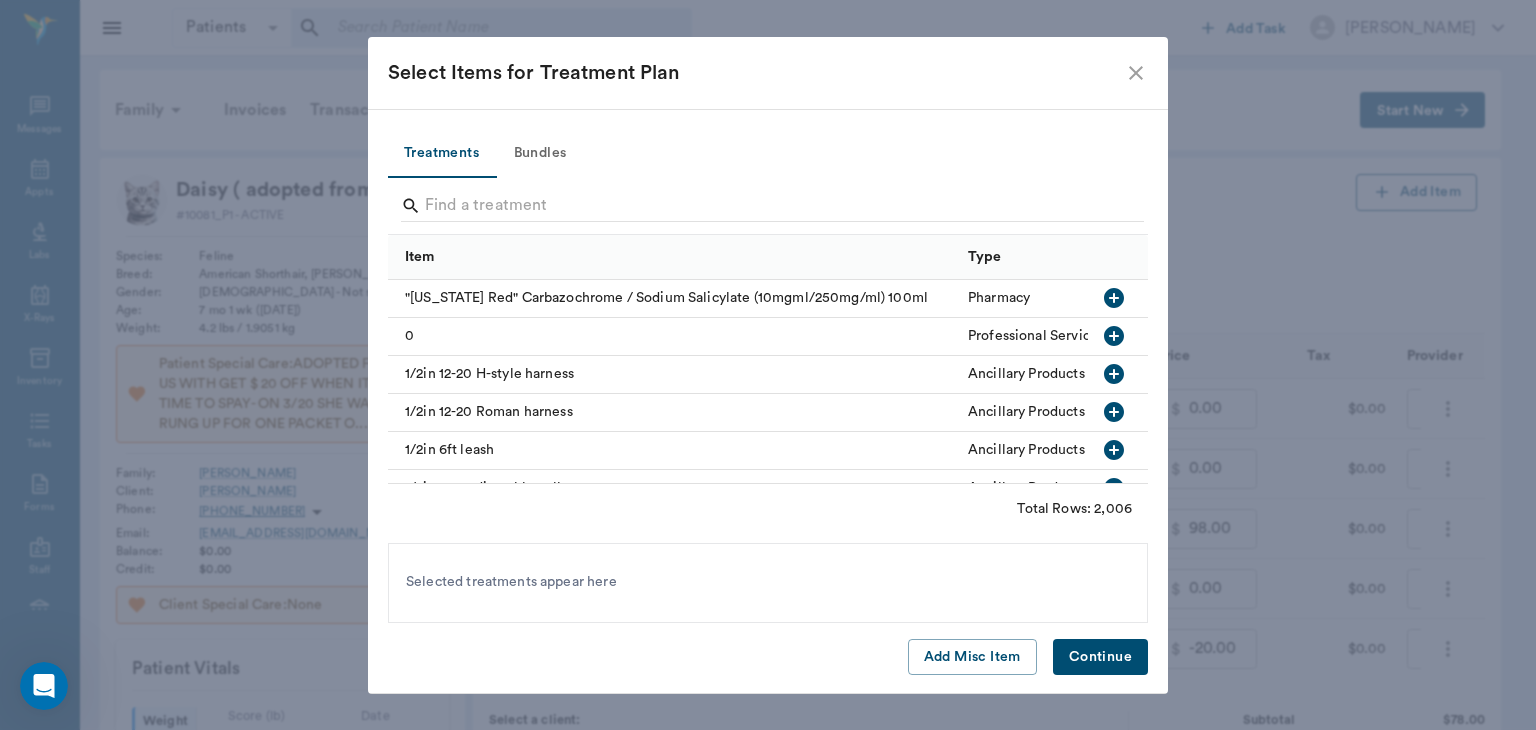 click 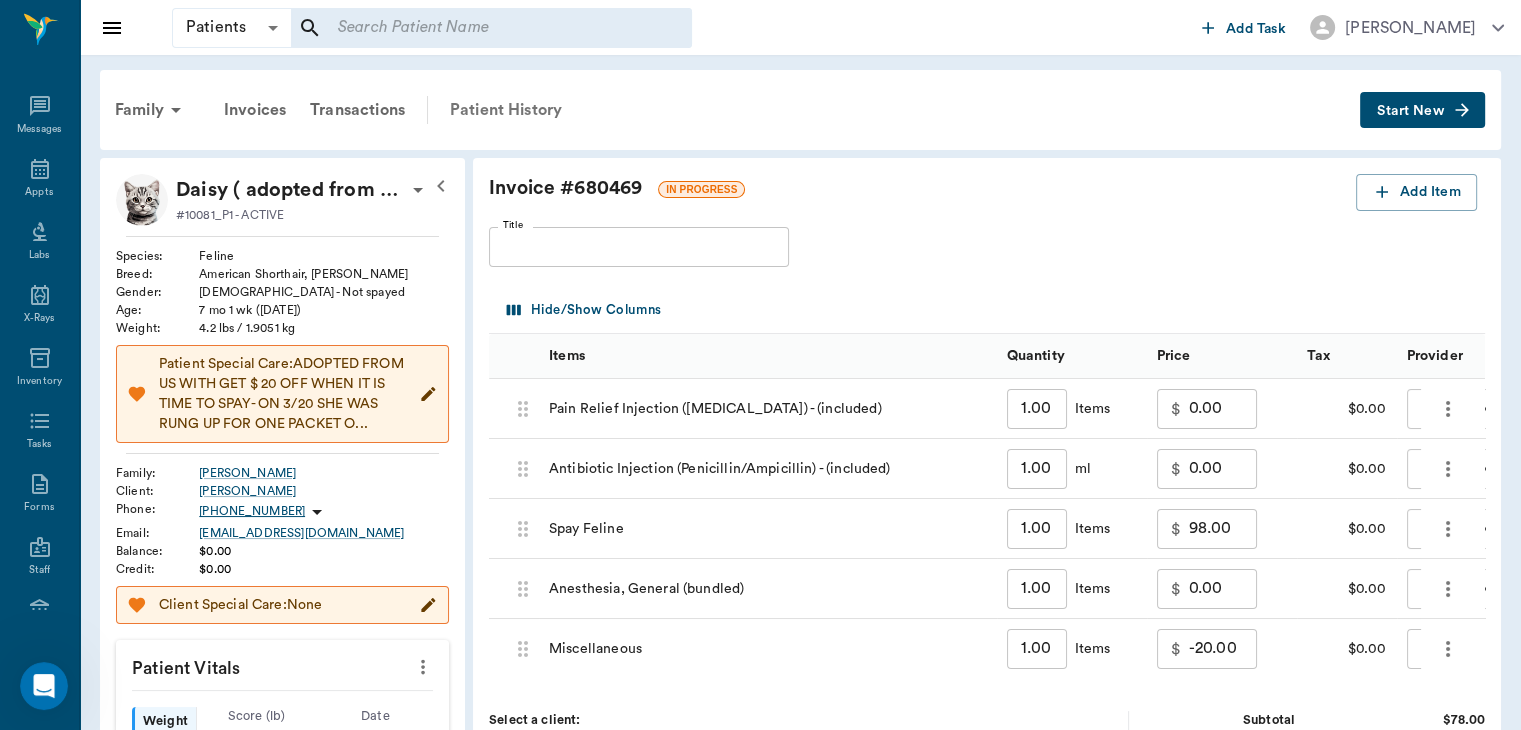 click on "Patient History" at bounding box center (506, 110) 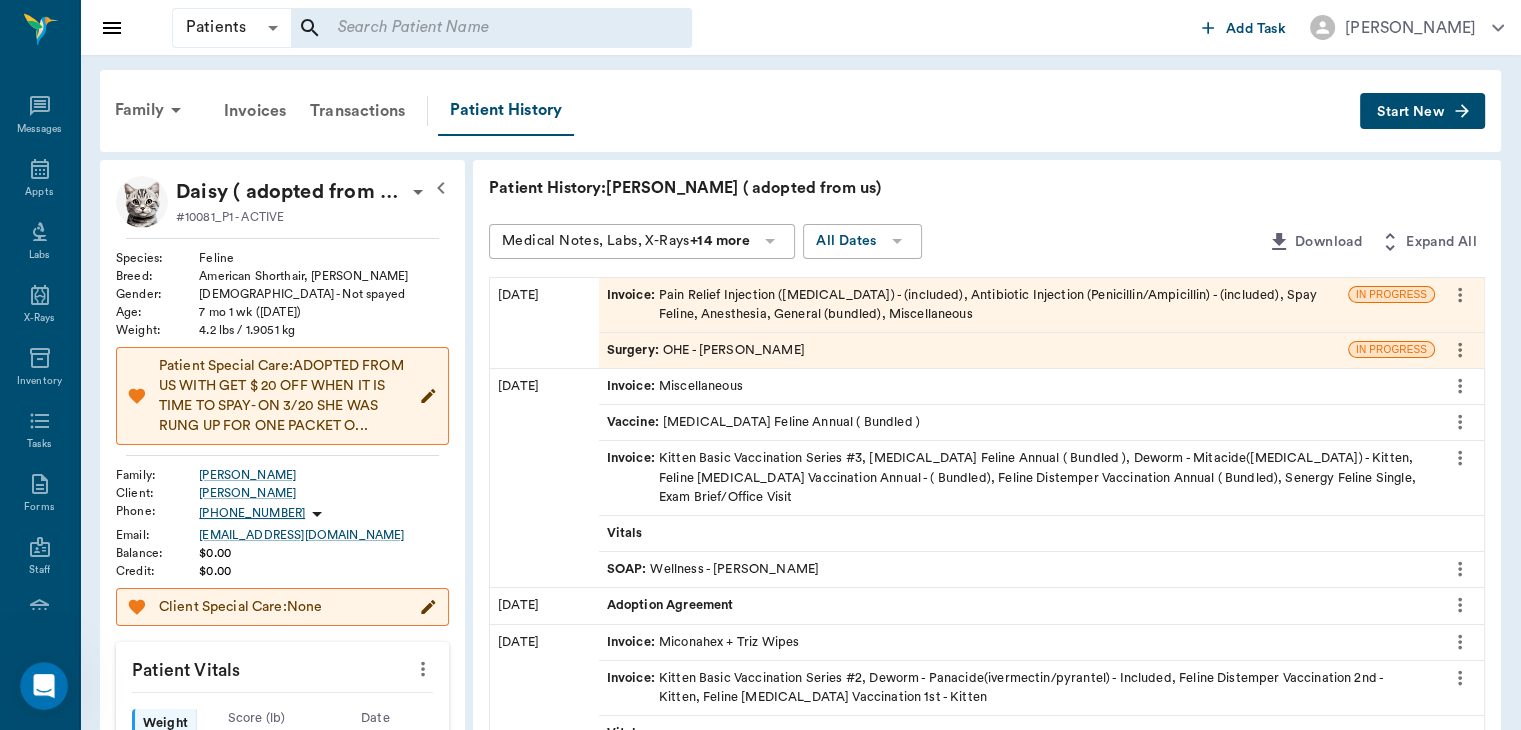 click on "Surgery :" at bounding box center (635, 350) 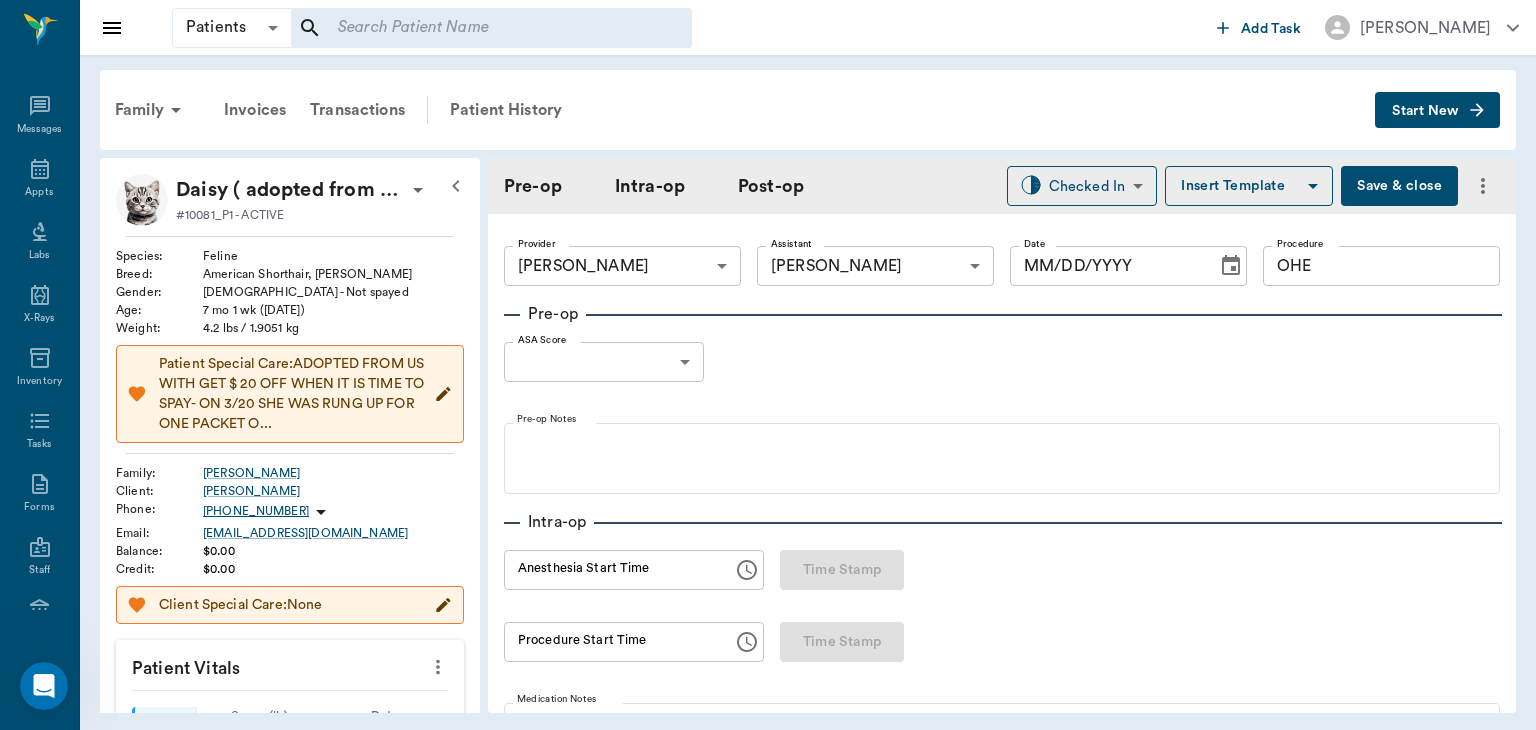 type on "63ec2f075fda476ae8351a4d" 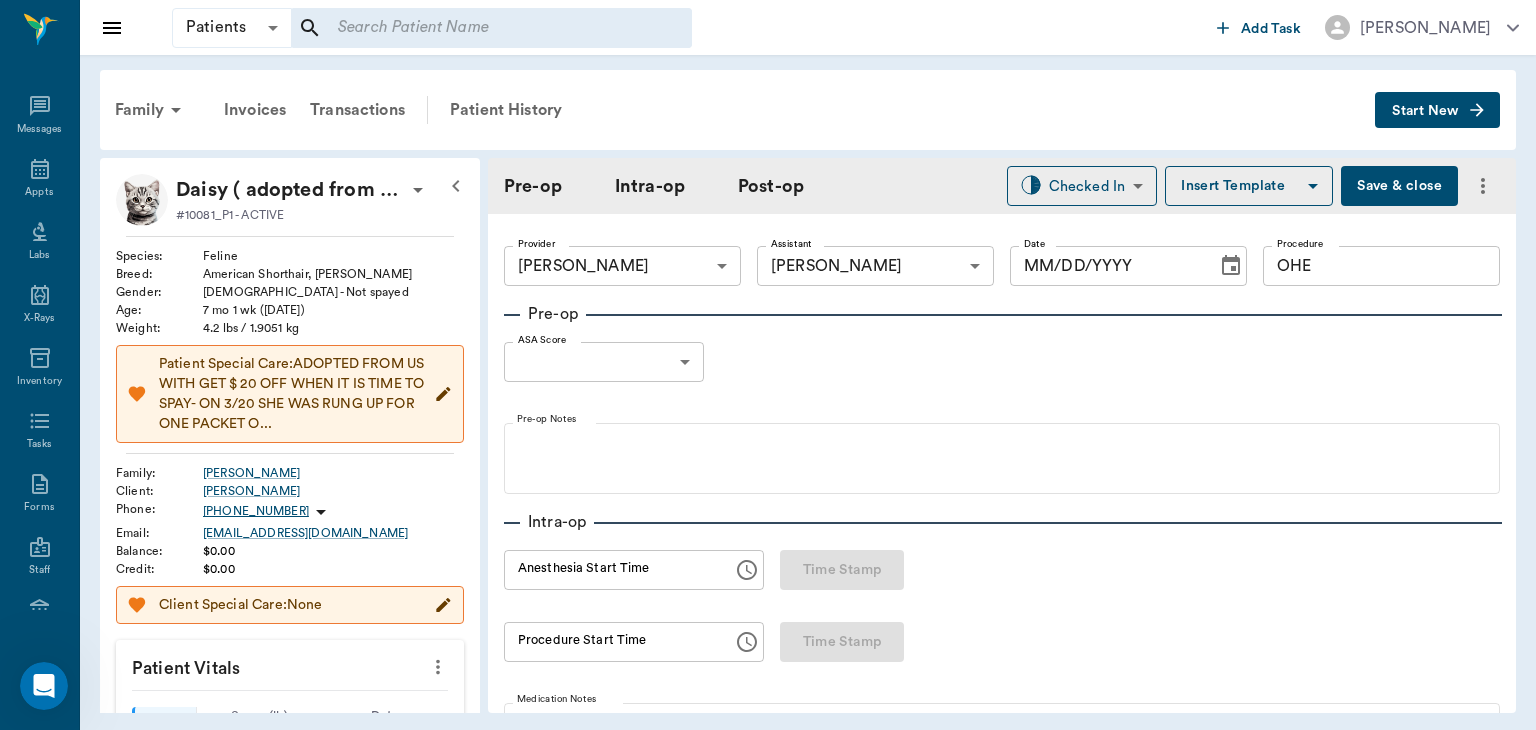 type on "682b670d8bdc6f7f8feef3db" 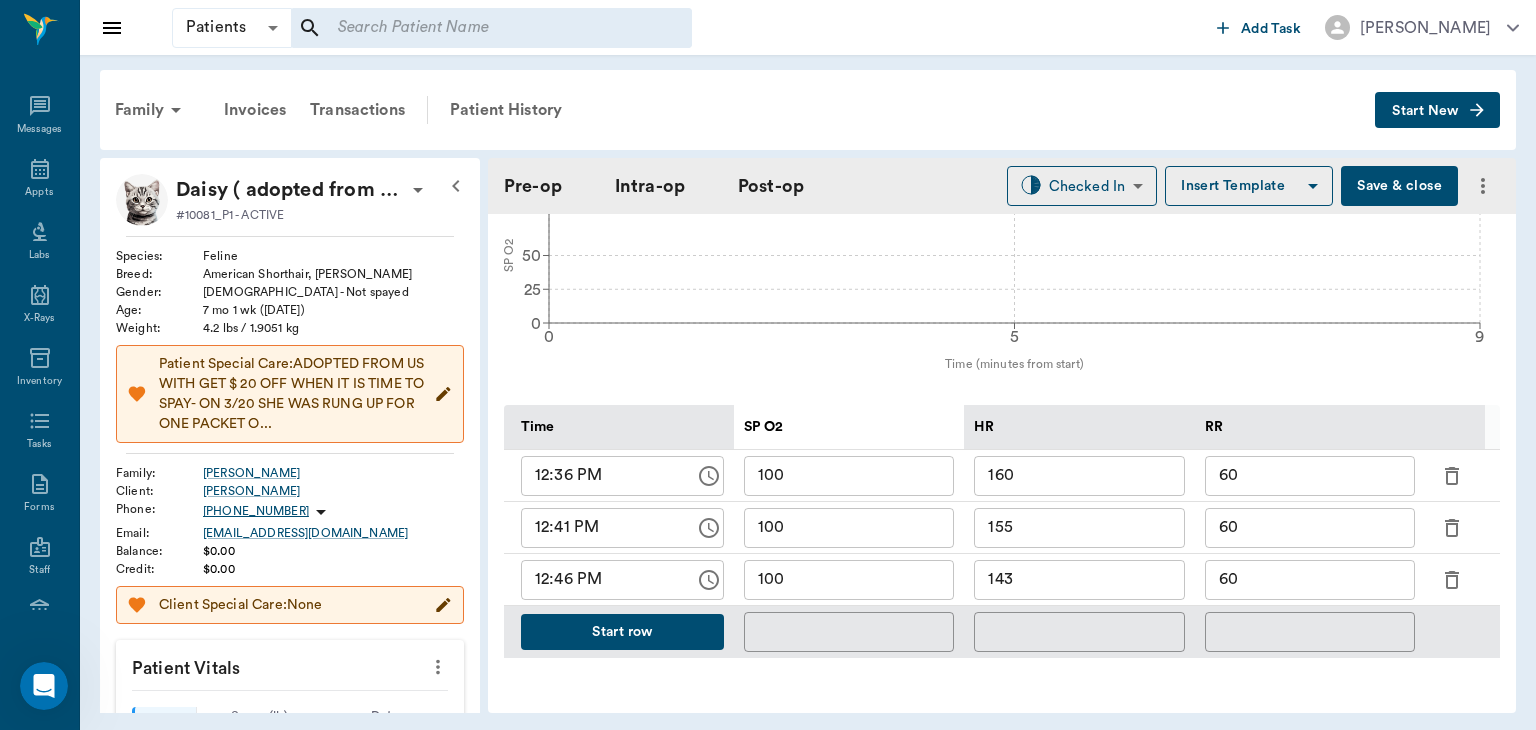 scroll, scrollTop: 870, scrollLeft: 0, axis: vertical 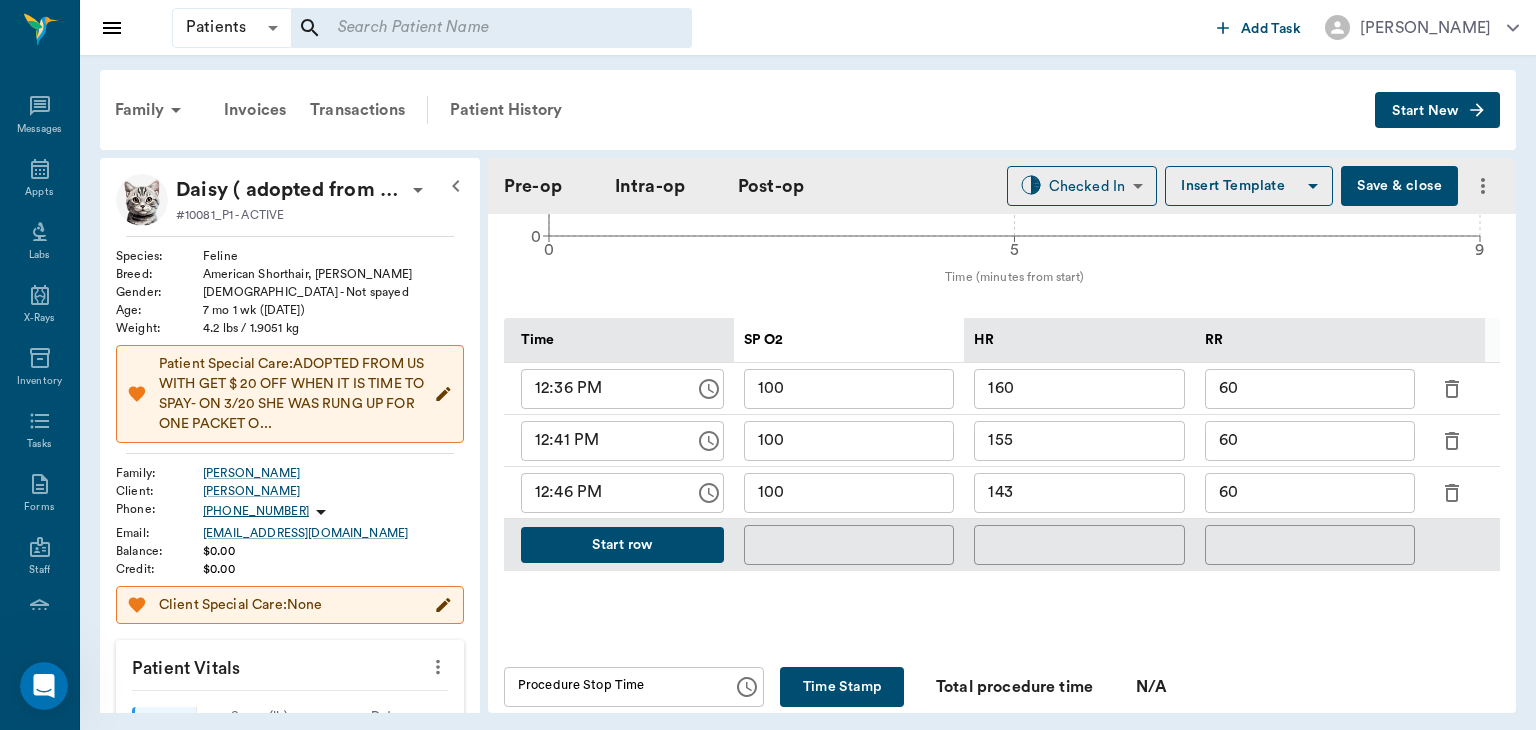 click on "Start row" at bounding box center [622, 545] 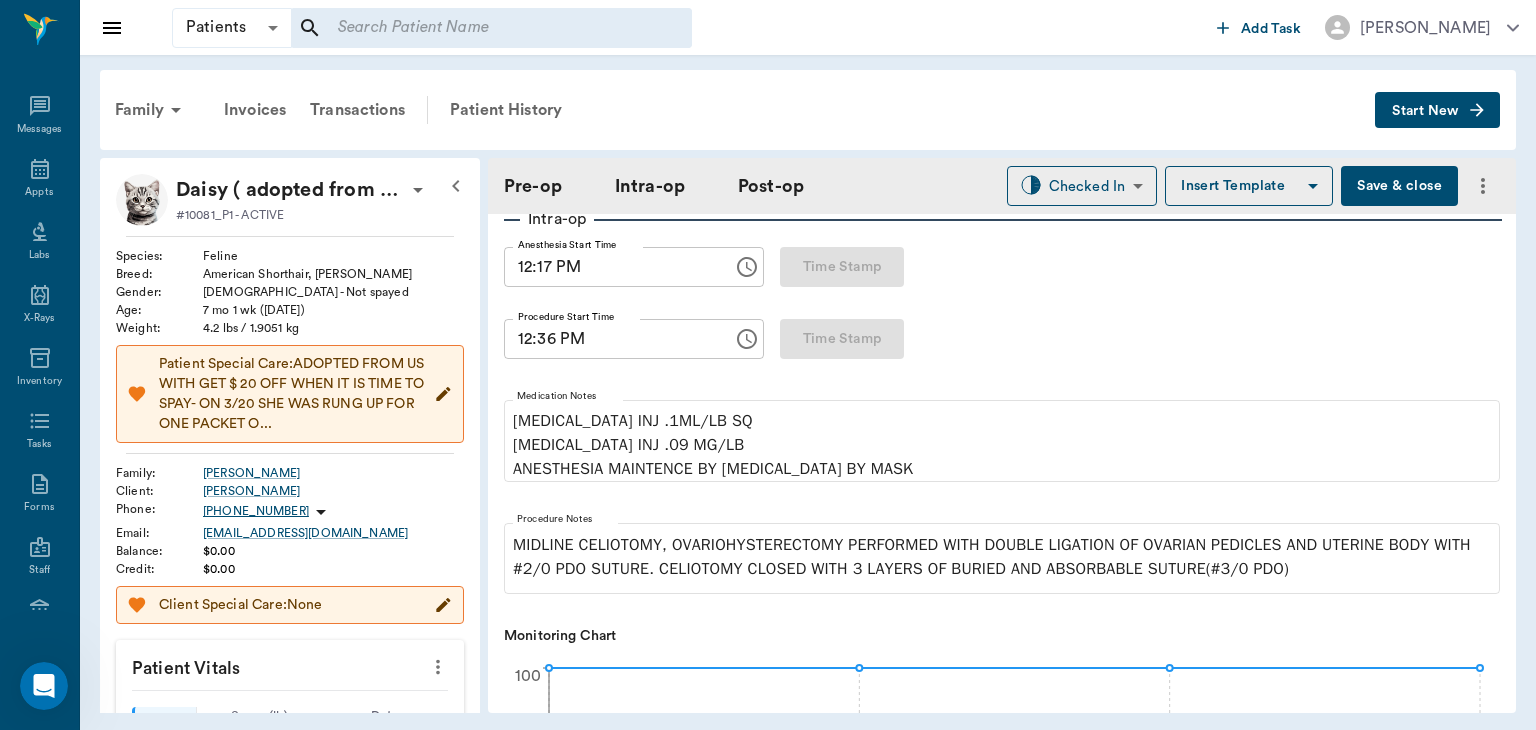 scroll, scrollTop: 295, scrollLeft: 0, axis: vertical 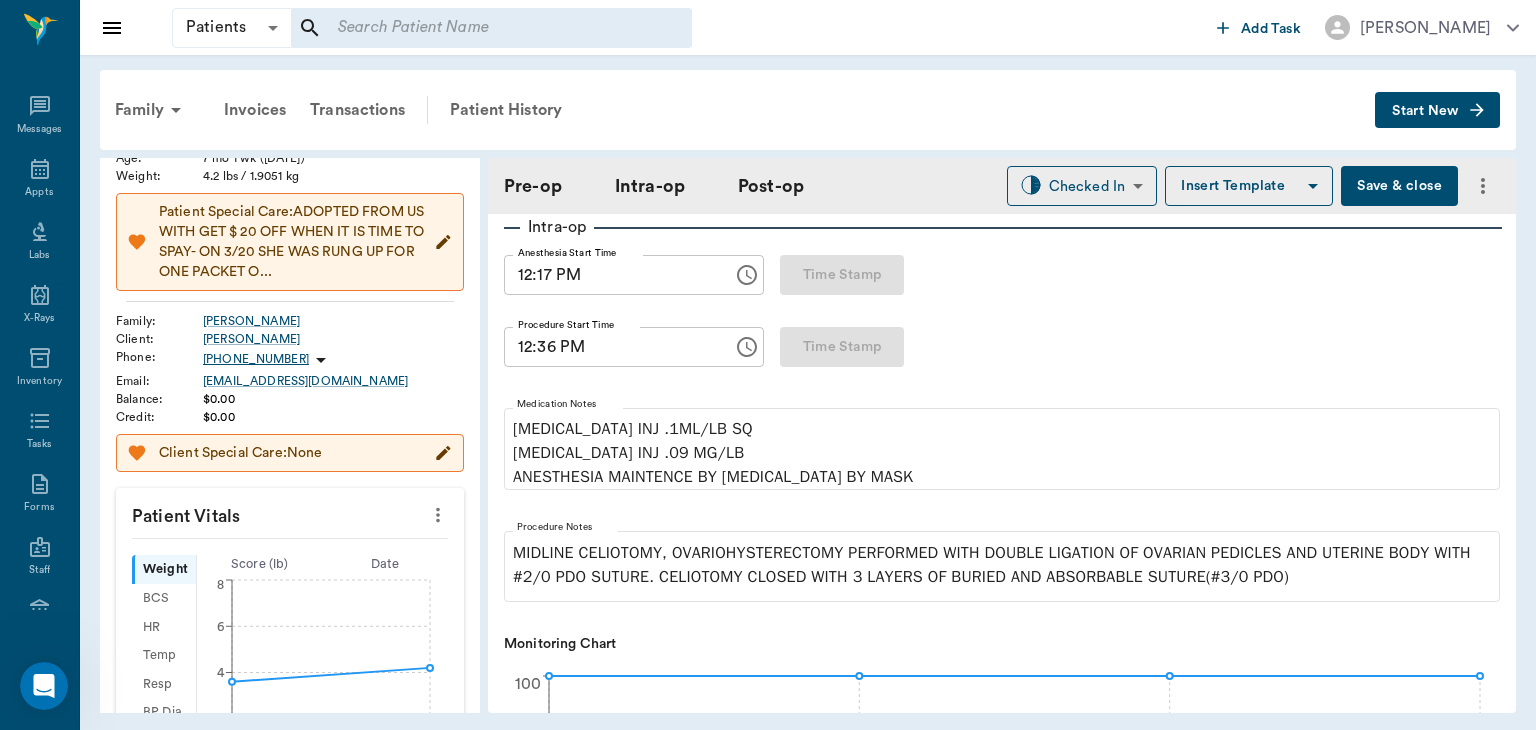 click 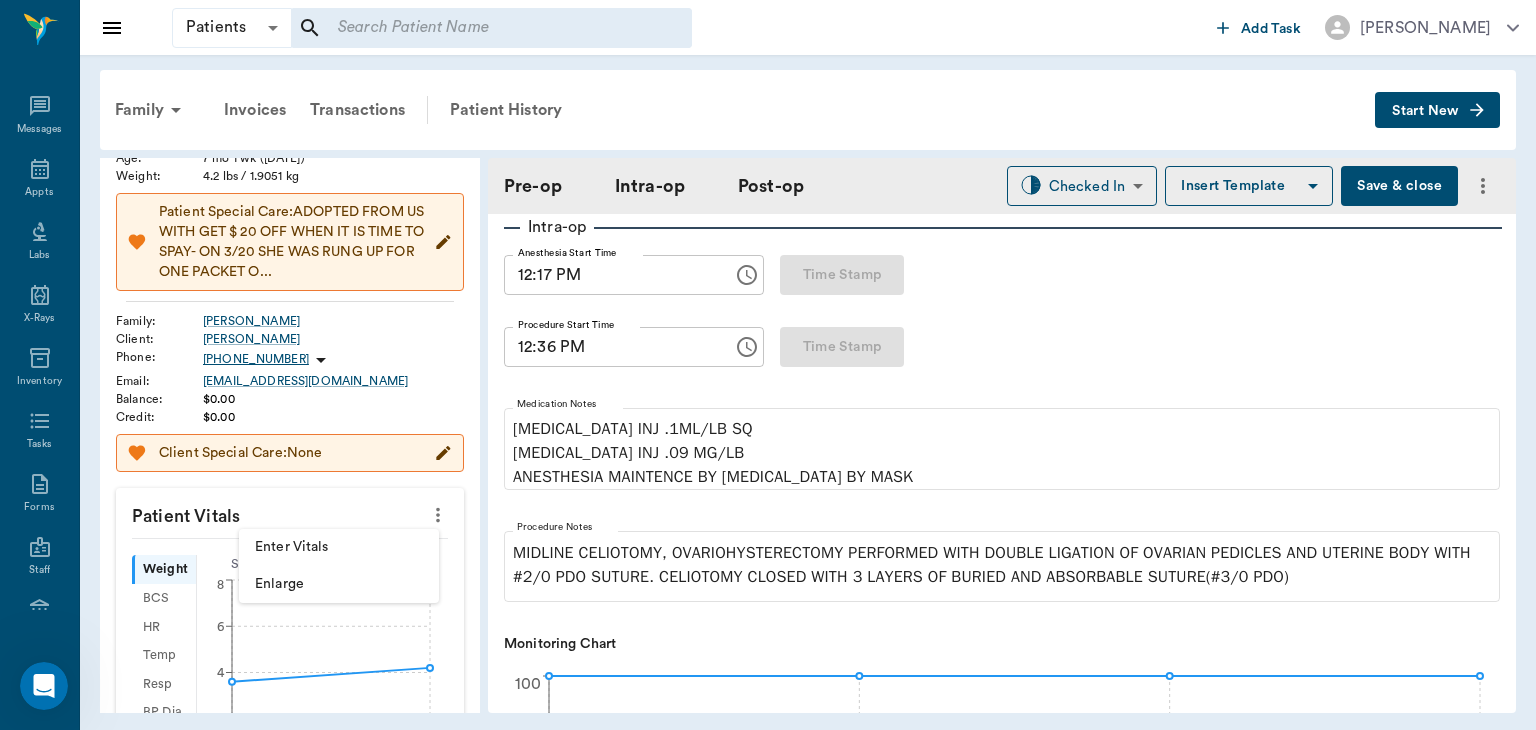 click on "Enter Vitals" at bounding box center [339, 547] 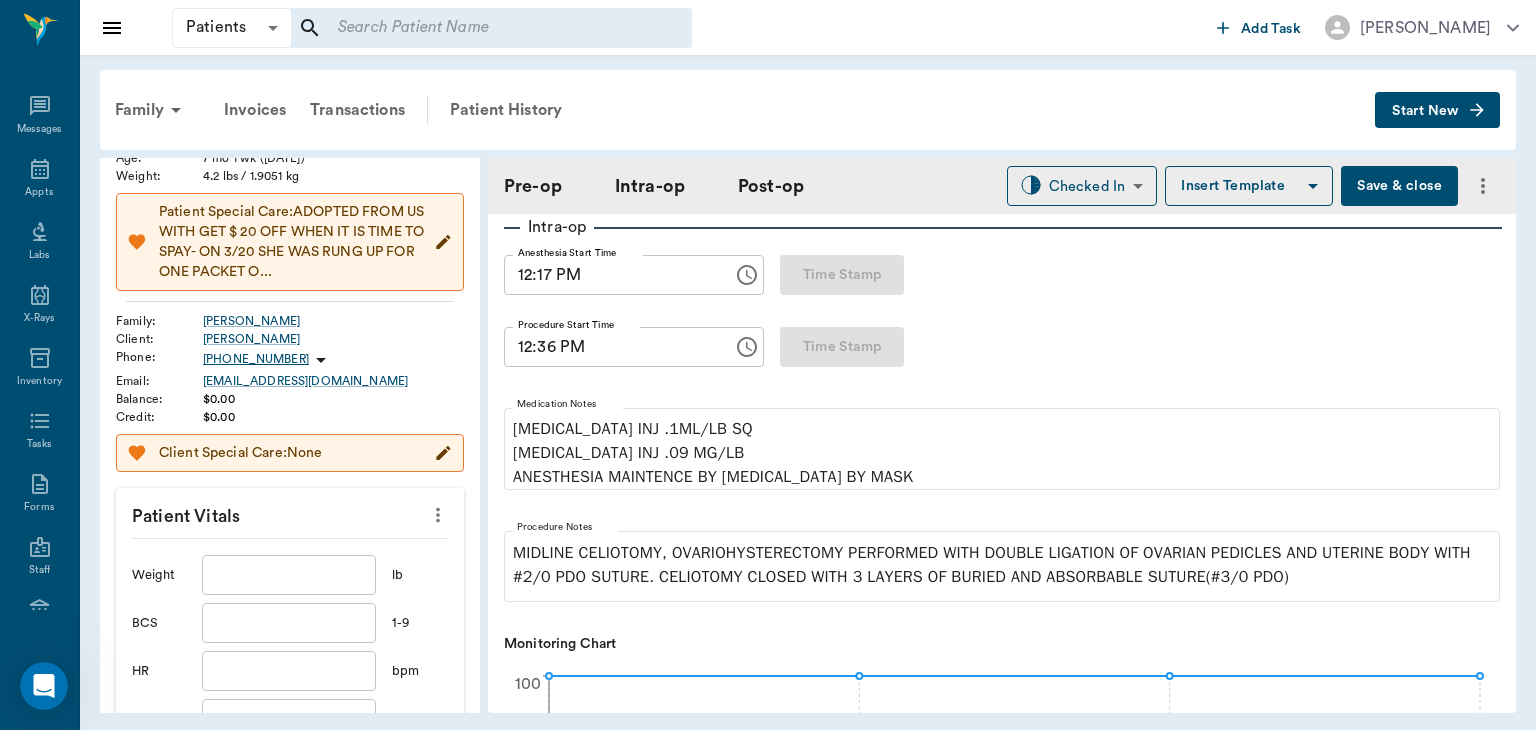 click at bounding box center [289, 575] 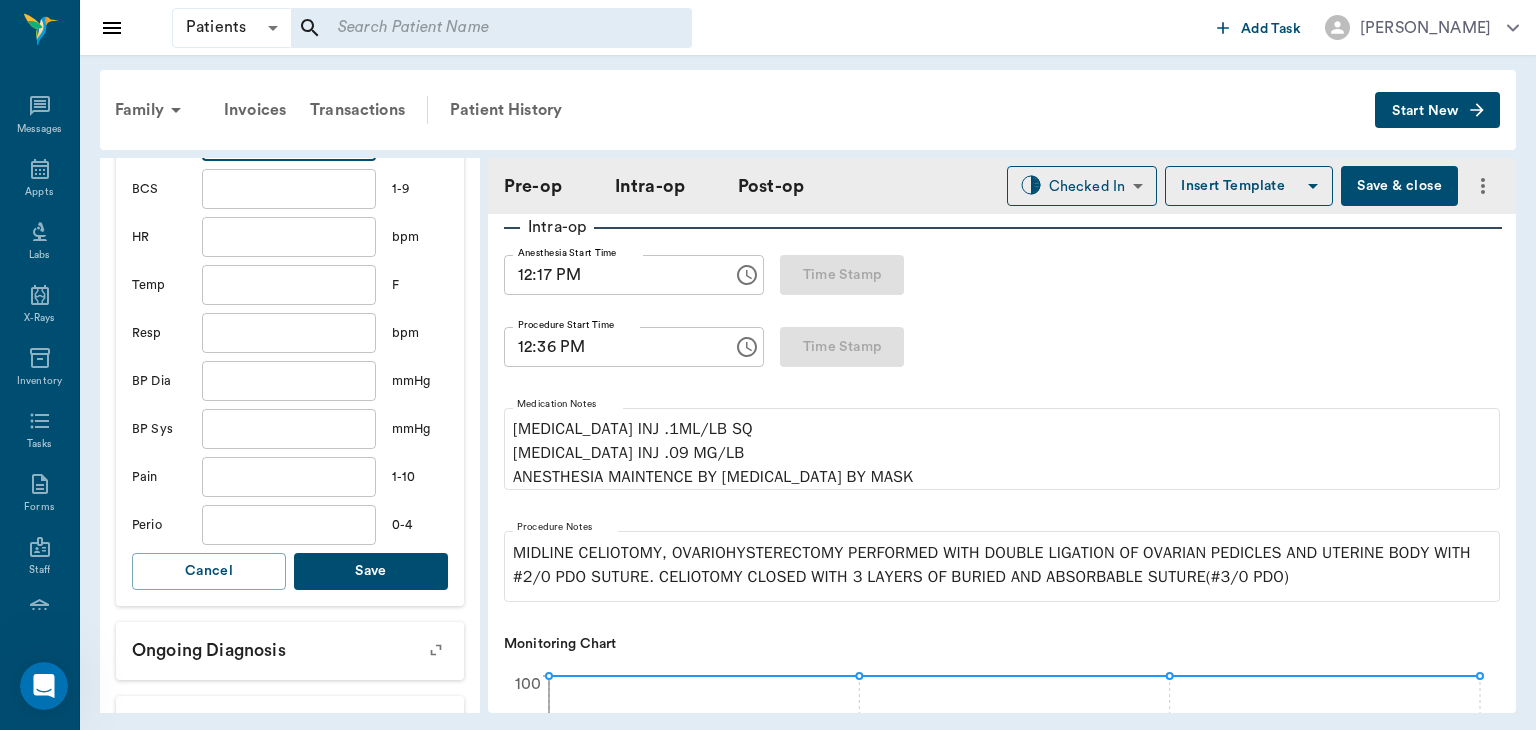 scroll, scrollTop: 590, scrollLeft: 0, axis: vertical 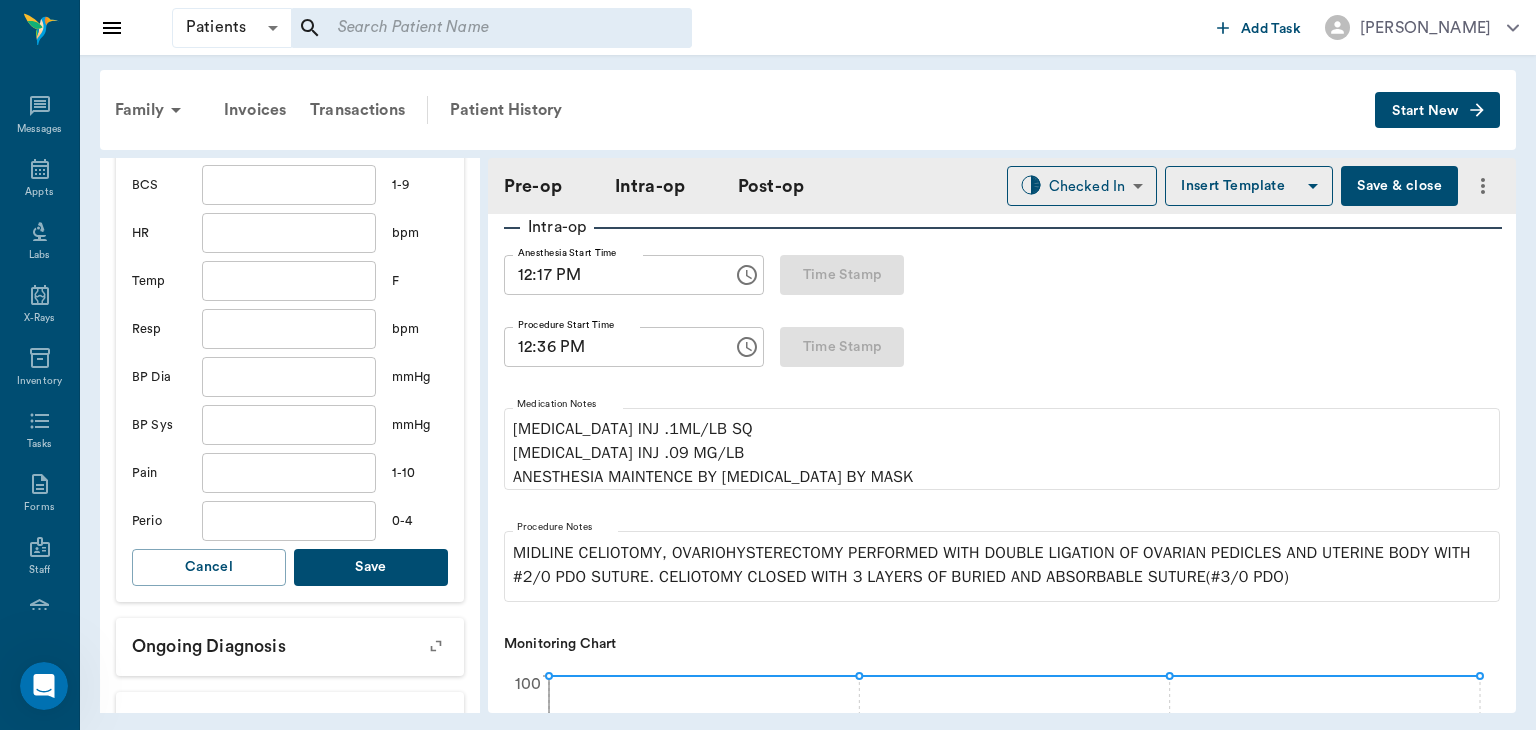 type on "7.3" 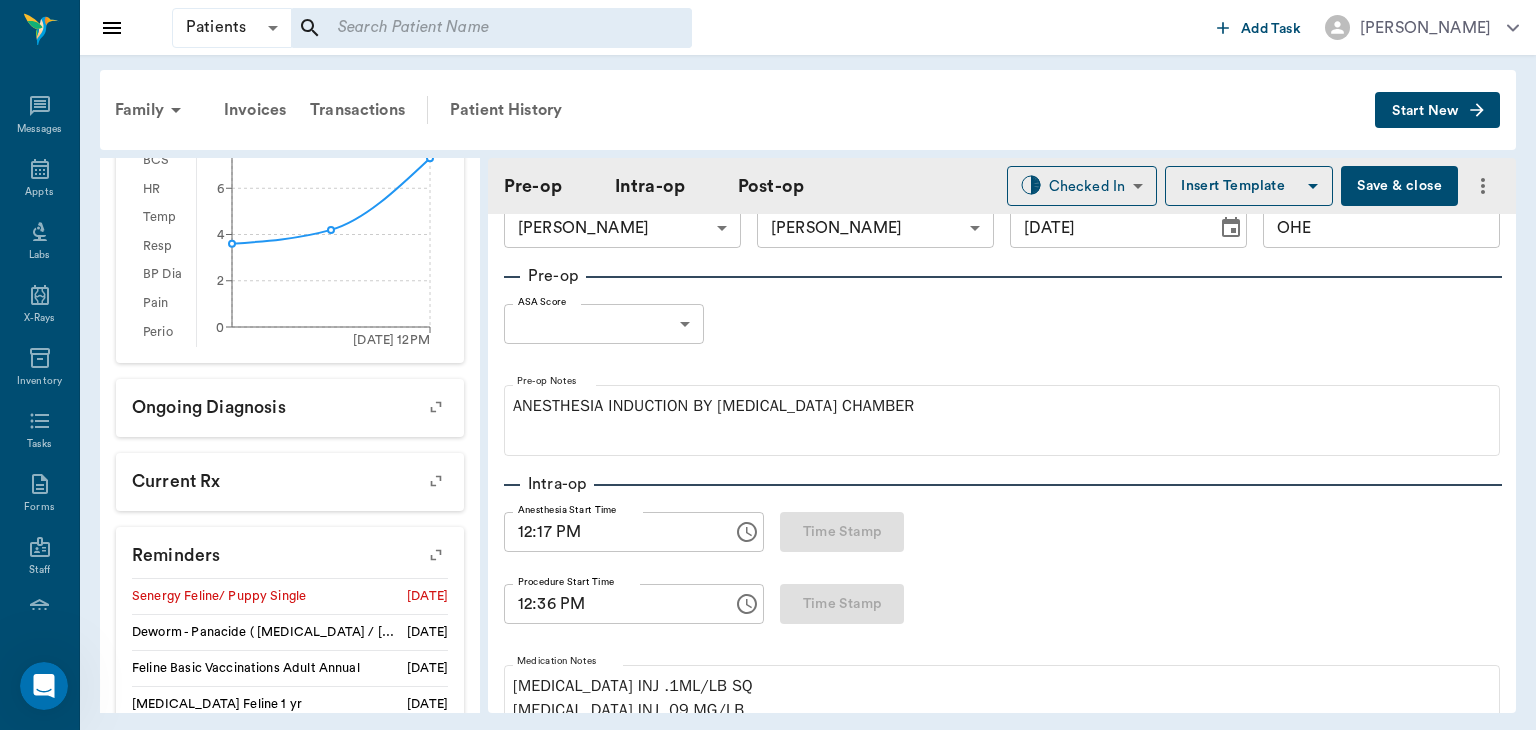 scroll, scrollTop: 0, scrollLeft: 0, axis: both 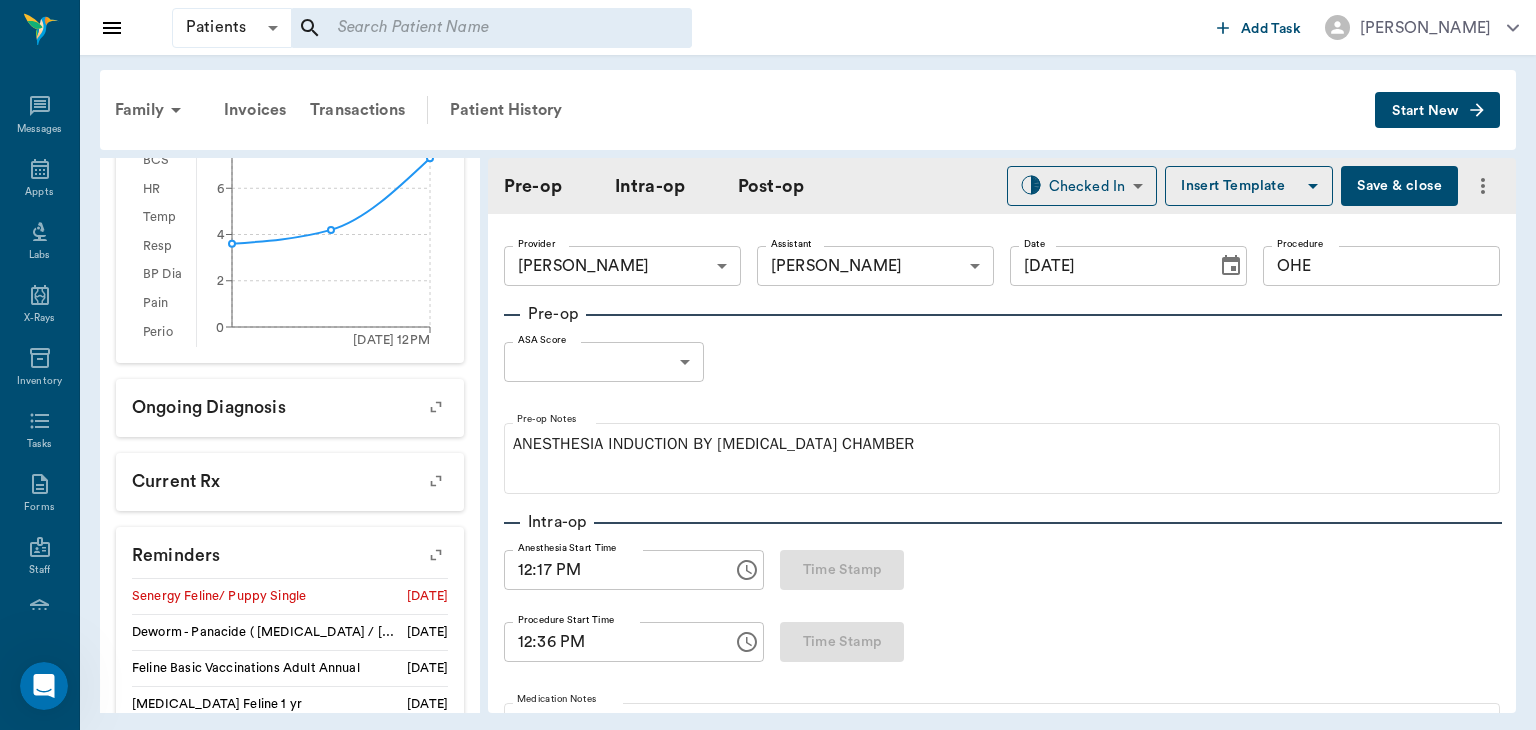 click on "Patients Patients ​ ​ Add Task [PERSON_NAME] Nectar Messages Appts Labs X-Rays Inventory Tasks Forms Staff Reports Lookup Settings Family Invoices Transactions Patient History Start New Daisy ( adopted from us) [PERSON_NAME] #10081_P1    -    ACTIVE   Species : Feline Breed : American Shorthair, [PERSON_NAME] Gender : [DEMOGRAPHIC_DATA] - Not spayed Age : [DEMOGRAPHIC_DATA] mo 1 wk ([DATE]) Weight : 7.3 lbs / 3.3112 kg Patient Special Care:  ADOPTED FROM US WITH GET $ 20 OFF WHEN IT IS TIME TO SPAY- ON 3/20 SHE WAS RUNG UP  FOR ONE PACKET O... Family : [PERSON_NAME] Client : [PERSON_NAME] Phone : [PHONE_NUMBER] Email : [EMAIL_ADDRESS][DOMAIN_NAME] Balance : $0.00 Credit : $0.00 Client Special Care:  None Patient Vitals Weight BCS HR Temp Resp BP Dia Pain Perio Score ( lb ) Date [DATE] 12PM 0 2 4 6 8 Ongoing diagnosis Current Rx Reminders Senergy Feline/ Puppy Single [DATE] Deworm - Panacide ( [MEDICAL_DATA] / [MEDICAL_DATA] ) - Included [DATE] Feline Basic Vaccinations Adult Annual [DATE] [MEDICAL_DATA] Feline 1 yr [DATE] Pre-op Post-op" at bounding box center (768, 365) 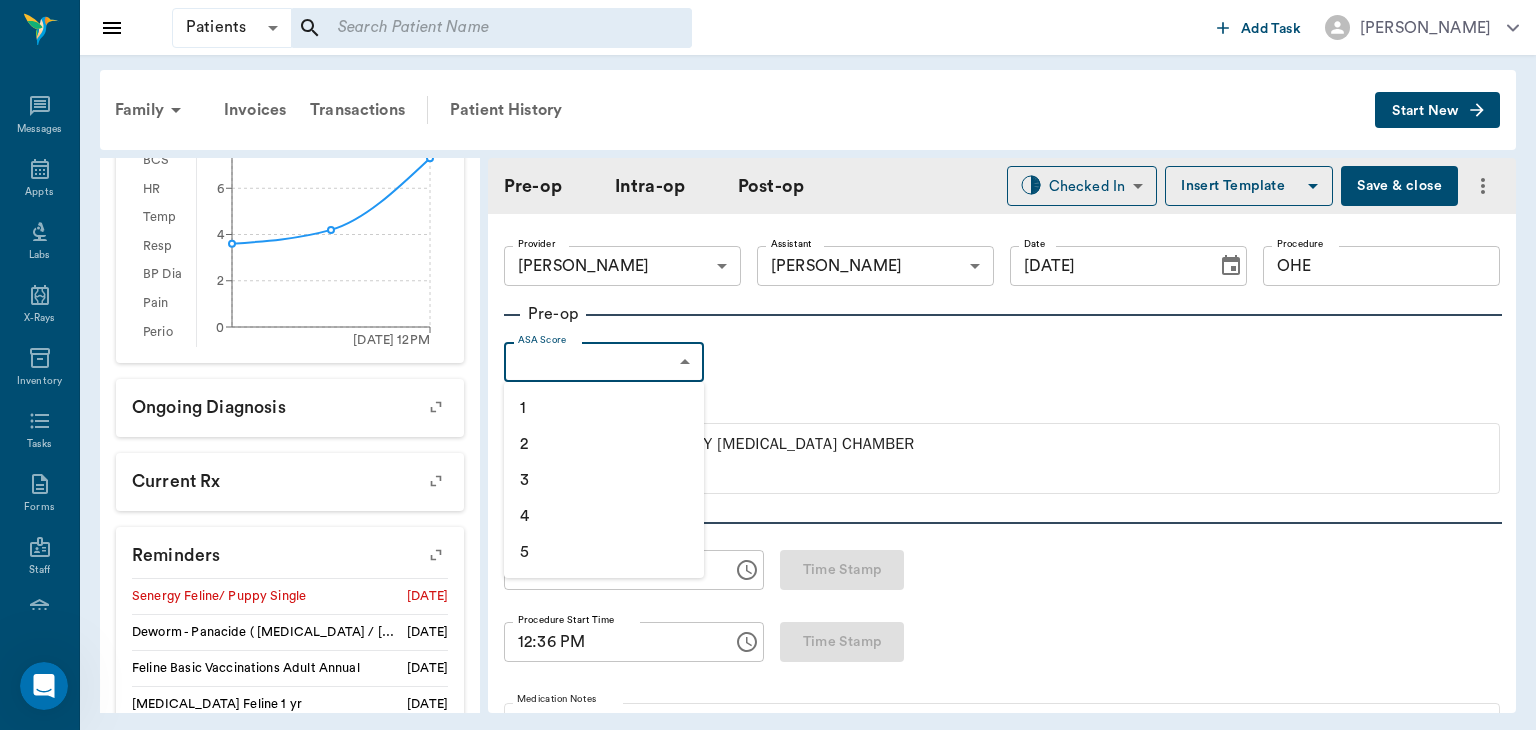 click on "2" at bounding box center (604, 444) 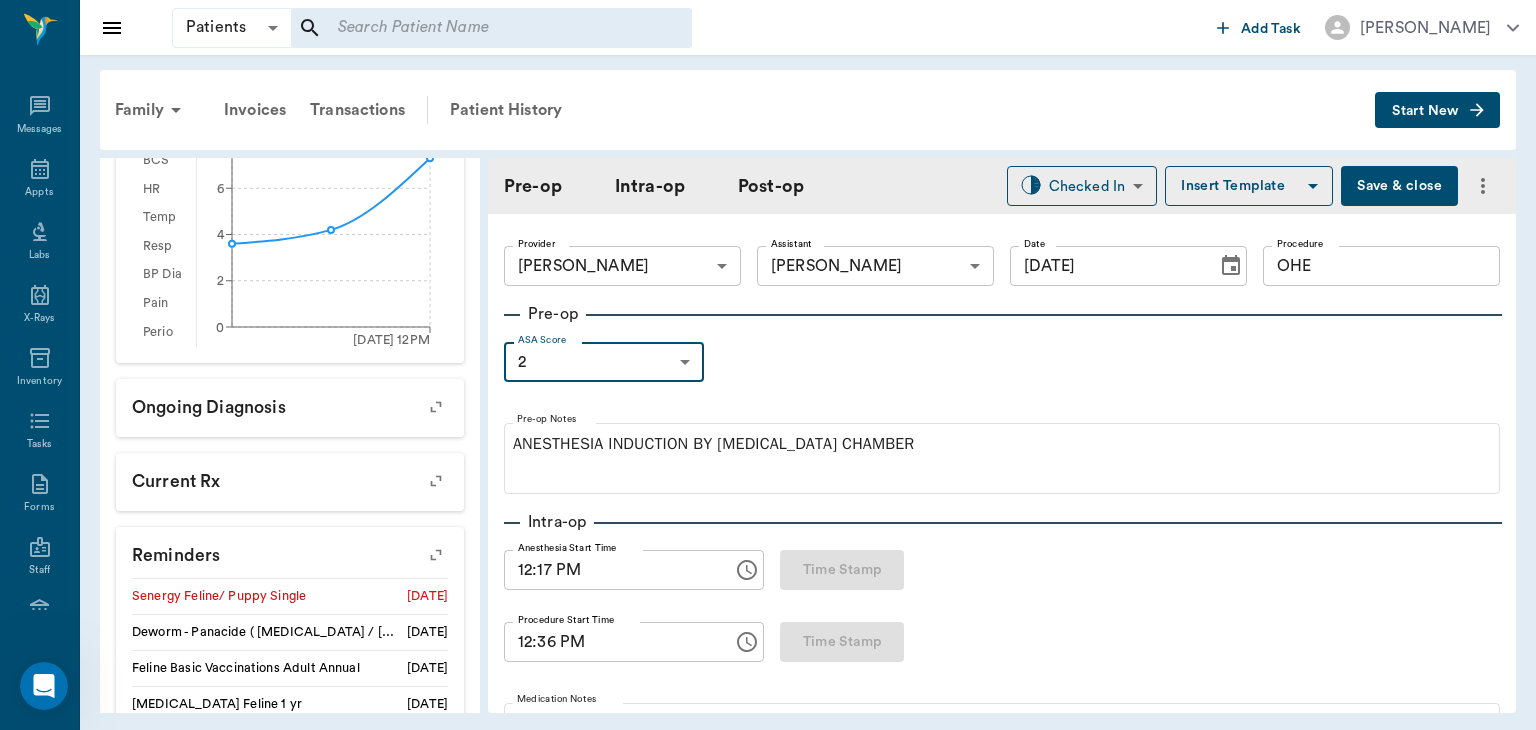 click on "Patients Patients ​ ​ Add Task [PERSON_NAME] Nectar Messages Appts Labs X-Rays Inventory Tasks Forms Staff Reports Lookup Settings Family Invoices Transactions Patient History Start New Daisy ( adopted from us) [PERSON_NAME] #10081_P1    -    ACTIVE   Species : Feline Breed : American Shorthair, [PERSON_NAME] Gender : [DEMOGRAPHIC_DATA] - Not spayed Age : [DEMOGRAPHIC_DATA] mo 1 wk ([DATE]) Weight : 7.3 lbs / 3.3112 kg Patient Special Care:  ADOPTED FROM US WITH GET $ 20 OFF WHEN IT IS TIME TO SPAY- ON 3/20 SHE WAS RUNG UP  FOR ONE PACKET O... Family : [PERSON_NAME] Client : [PERSON_NAME] Phone : [PHONE_NUMBER] Email : [EMAIL_ADDRESS][DOMAIN_NAME] Balance : $0.00 Credit : $0.00 Client Special Care:  None Patient Vitals Weight BCS HR Temp Resp BP Dia Pain Perio Score ( lb ) Date [DATE] 12PM 0 2 4 6 8 Ongoing diagnosis Current Rx Reminders Senergy Feline/ Puppy Single [DATE] Deworm - Panacide ( [MEDICAL_DATA] / [MEDICAL_DATA] ) - Included [DATE] Feline Basic Vaccinations Adult Annual [DATE] [MEDICAL_DATA] Feline 1 yr [DATE] Pre-op Post-op" at bounding box center (768, 365) 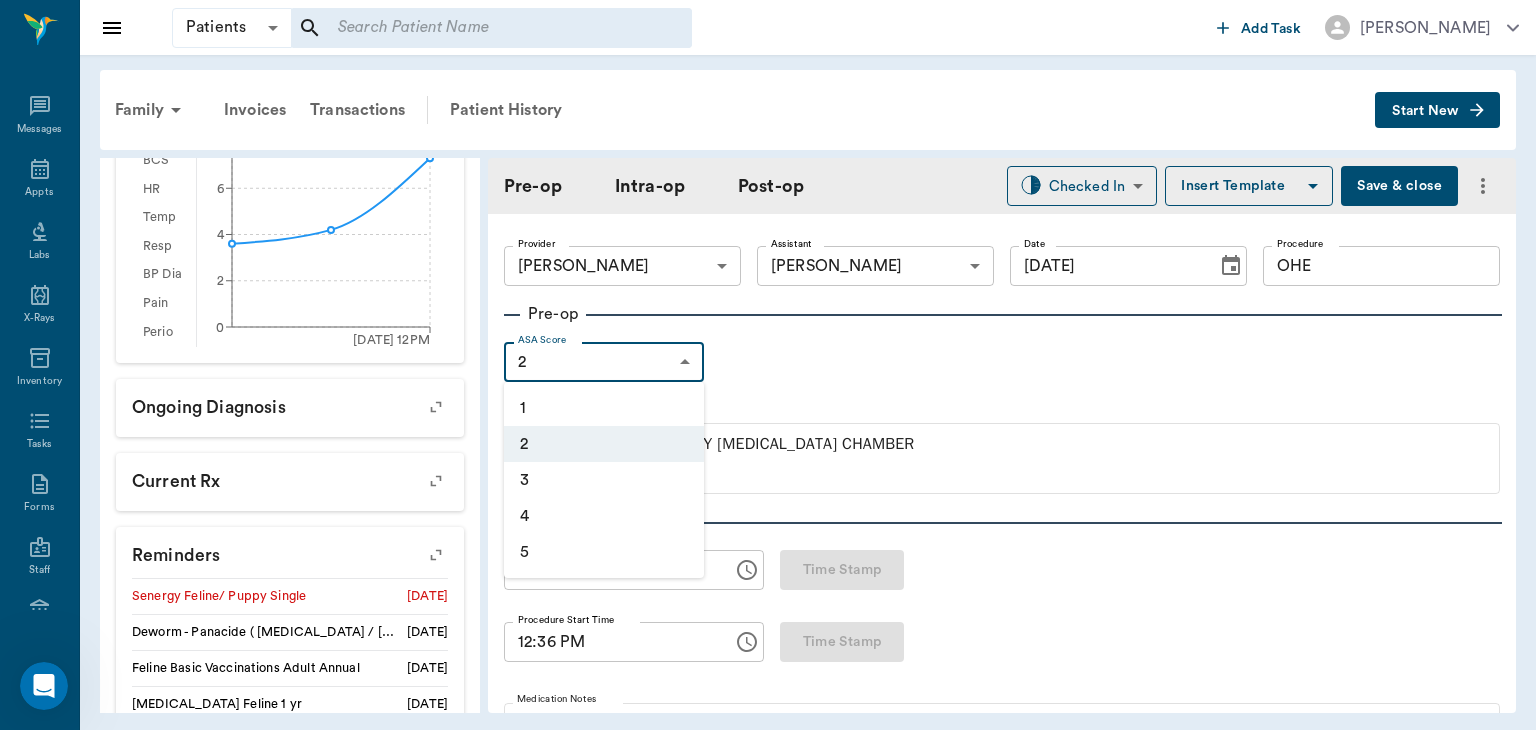click on "1" at bounding box center [604, 408] 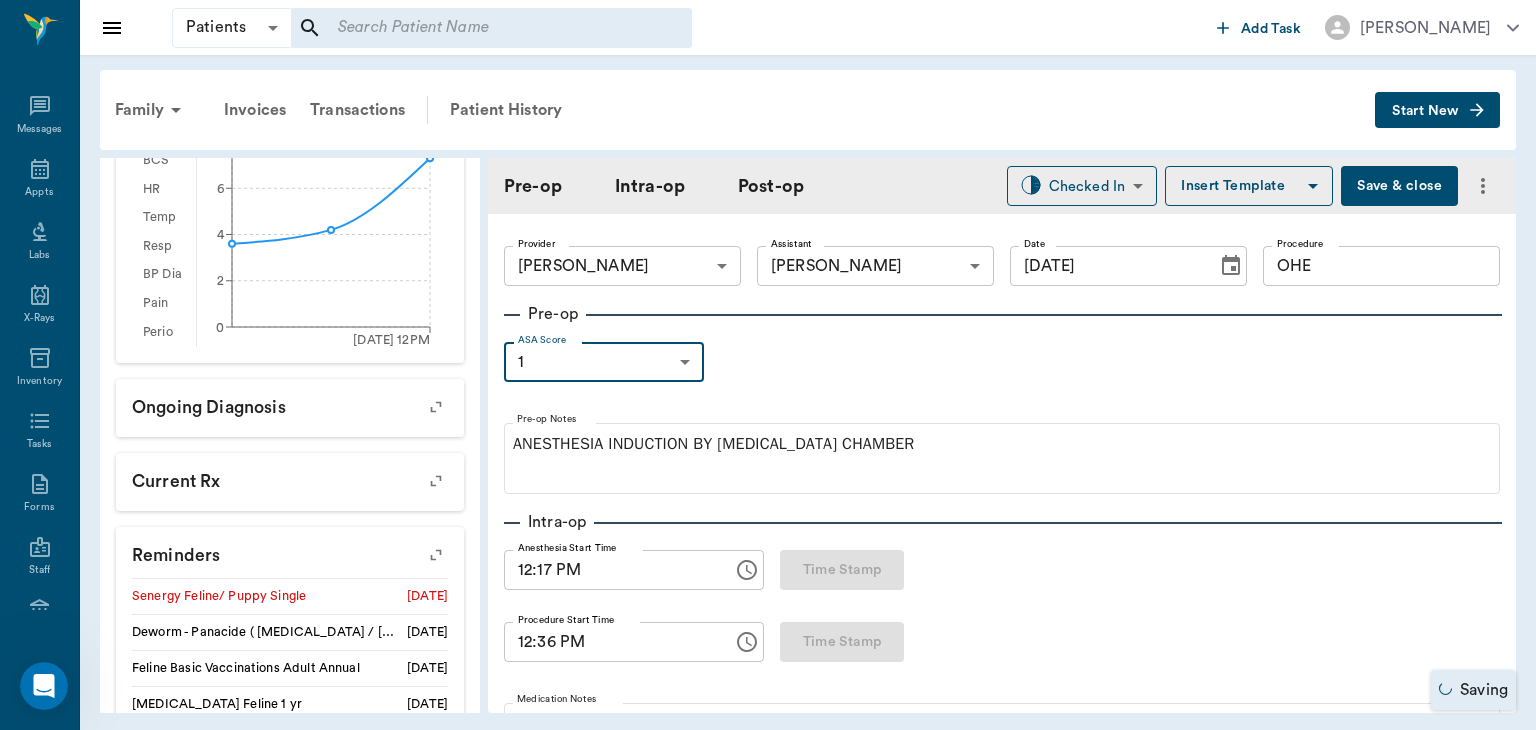 click on "Patients Patients ​ ​ Add Task [PERSON_NAME] Nectar Messages Appts Labs X-Rays Inventory Tasks Forms Staff Reports Lookup Settings Family Invoices Transactions Patient History Start New Daisy ( adopted from us) [PERSON_NAME] #10081_P1    -    ACTIVE   Species : Feline Breed : American Shorthair, [PERSON_NAME] Gender : [DEMOGRAPHIC_DATA] - Not spayed Age : [DEMOGRAPHIC_DATA] mo 1 wk ([DATE]) Weight : 7.3 lbs / 3.3112 kg Patient Special Care:  ADOPTED FROM US WITH GET $ 20 OFF WHEN IT IS TIME TO SPAY- ON 3/20 SHE WAS RUNG UP  FOR ONE PACKET O... Family : [PERSON_NAME] Client : [PERSON_NAME] Phone : [PHONE_NUMBER] Email : [EMAIL_ADDRESS][DOMAIN_NAME] Balance : $0.00 Credit : $0.00 Client Special Care:  None Patient Vitals Weight BCS HR Temp Resp BP Dia Pain Perio Score ( lb ) Date [DATE] 12PM 0 2 4 6 8 Ongoing diagnosis Current Rx Reminders Senergy Feline/ Puppy Single [DATE] Deworm - Panacide ( [MEDICAL_DATA] / [MEDICAL_DATA] ) - Included [DATE] Feline Basic Vaccinations Adult Annual [DATE] [MEDICAL_DATA] Feline 1 yr [DATE] Pre-op Post-op" at bounding box center [768, 365] 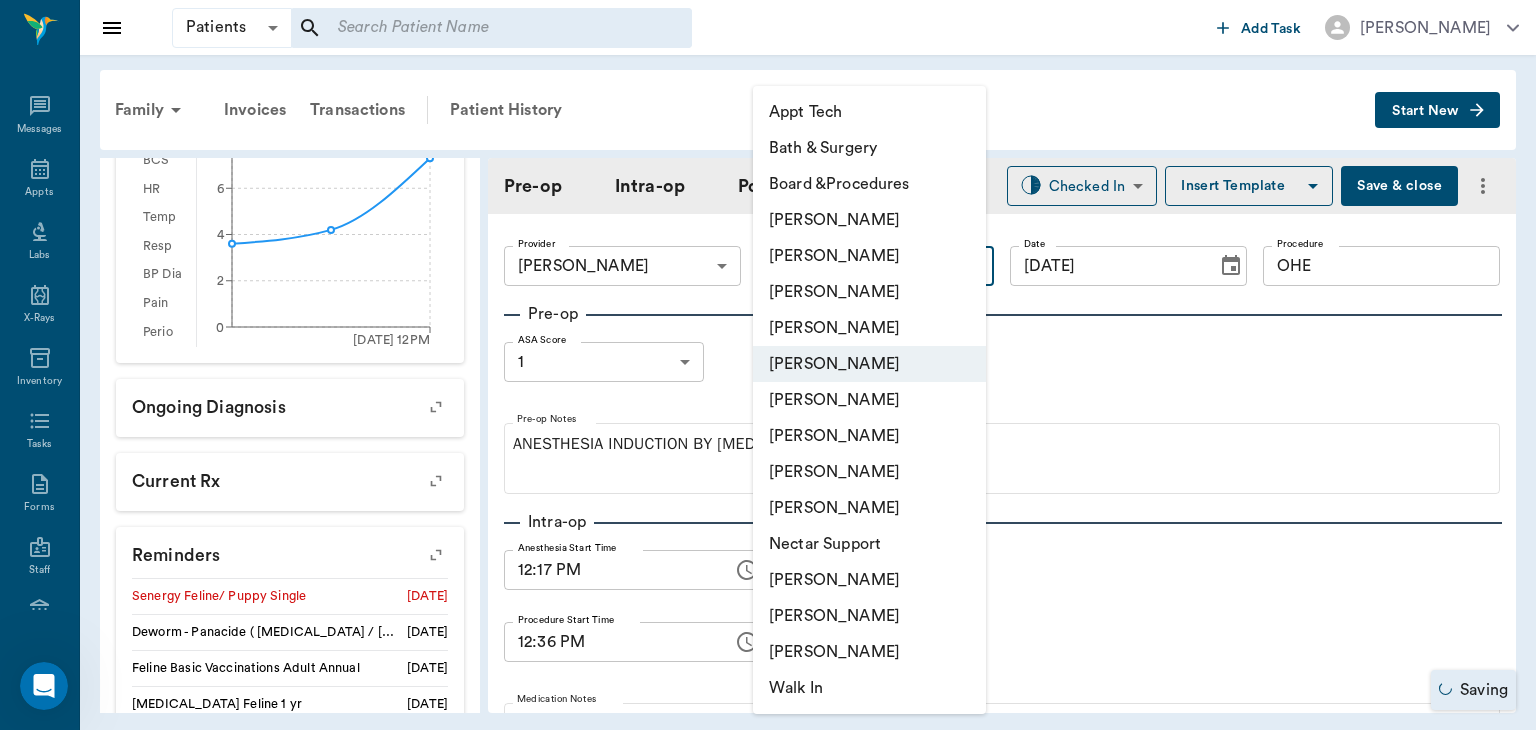 click on "[PERSON_NAME]" at bounding box center (869, 580) 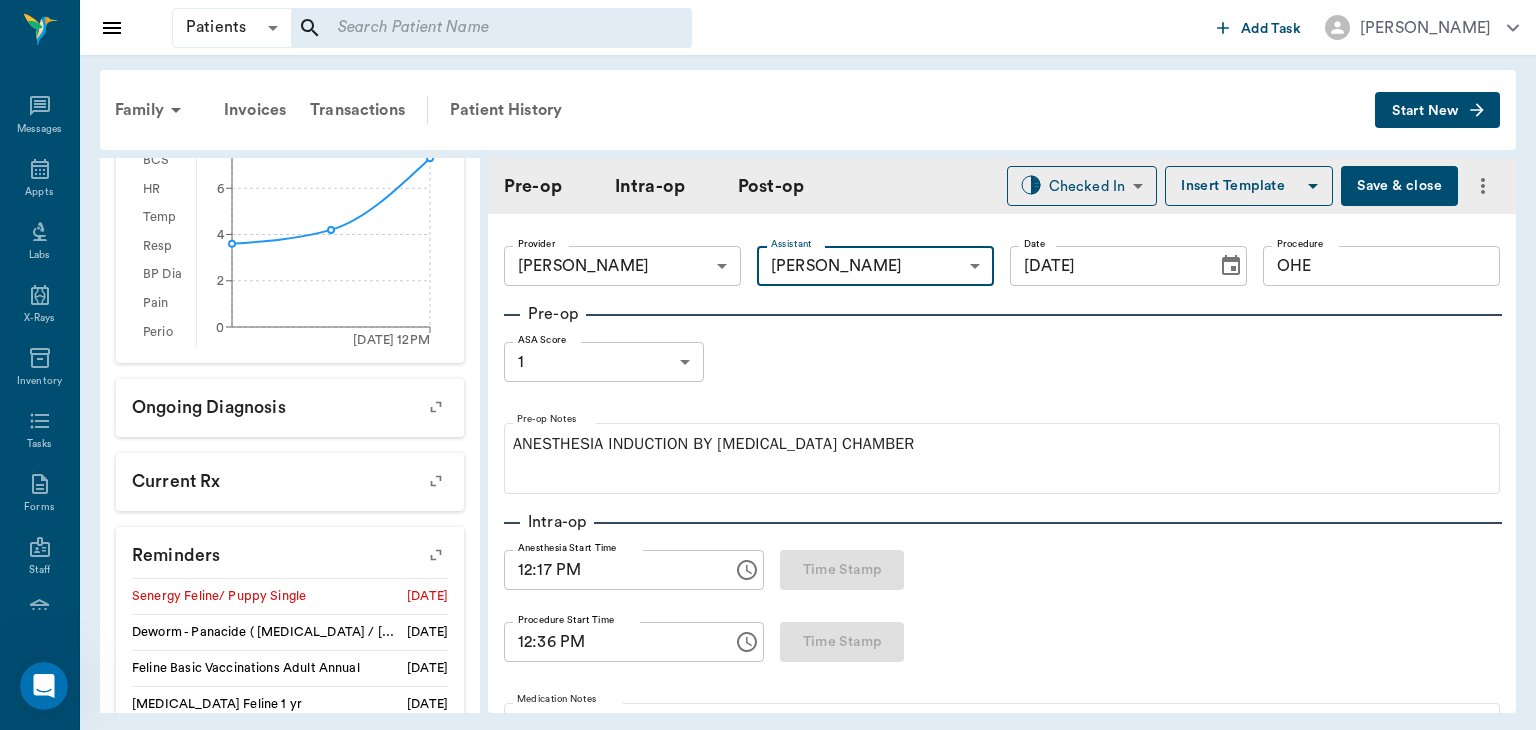 click on "Save & close" at bounding box center (1399, 186) 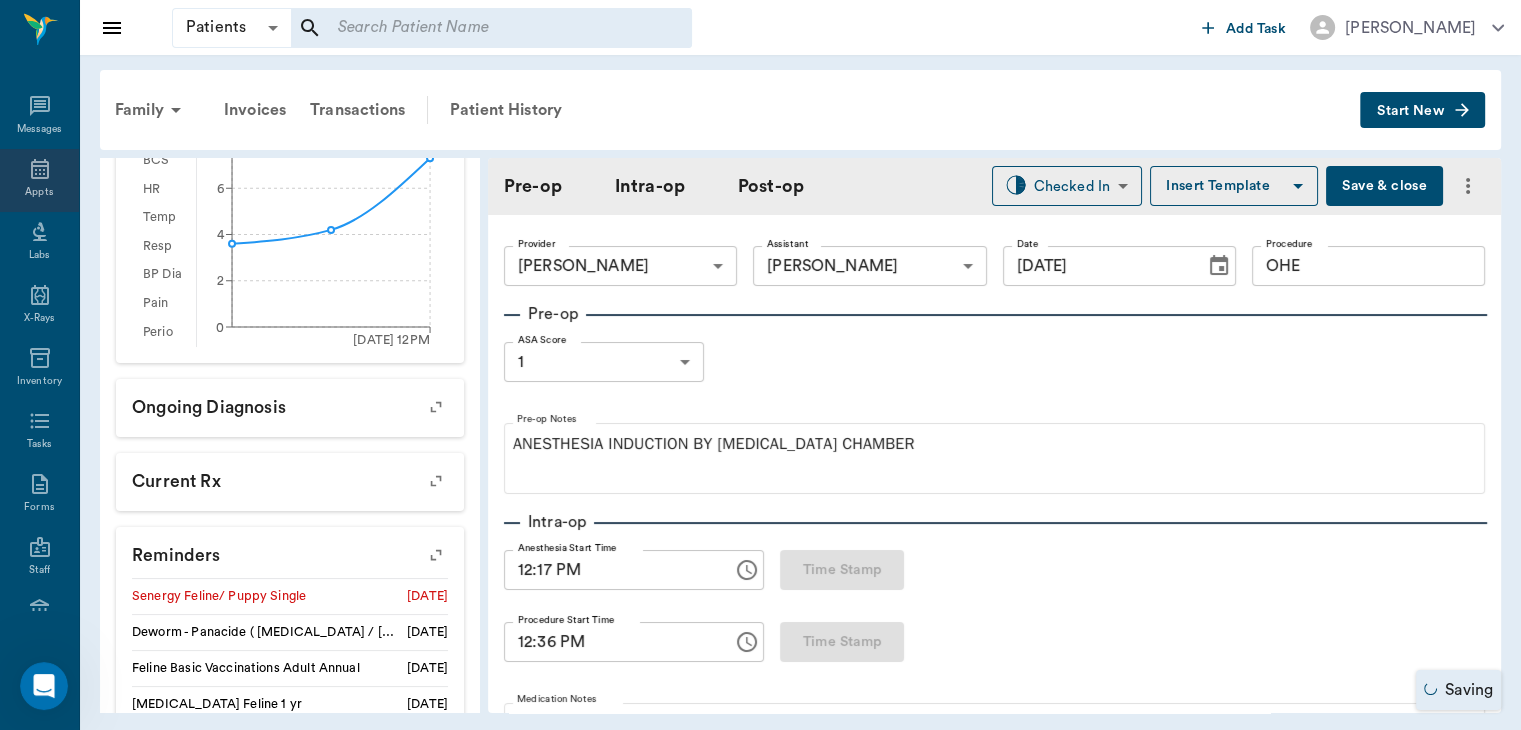 click on "Appts" at bounding box center [39, 192] 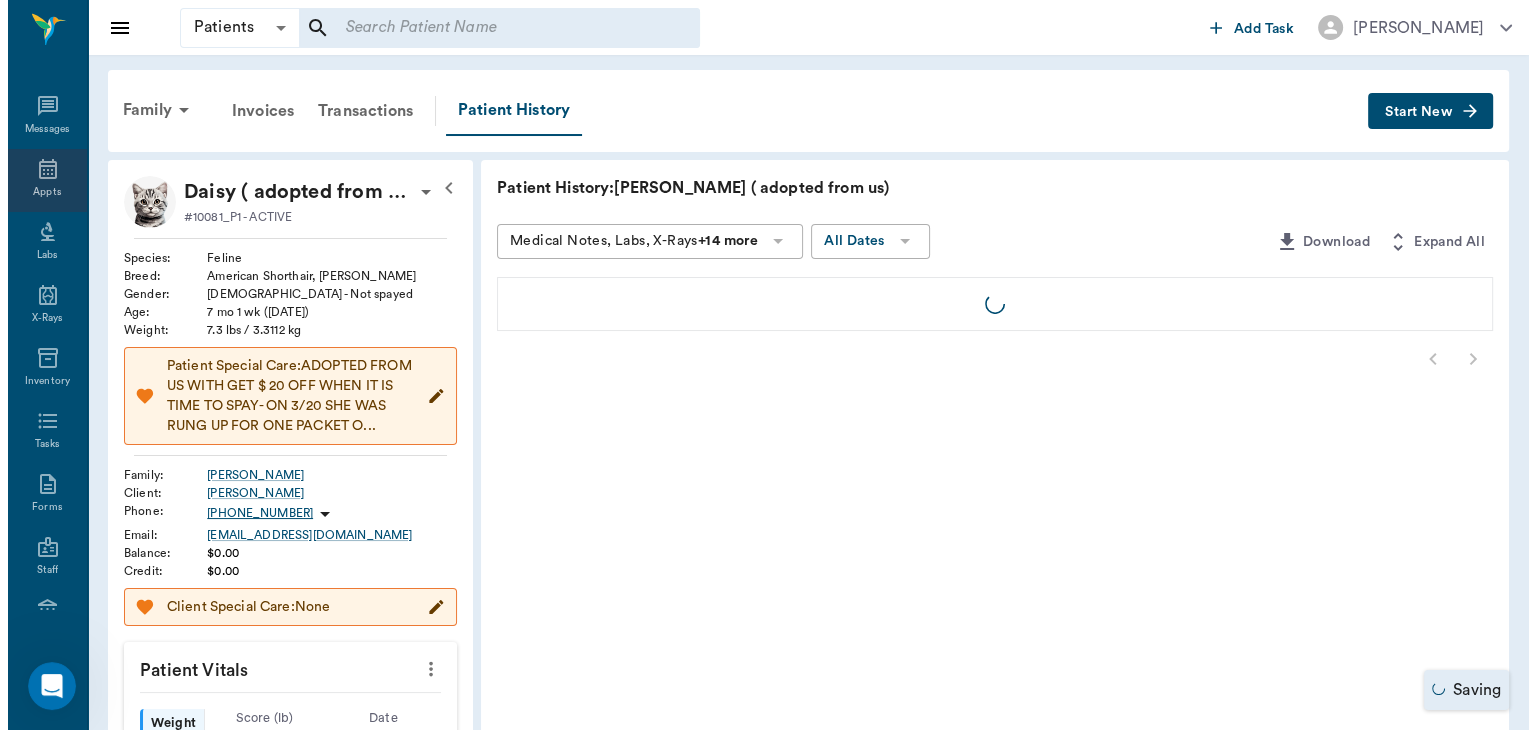scroll, scrollTop: 0, scrollLeft: 0, axis: both 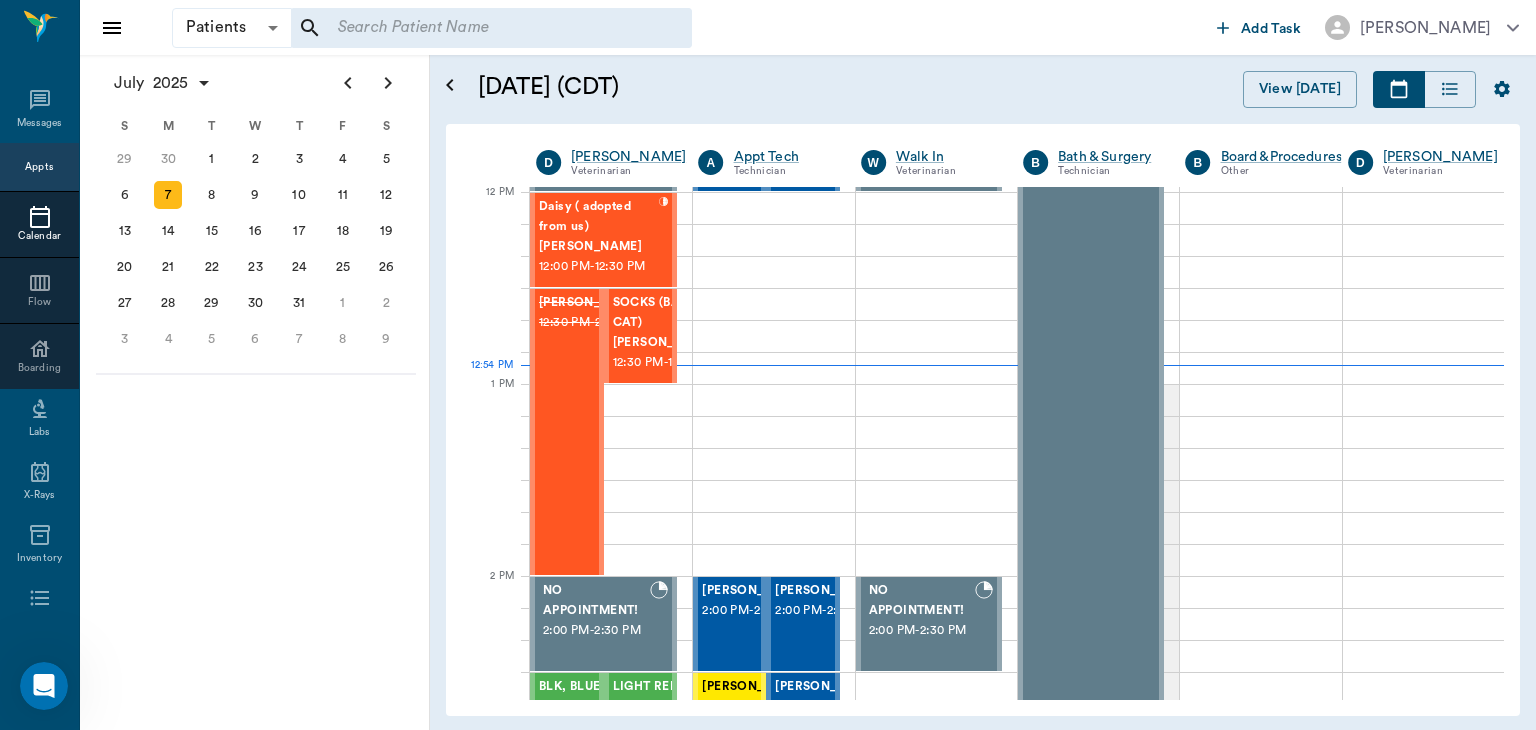 click on "SOCKS (BARN CAT) [PERSON_NAME]" at bounding box center (664, 323) 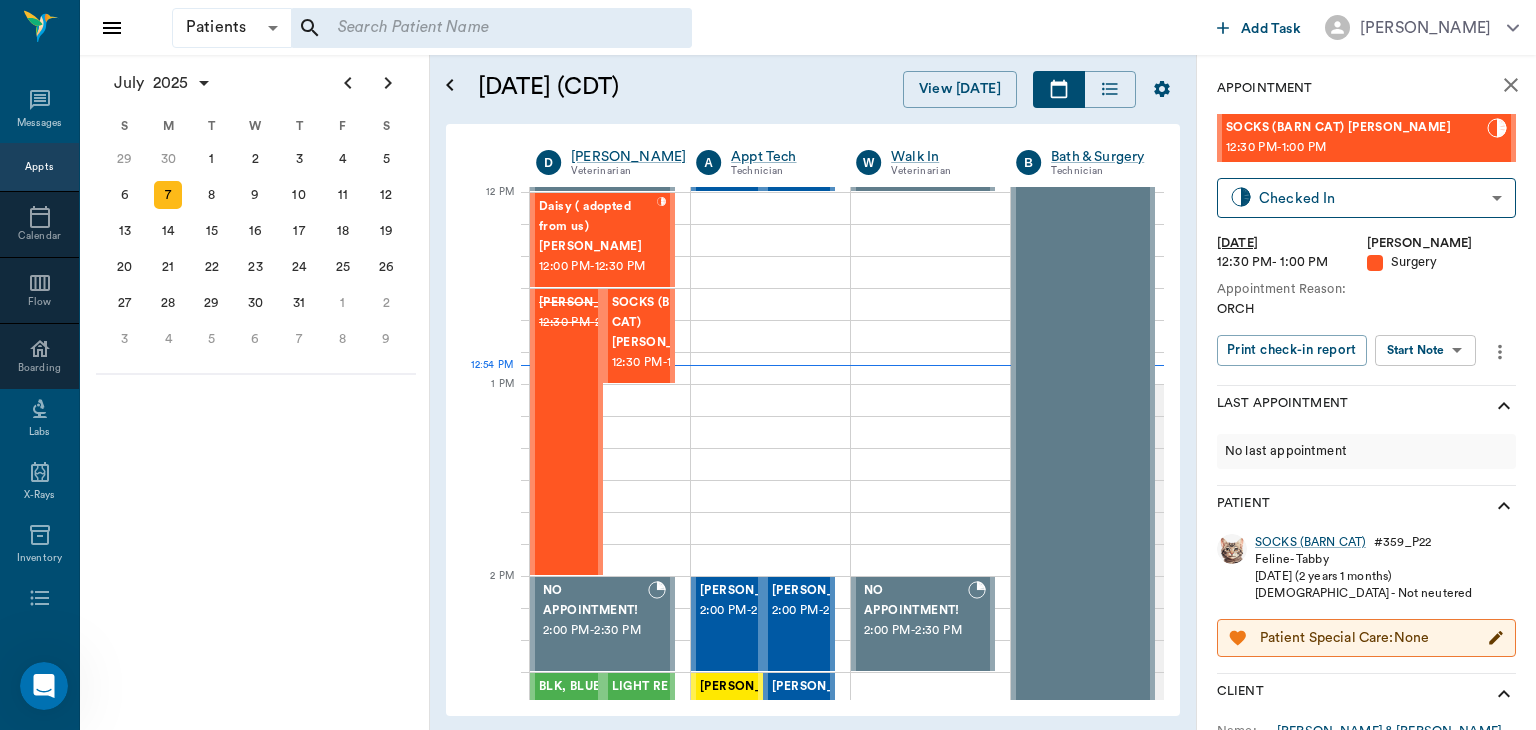click on "Patients Patients ​ ​ Add Task [PERSON_NAME] Nectar Messages Appts Calendar Flow Boarding Labs X-Rays Inventory Tasks Forms Staff Reports Lookup Settings [DATE] S M T W T F S [DATE] 2 3 4 5 6 7 8 9 10 11 12 13 14 15 16 17 18 19 20 21 22 23 24 25 26 27 28 29 [DATE] 1 2 3 4 5 6 7 8 9 10 11 12 S M T W T F S 29 [DATE] 1 2 3 4 5 6 7 8 9 10 11 12 13 14 15 16 17 18 19 20 21 22 23 24 25 26 27 28 29 30 [DATE] 1 2 3 4 5 6 7 8 9 S M T W T F S 27 28 29 30 [DATE] 1 2 3 4 5 6 7 8 9 10 11 12 13 14 15 16 17 18 19 20 21 22 23 24 25 26 27 28 29 30 31 [DATE] 2 3 4 5 6 [DATE] (CDT) View [DATE] [DATE] [DATE] [DATE] D [PERSON_NAME] Veterinarian A Appt Tech Technician W Walk In Veterinarian B Bath & Surgery Technician B Board &Procedures Other D [PERSON_NAME] Veterinarian 8 AM 9 AM 10 AM 11 AM 12 PM 1 PM 2 PM 3 PM 4 PM 5 PM 6 PM 7 PM 8 PM 12:54 PM Bovine [PERSON_NAME] 8:00 AM  -  9:00 AM NO APPOINTMENT! EMERGENCY ONLY! 9:00 AM  -  9:30 AM Whiskey [PERSON_NAME] 9:00 AM  -  9:30 AM [PERSON_NAME] 9:30 AM  -  9:30 AM" at bounding box center [768, 365] 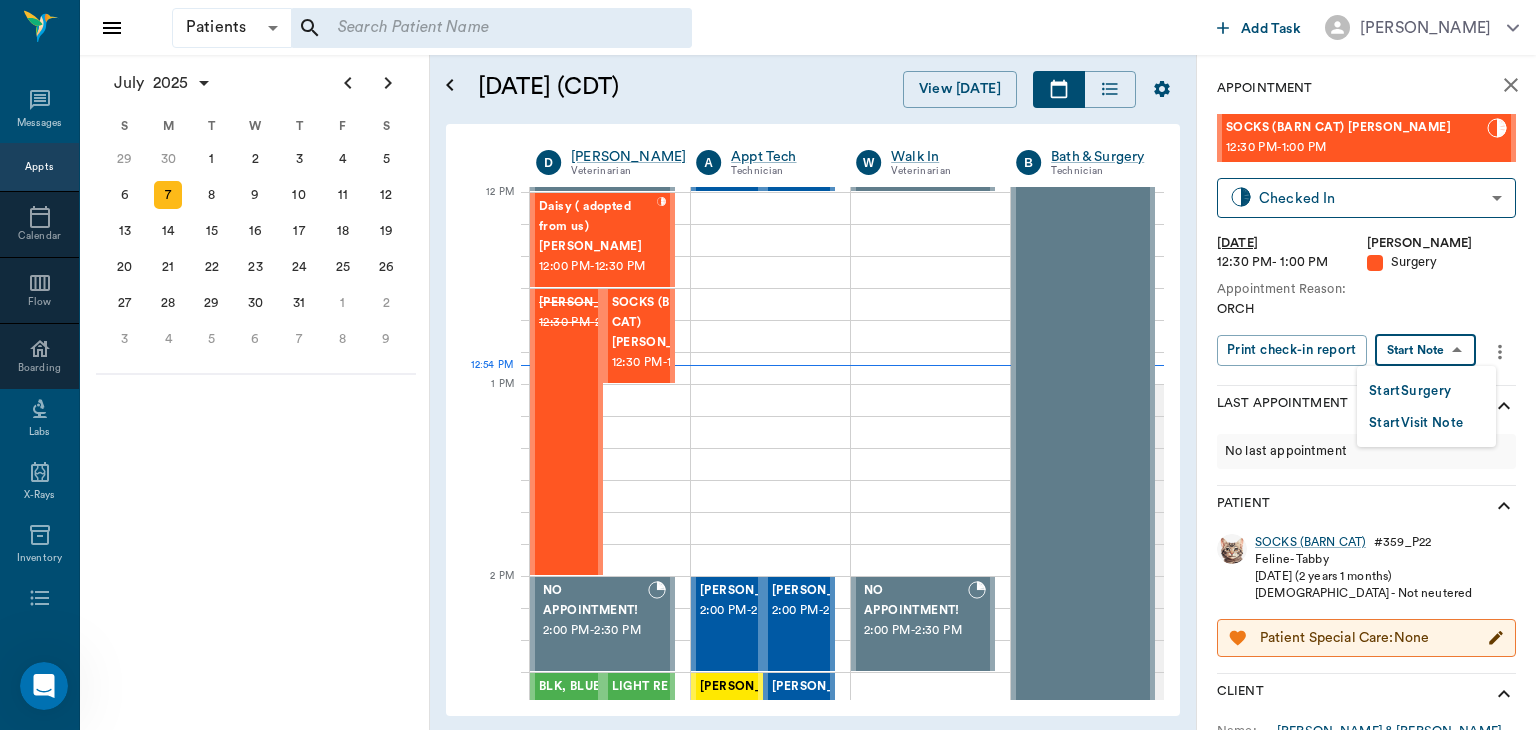 click on "Start  Surgery" at bounding box center (1410, 391) 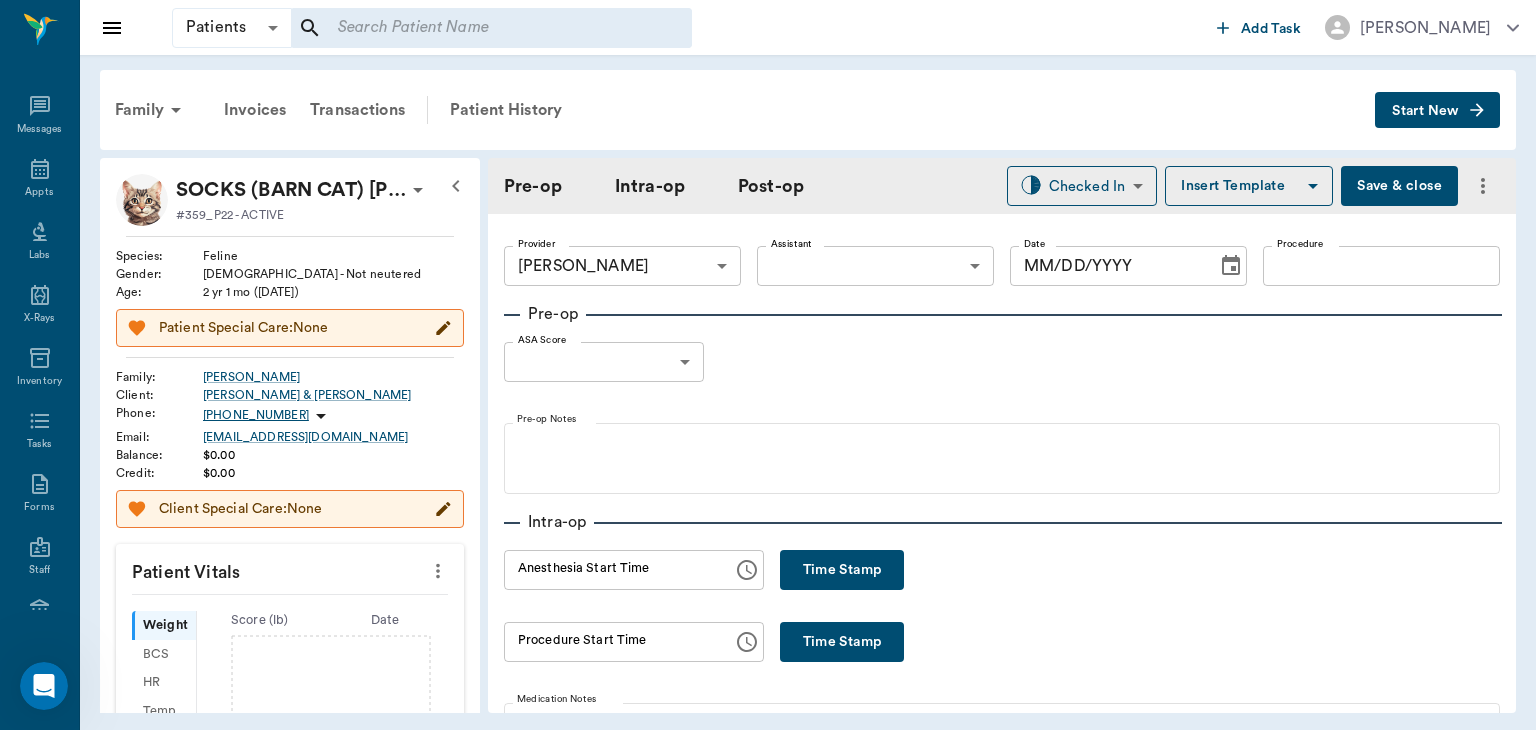 type on "63ec2f075fda476ae8351a4d" 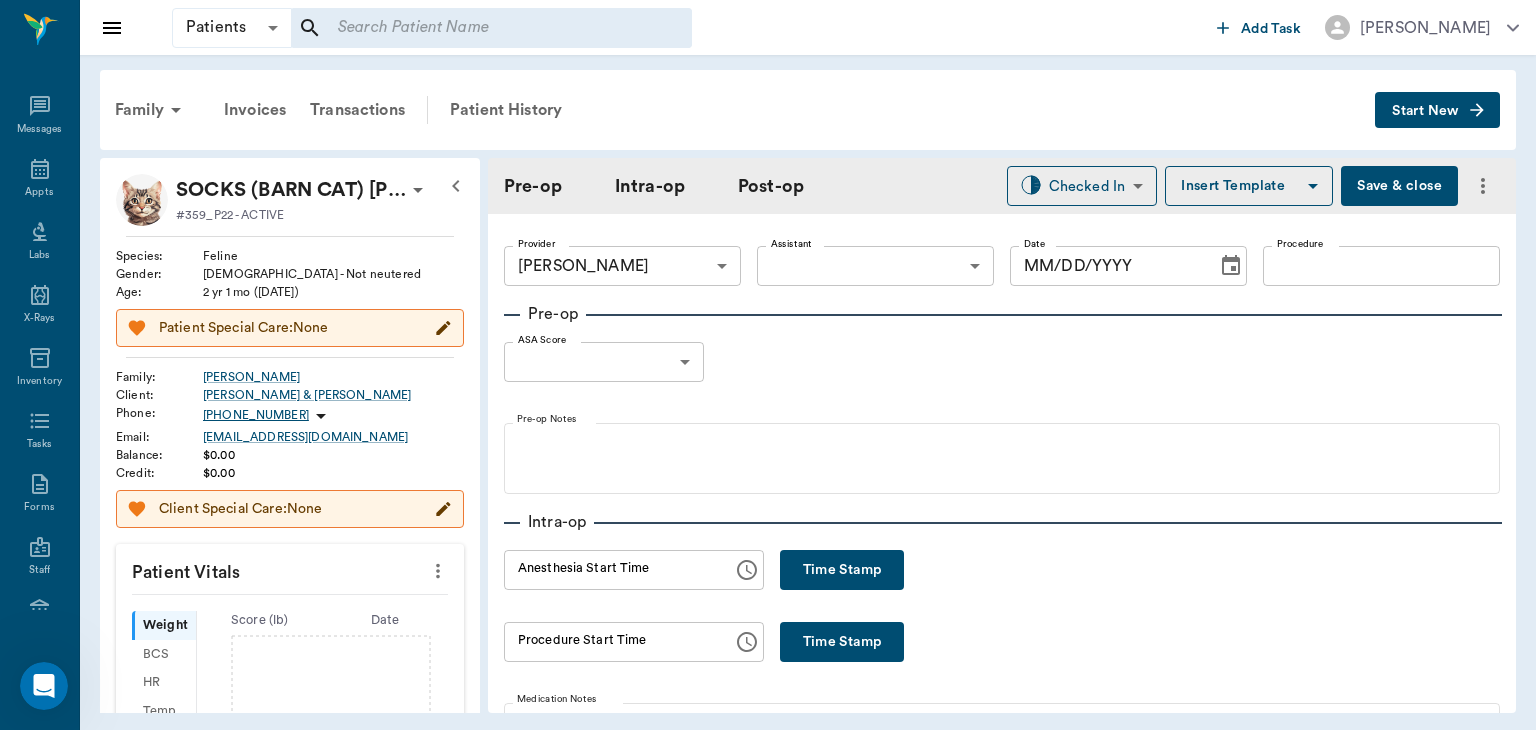 type on "[DATE]" 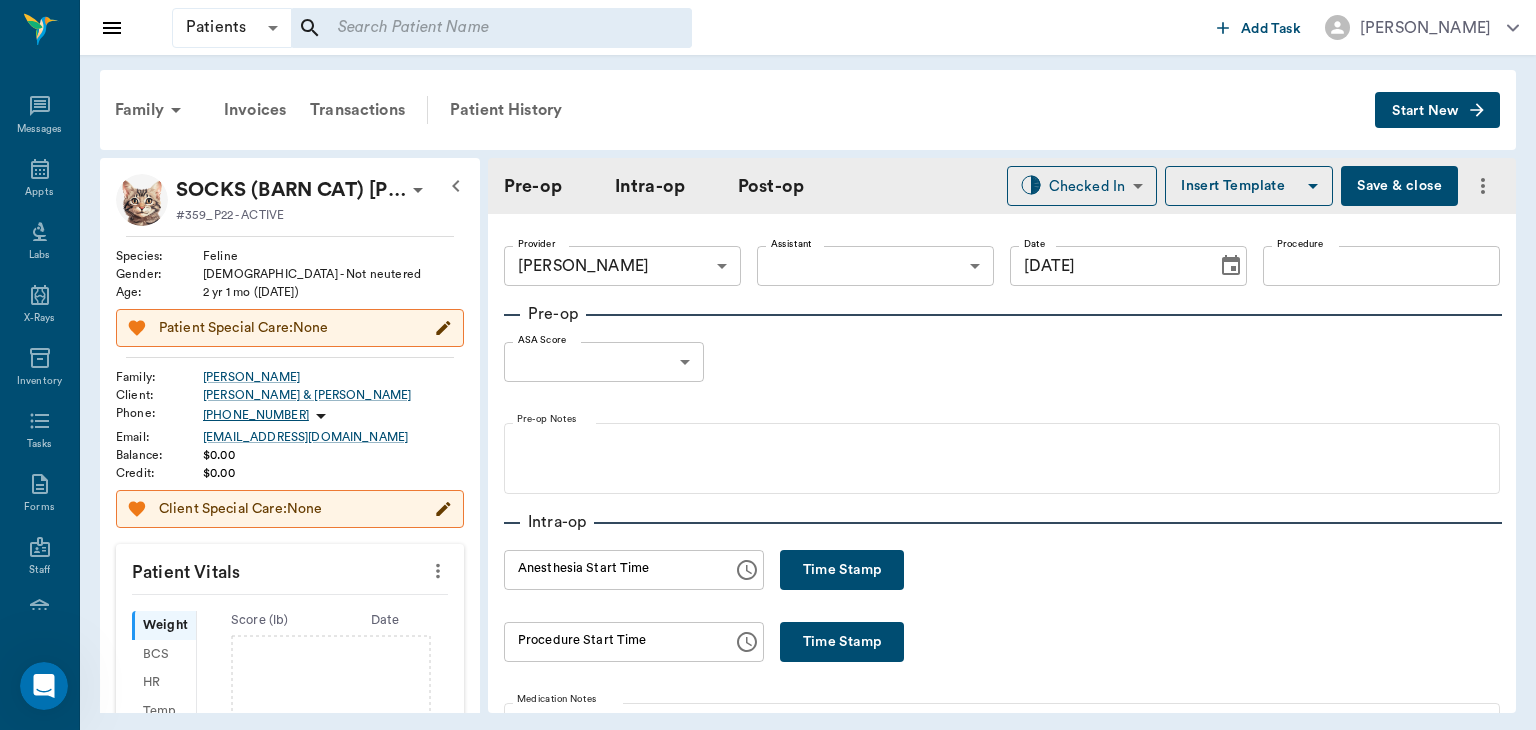 click on "Time Stamp" at bounding box center (842, 570) 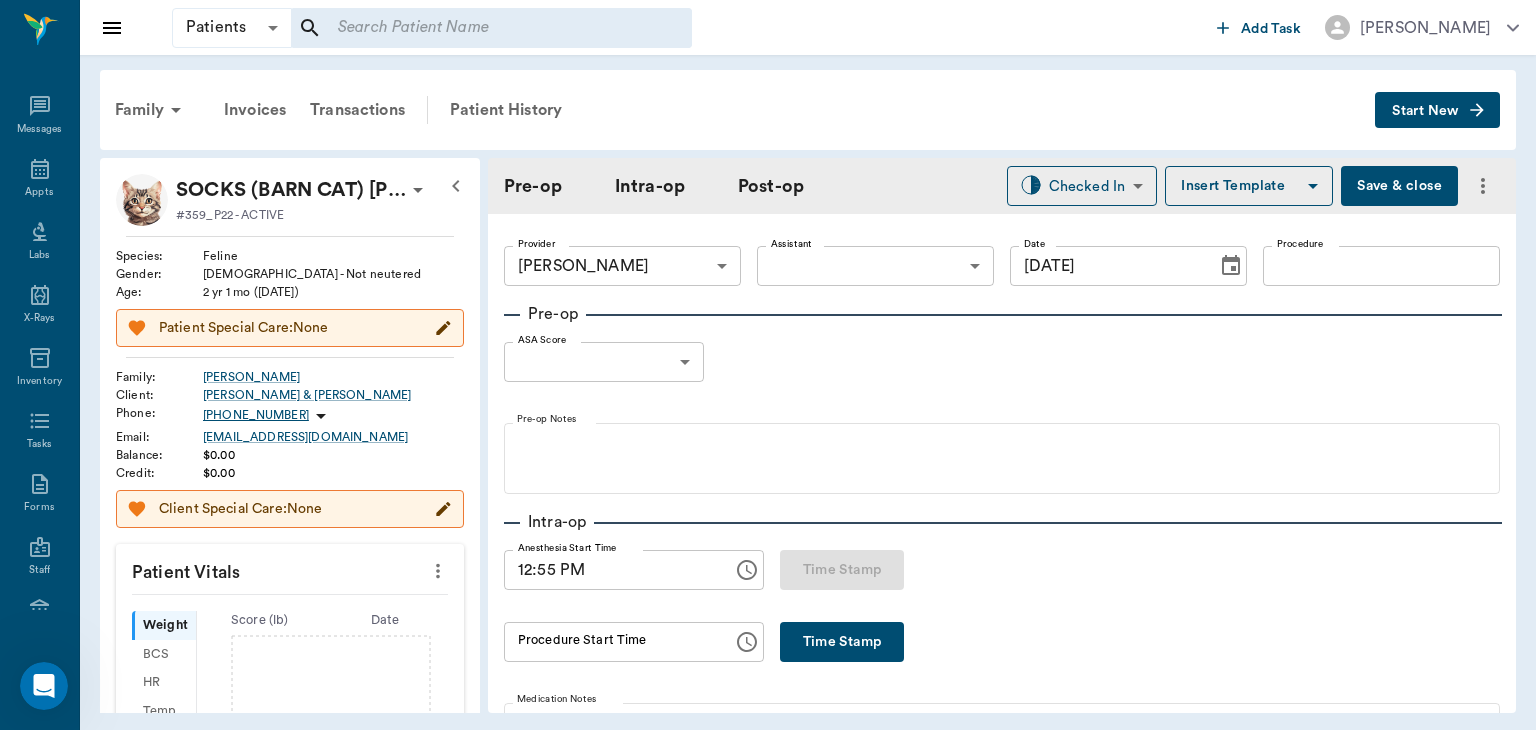 click 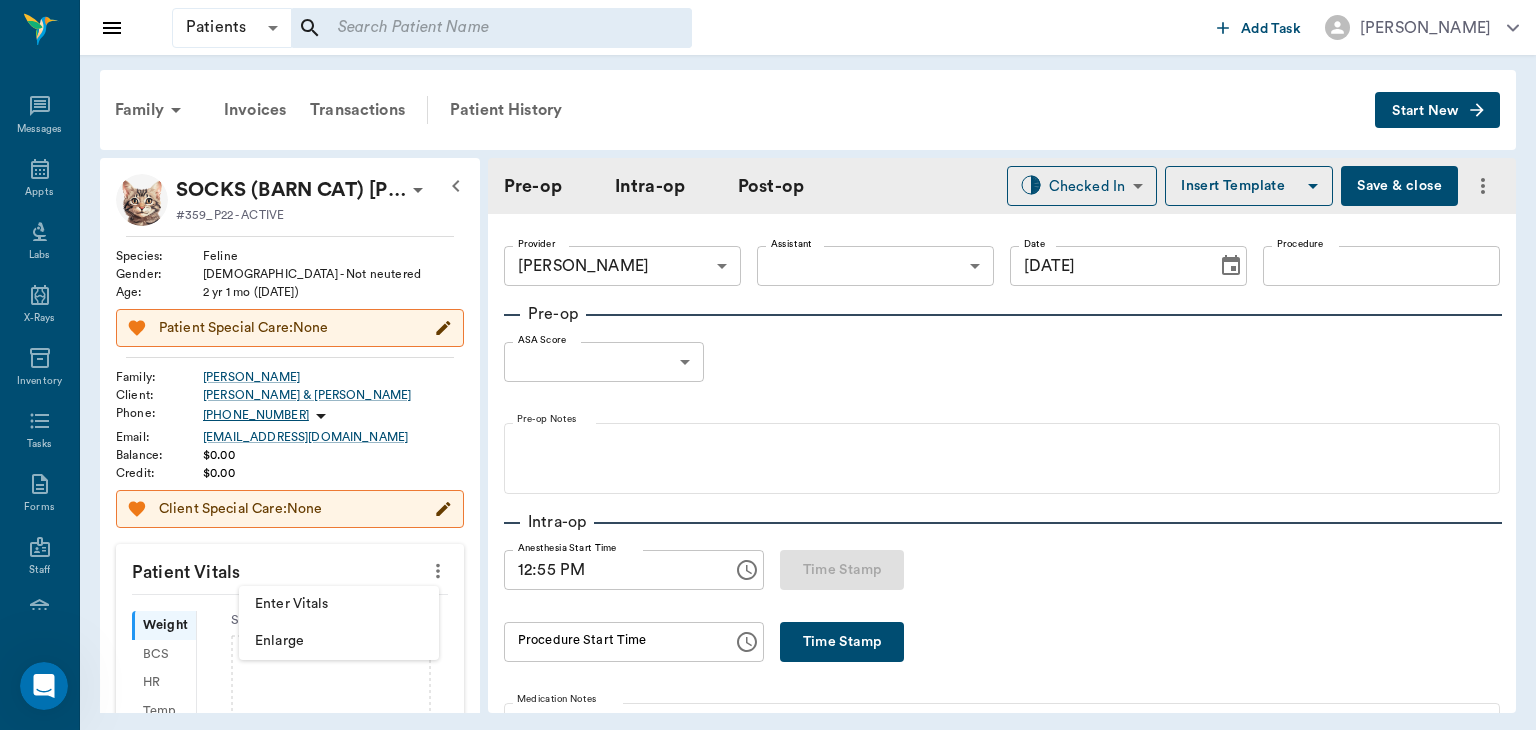 click on "Enter Vitals" at bounding box center [339, 604] 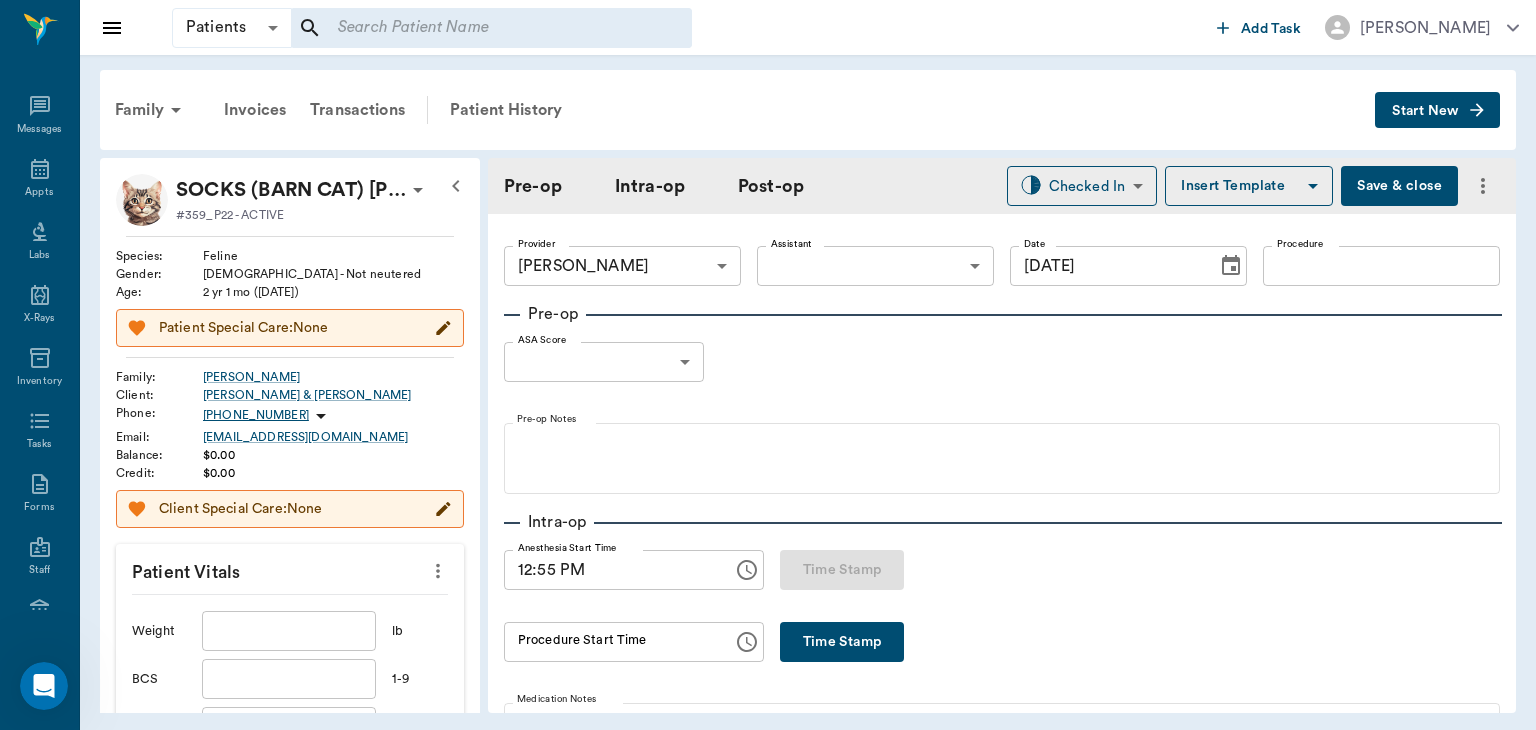 click at bounding box center [289, 631] 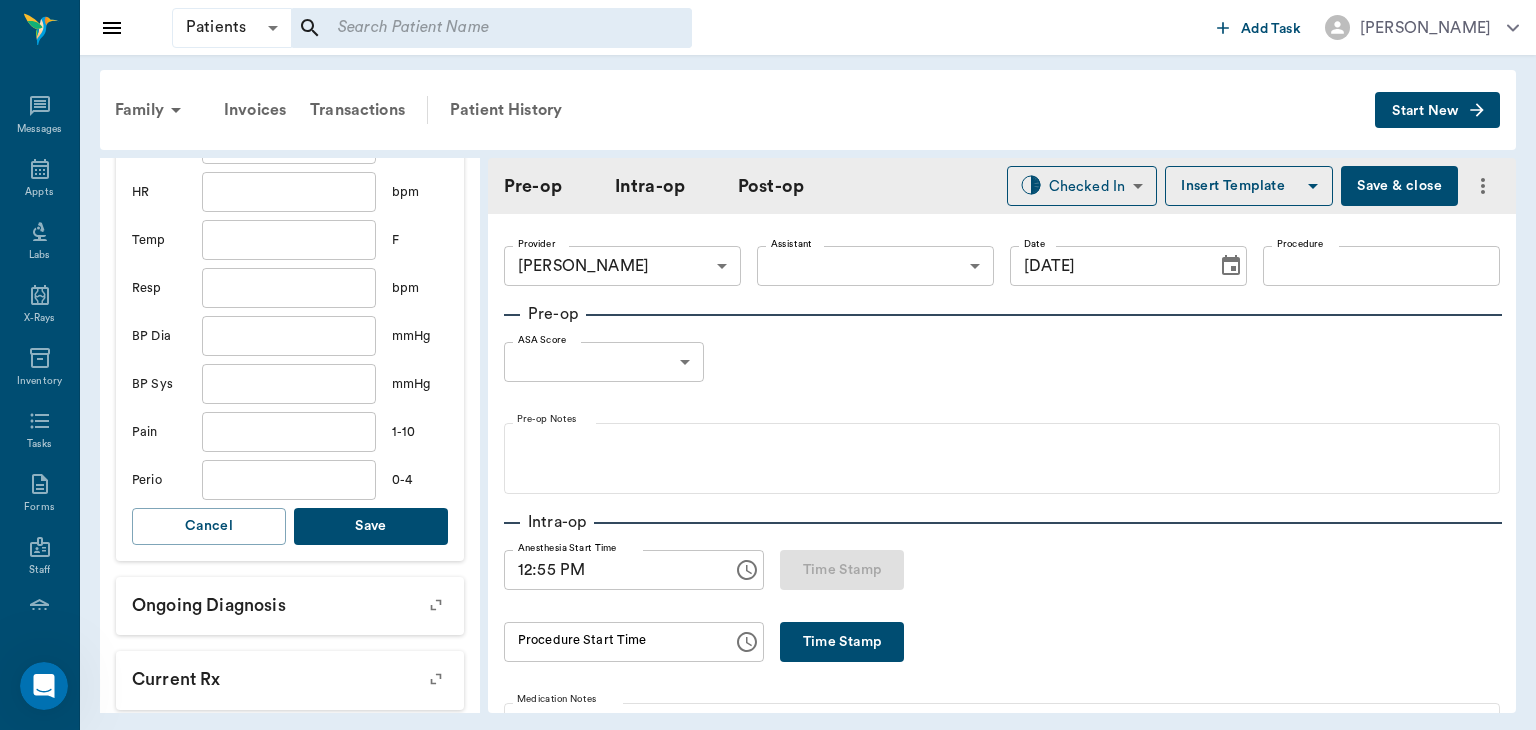 type on "10.5" 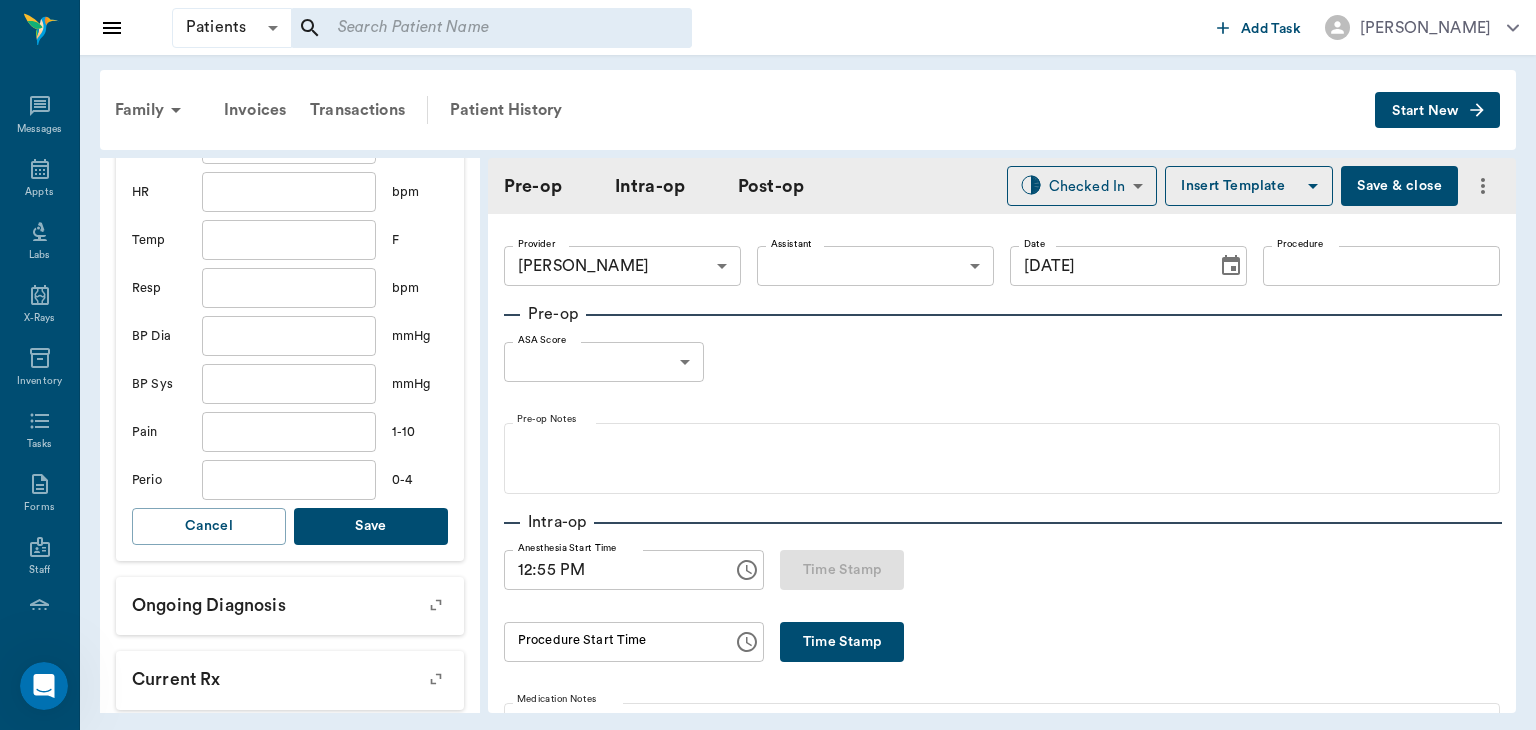click on "Save" at bounding box center [371, 526] 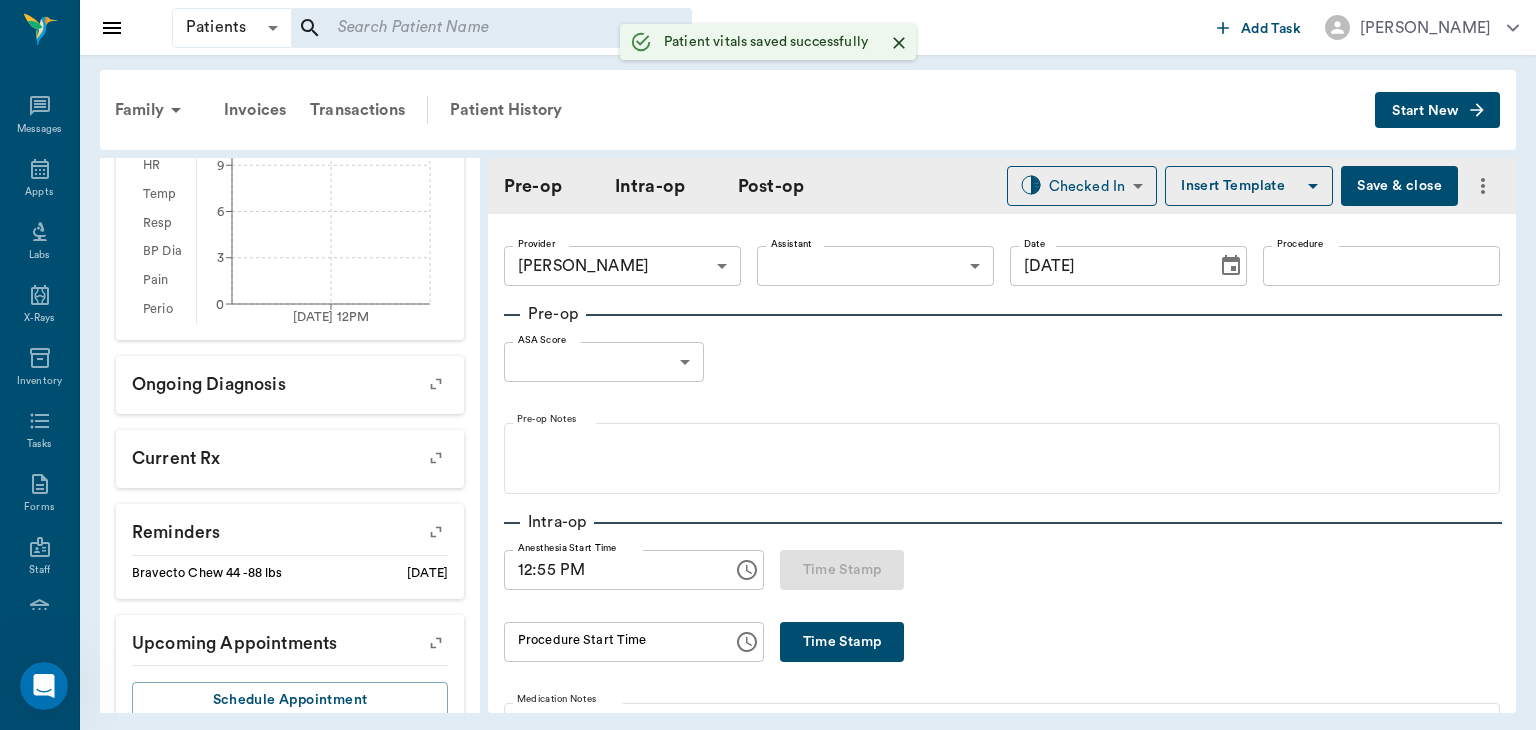 scroll, scrollTop: 553, scrollLeft: 0, axis: vertical 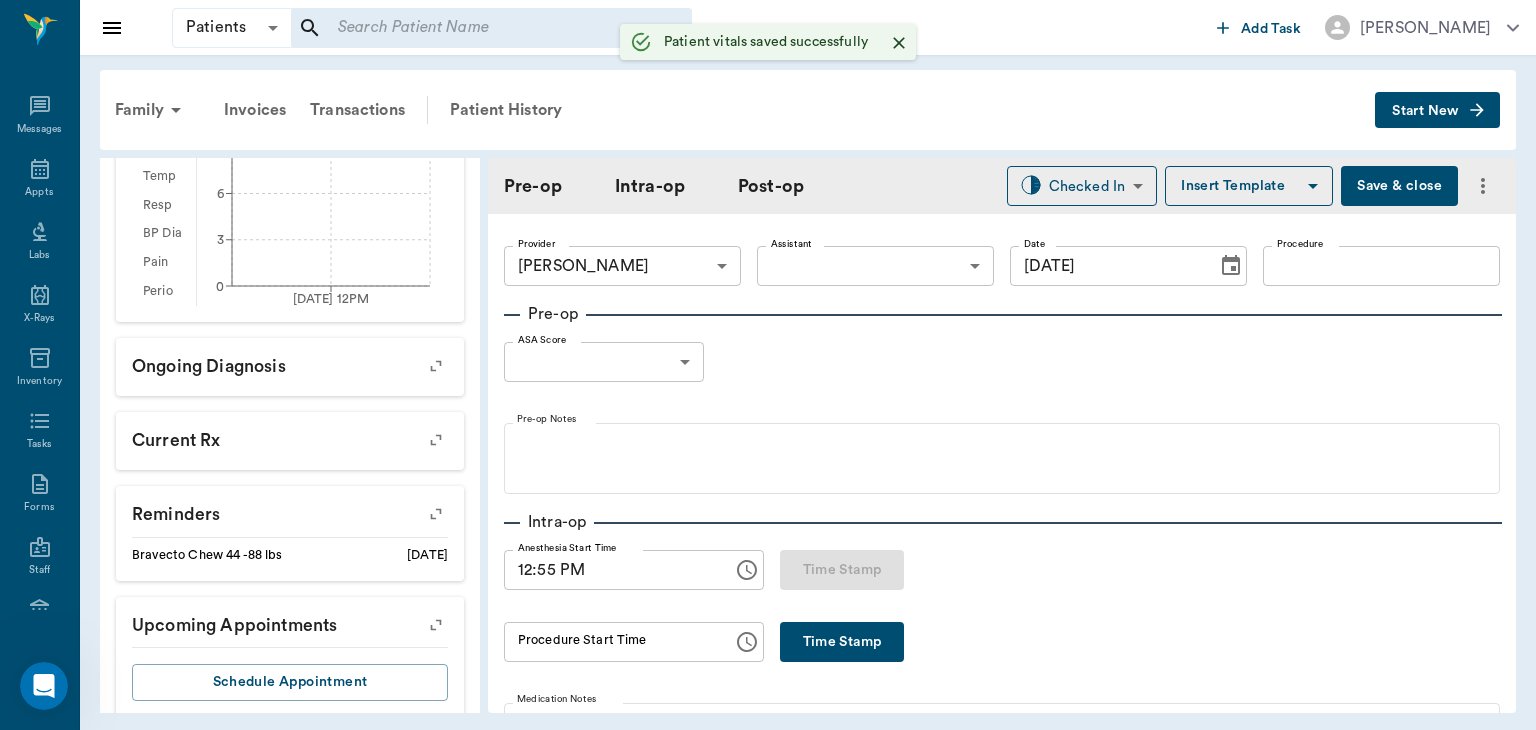 click on "Patients Patients ​ ​ Add Task [PERSON_NAME] Nectar Messages Appts Labs X-Rays Inventory Tasks Forms Staff Reports Lookup Settings Family Invoices Transactions Patient History Start New SOCKS (BARN CAT) [PERSON_NAME] #359_P22    -    ACTIVE   Species : Feline Gender : [DEMOGRAPHIC_DATA] - Not neutered Age : [DEMOGRAPHIC_DATA] yr 1 mo ([DATE]) Weight : 10.5 lbs / 4.7627 kg Patient Special Care:  None Family : [PERSON_NAME] Client : [PERSON_NAME] & [PERSON_NAME] Phone : [PHONE_NUMBER] Email : [EMAIL_ADDRESS][DOMAIN_NAME] Balance : $0.00 Credit : $0.00 Client Special Care:  None Patient Vitals Weight BCS HR Temp Resp BP Dia Pain Perio Score ( lb ) Date [DATE] 12PM 0 3 6 9 12 Ongoing diagnosis Current Rx Reminders Bravecto Chew 44 -88 lbs [DATE] Upcoming appointments Schedule Appointment Pre-op Intra-op Post-op Checked In CHECKED_IN ​ Insert Template  Save & close Provider [PERSON_NAME] 63ec2f075fda476ae8351a4d Provider Assistant ​ Assistant Date [DATE] Date Procedure Procedure Pre-op ASA Score ​ null ASA Score Pre-op Notes 0" at bounding box center (768, 365) 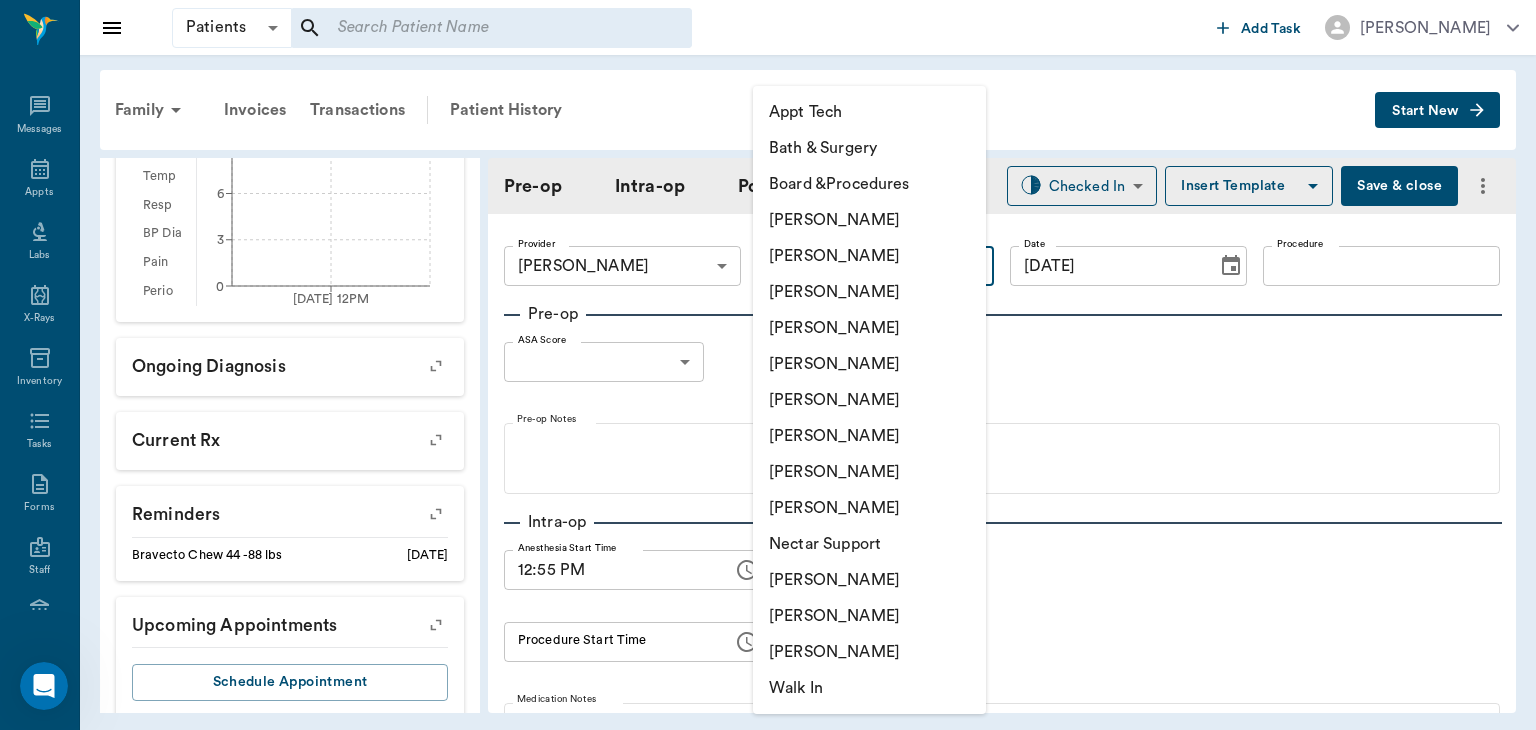click on "[PERSON_NAME]" at bounding box center (869, 436) 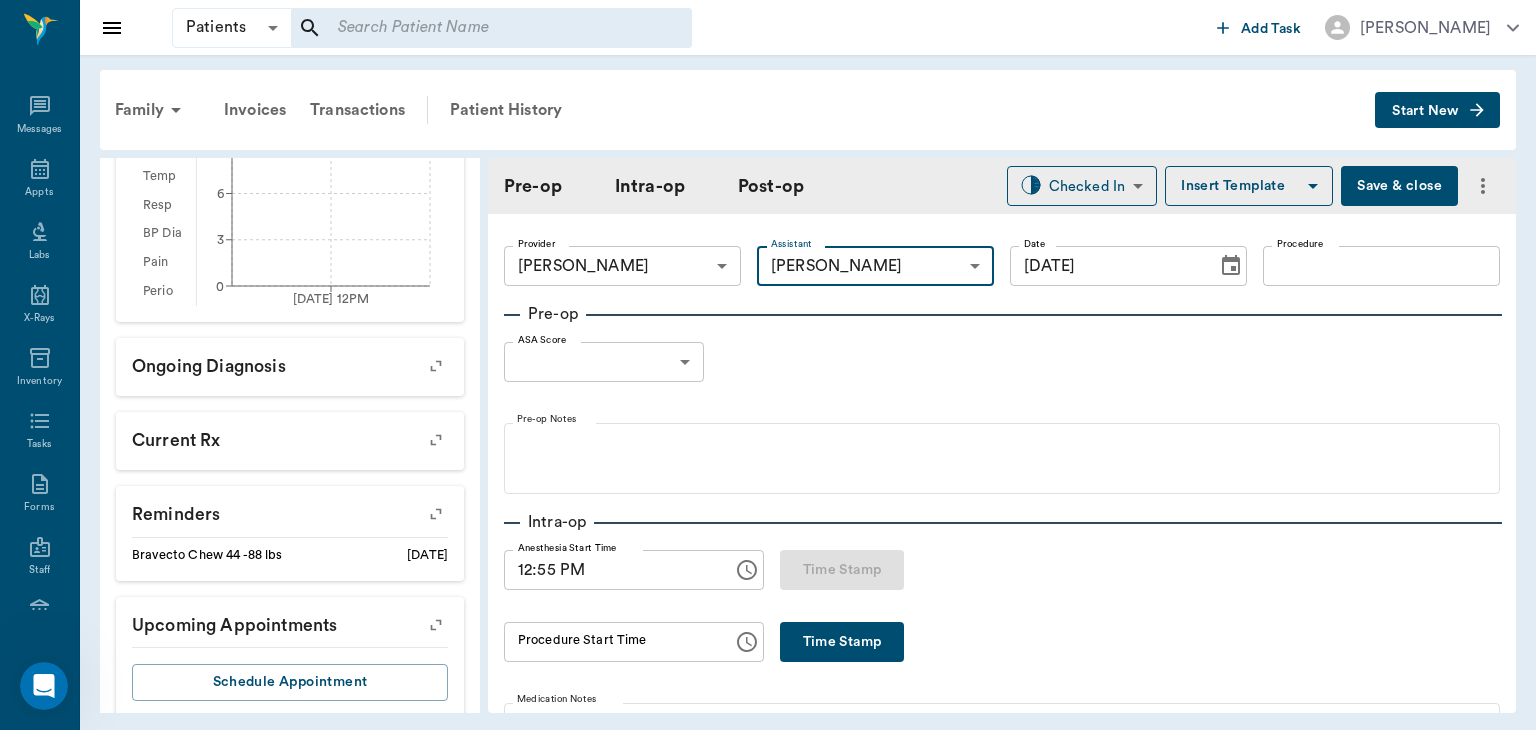 click on "Procedure" at bounding box center [1381, 266] 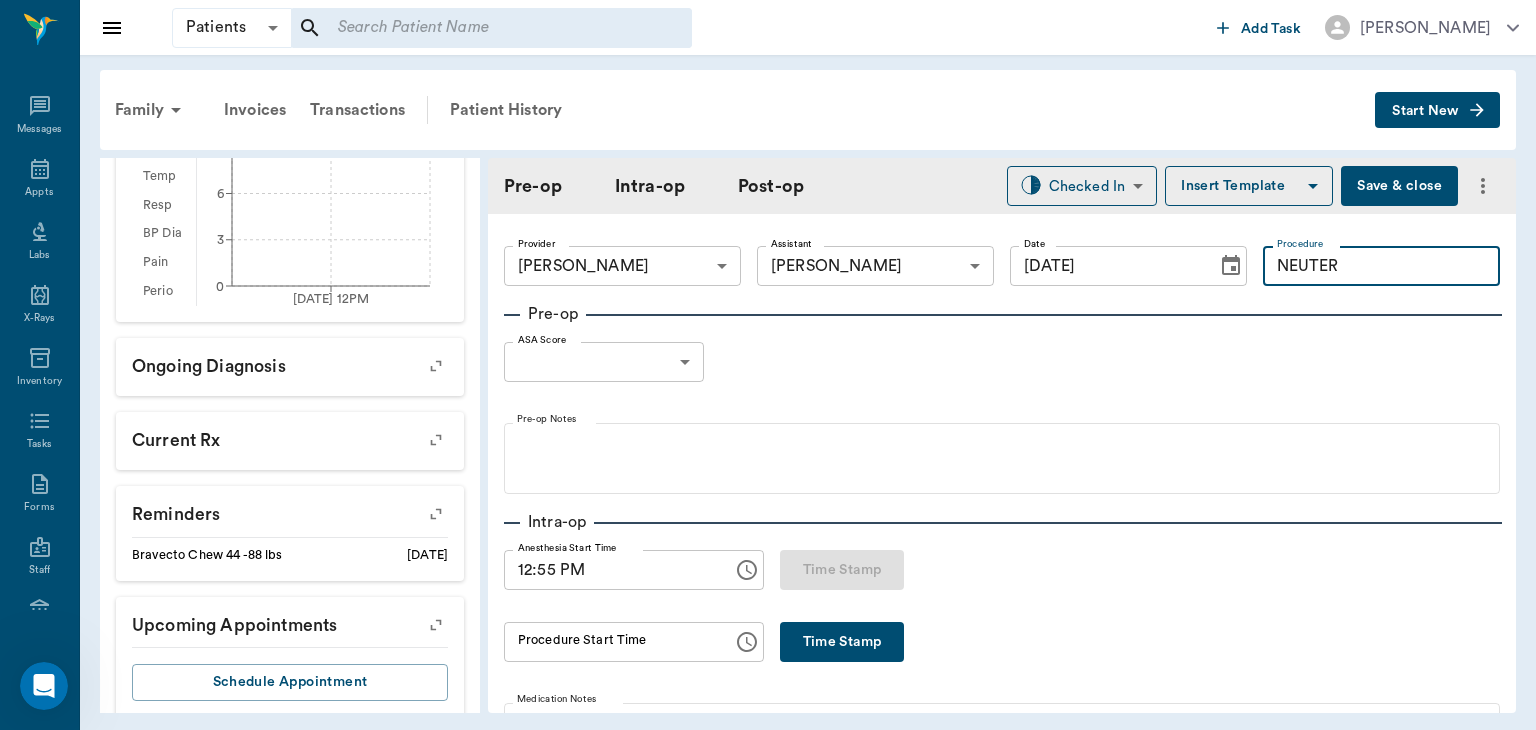 type on "NEUTER" 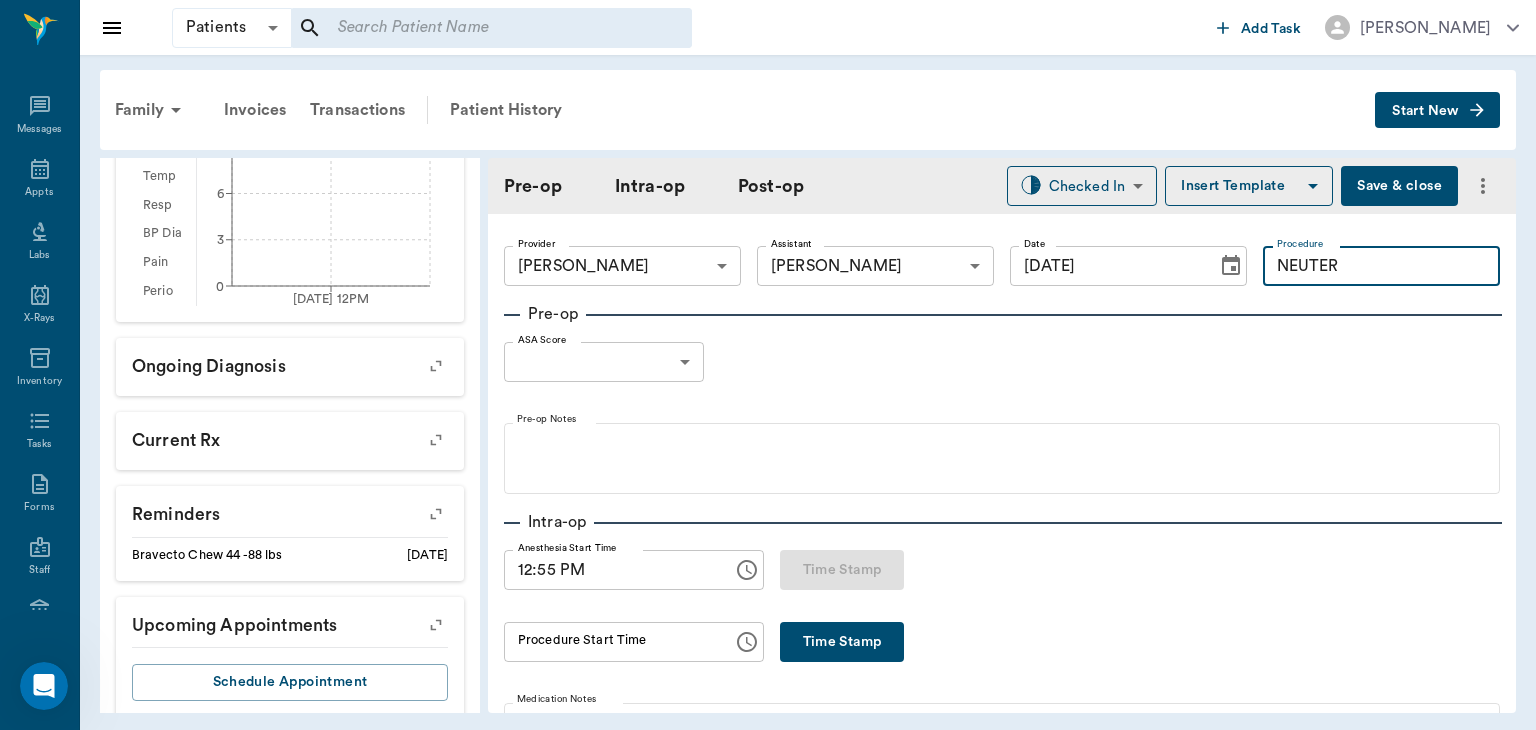 click on "Insert Template" at bounding box center (1249, 186) 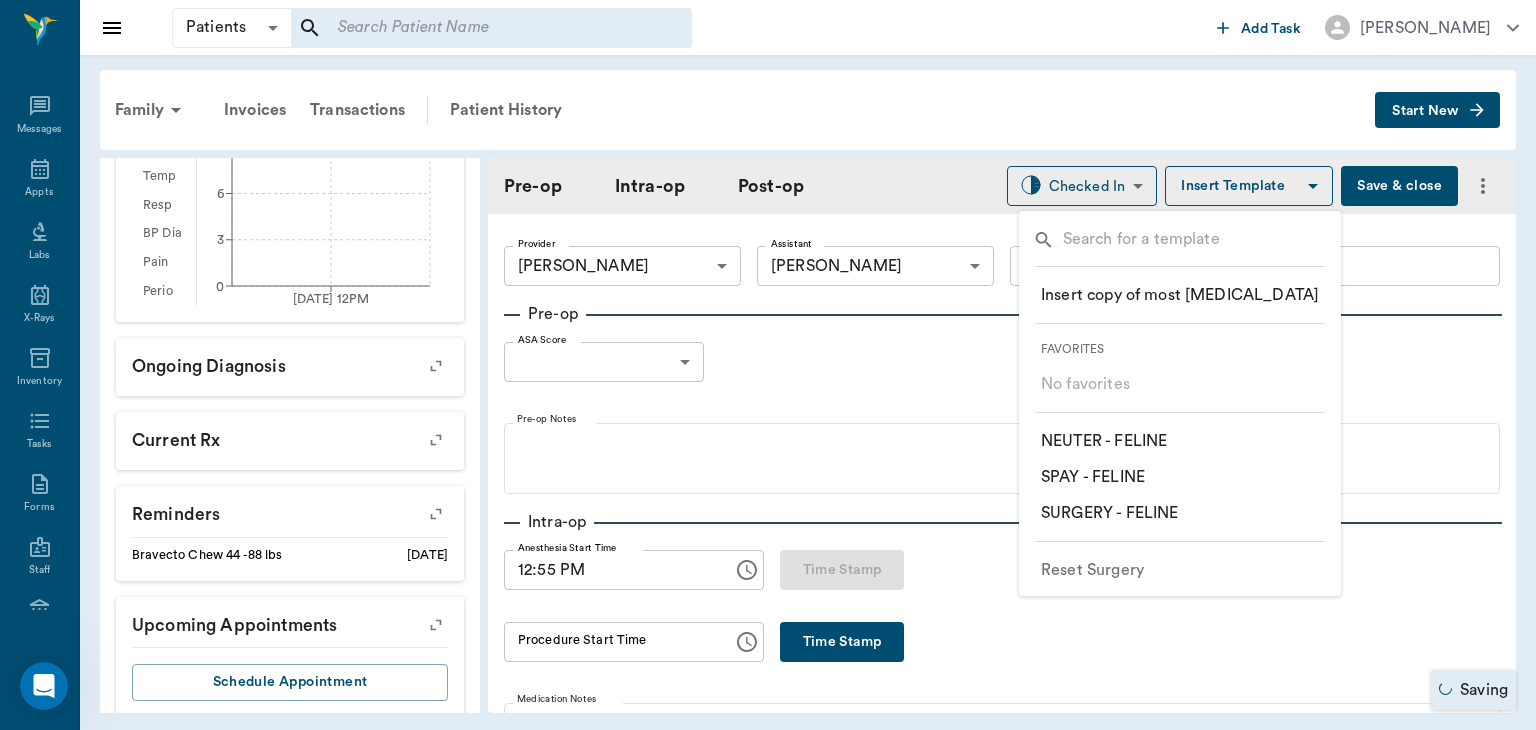 click on "​ NEUTER - FELINE" at bounding box center (1104, 441) 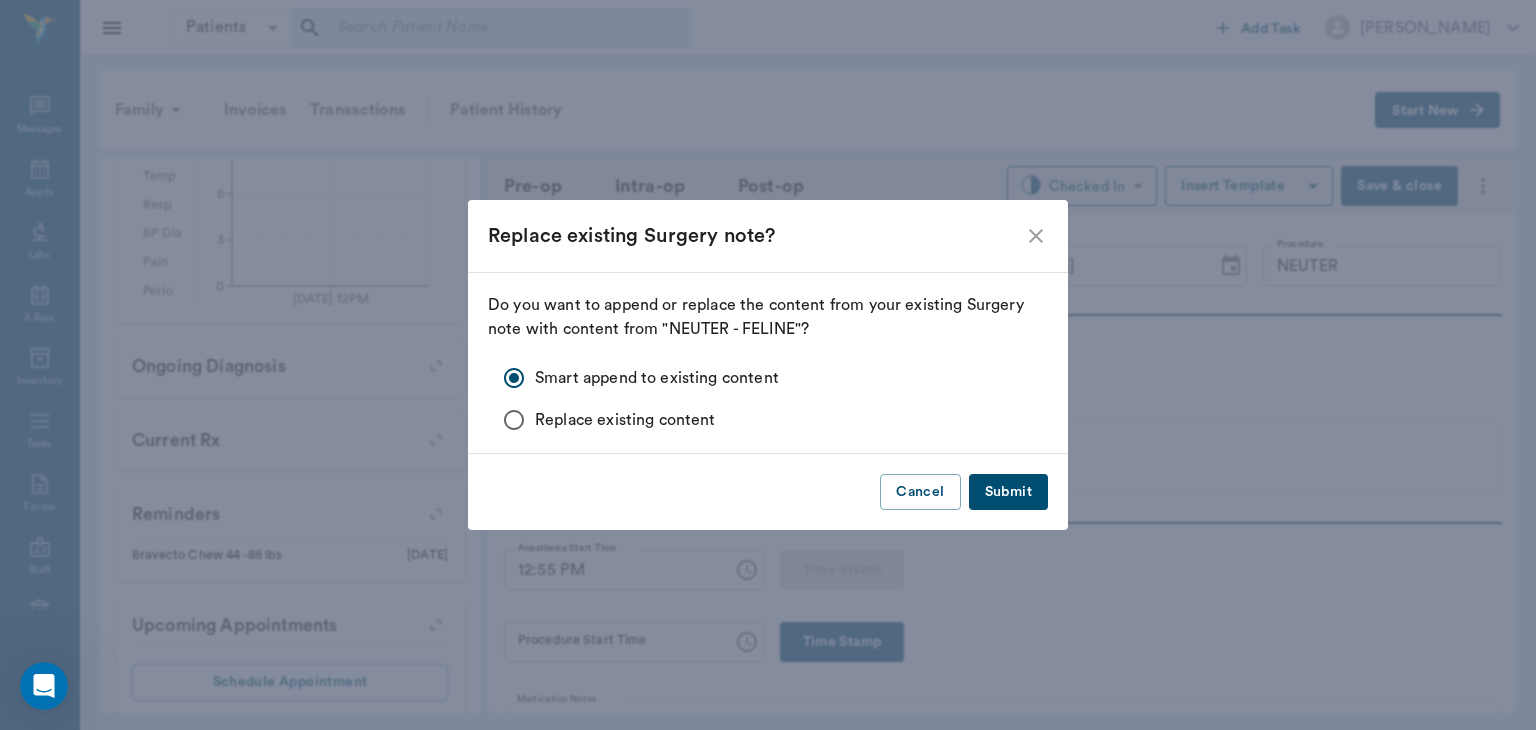 click on "Submit" at bounding box center [1008, 492] 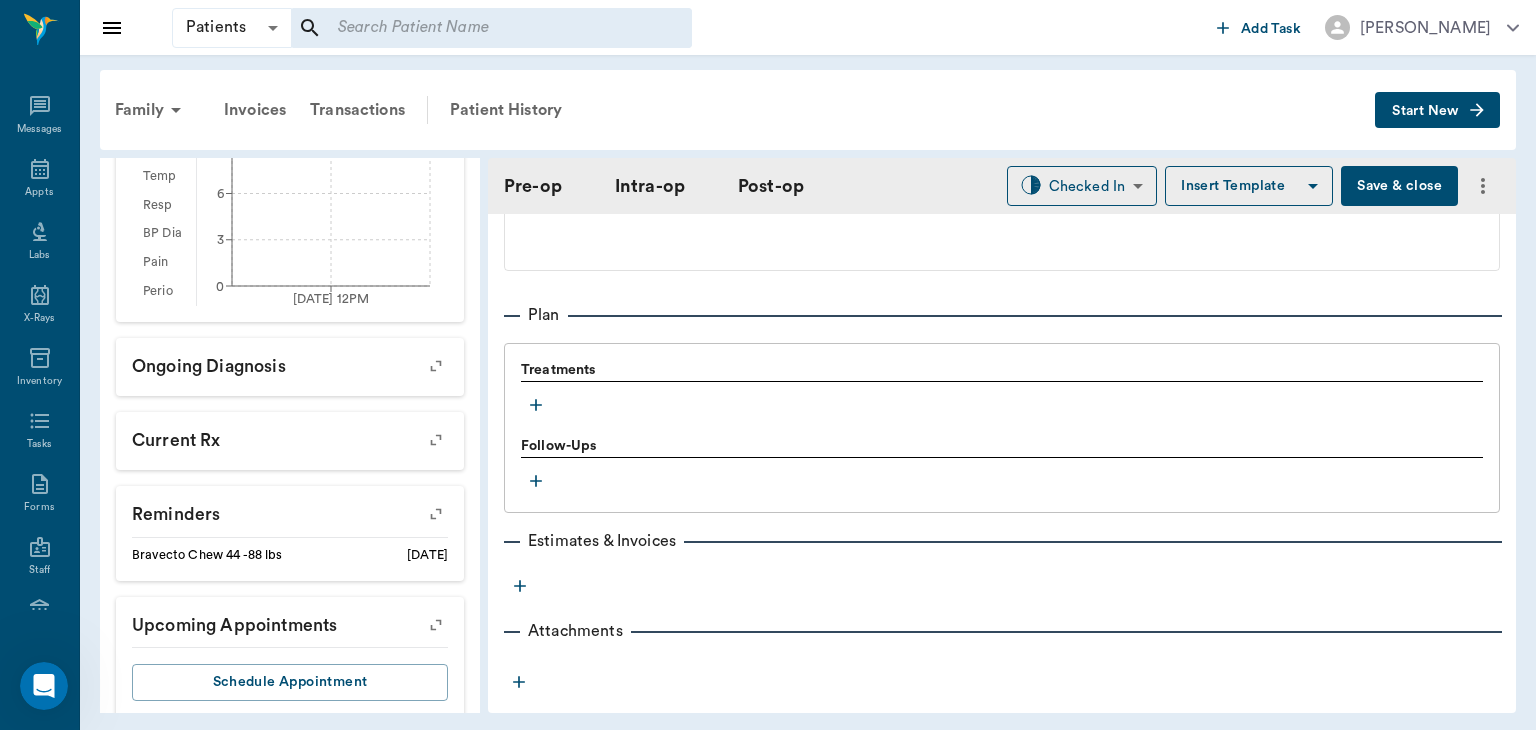 scroll, scrollTop: 1580, scrollLeft: 0, axis: vertical 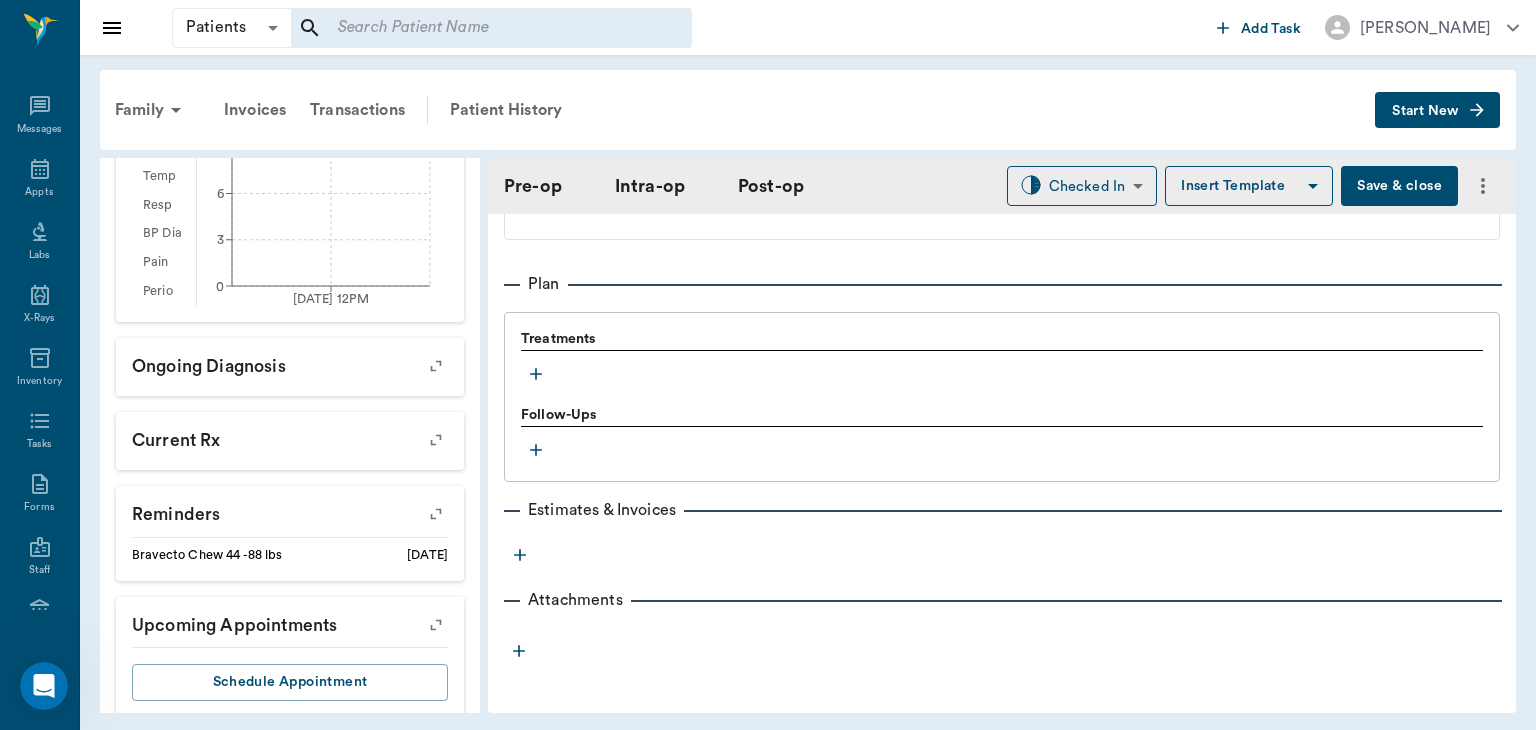 click 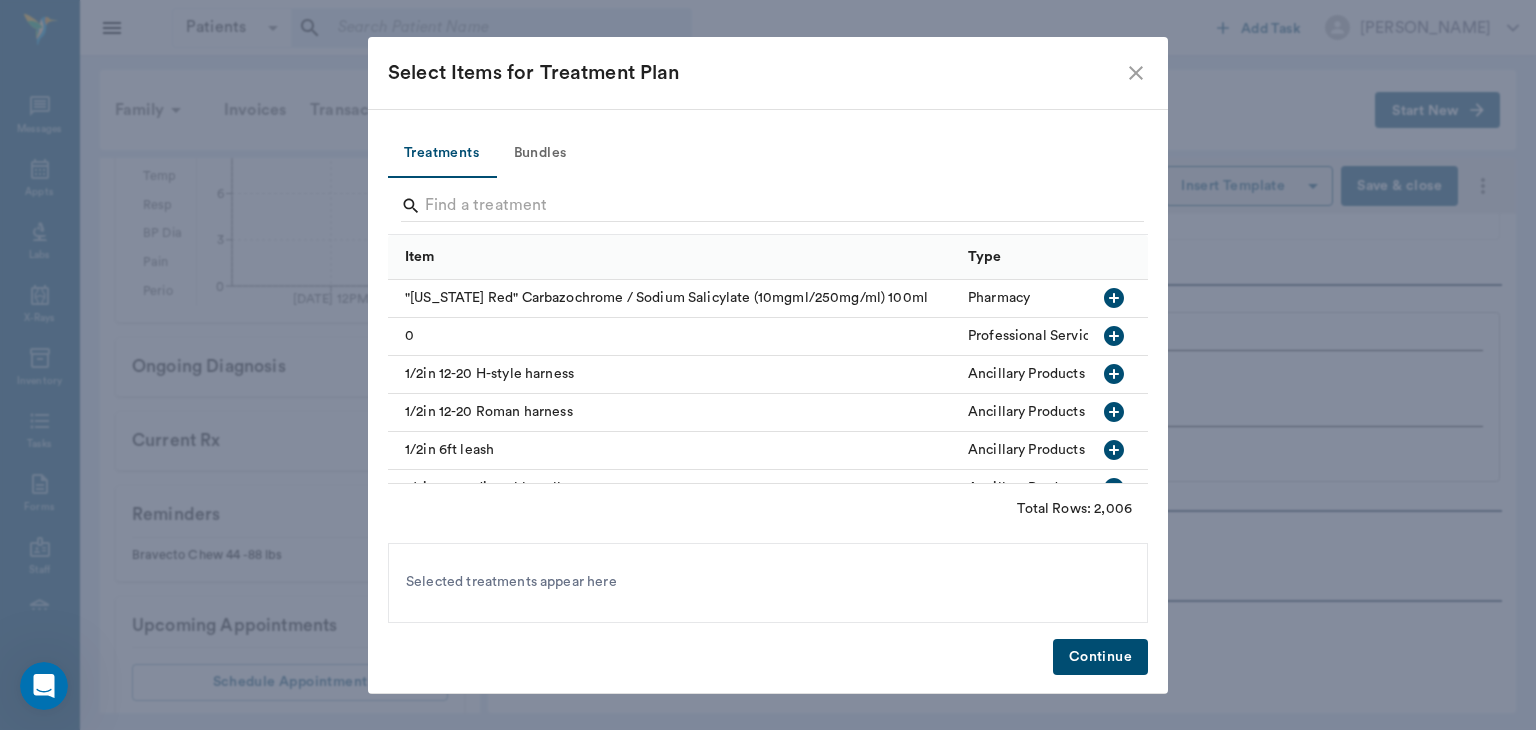 click on "Bundles" at bounding box center [540, 154] 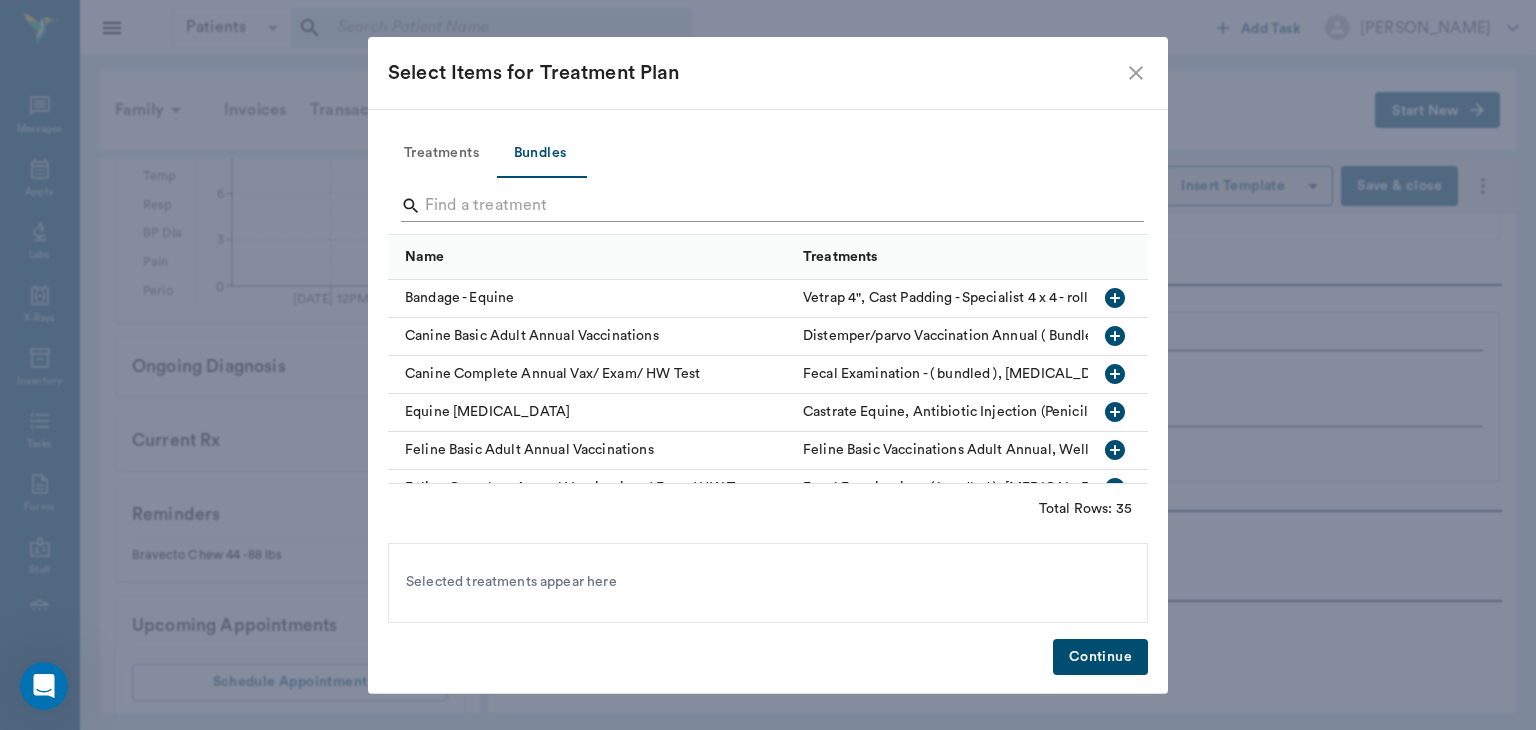 click at bounding box center (769, 206) 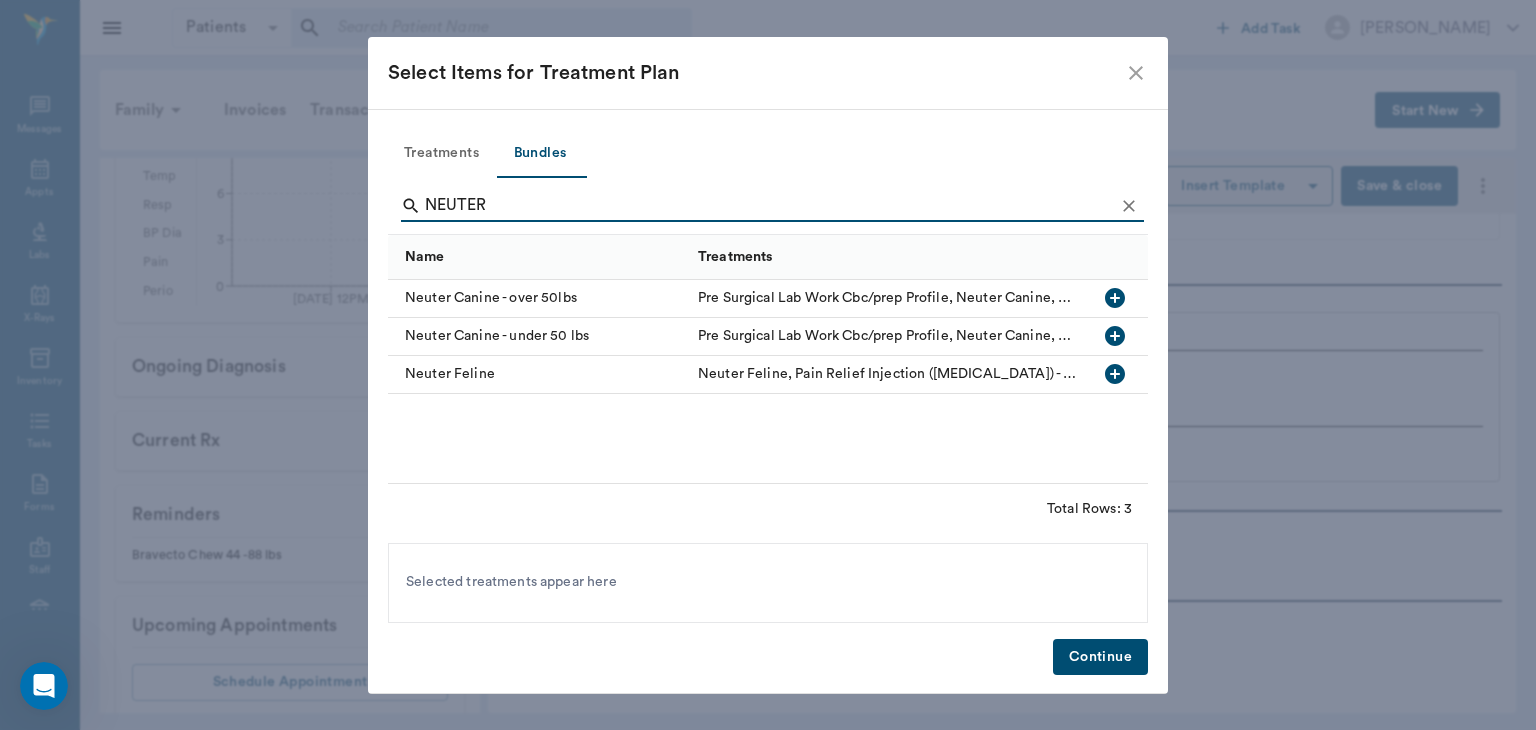 type on "NEUTER" 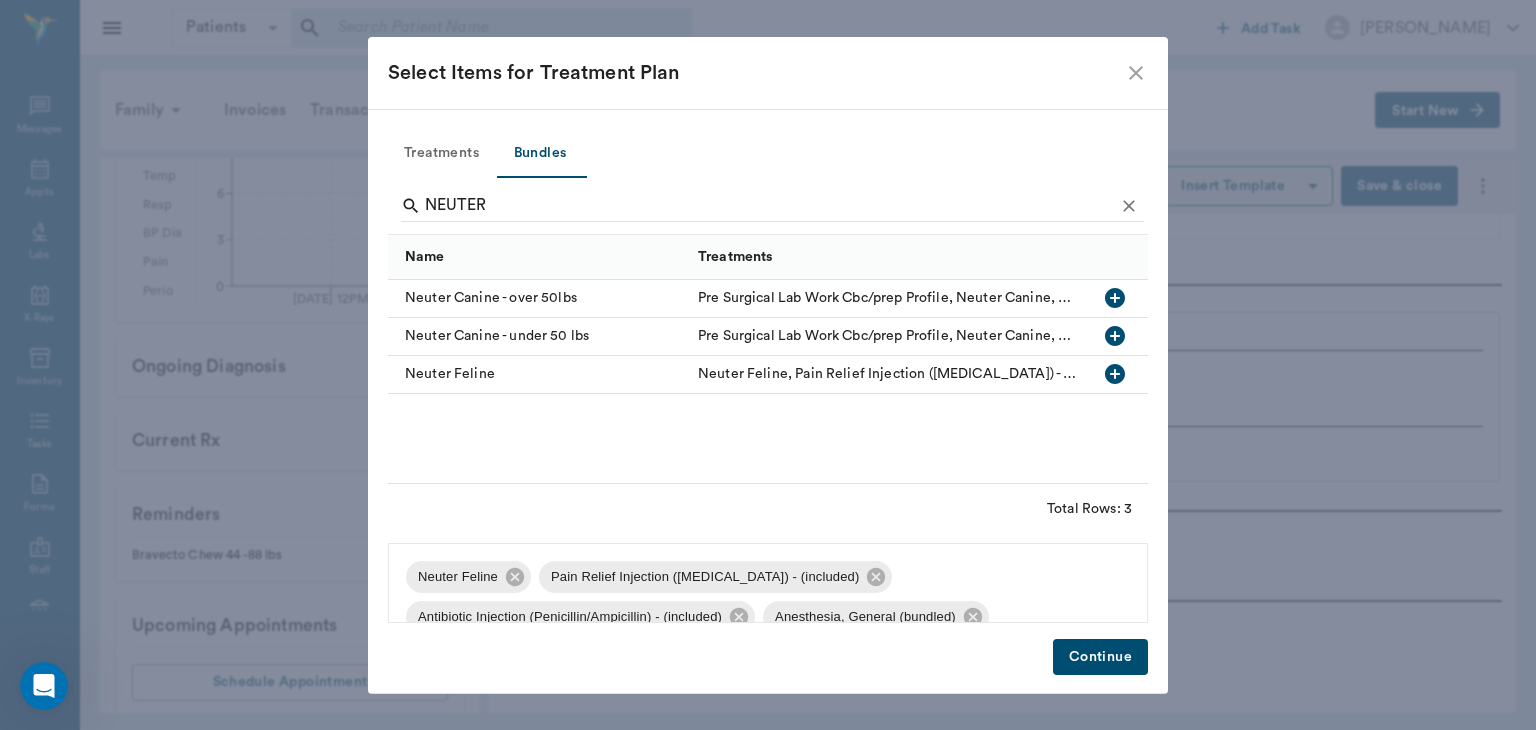 scroll, scrollTop: 27, scrollLeft: 0, axis: vertical 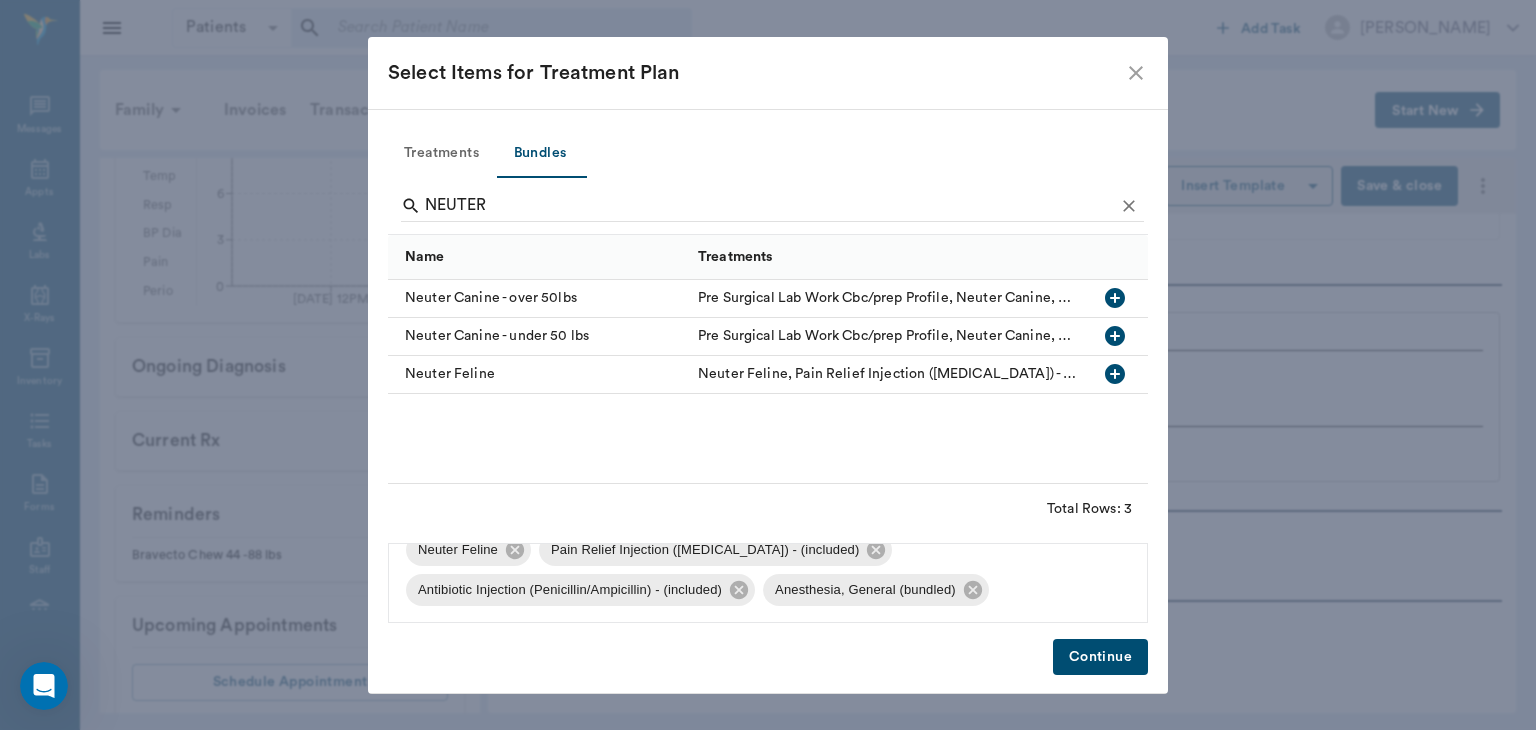 click on "Continue" at bounding box center (1100, 657) 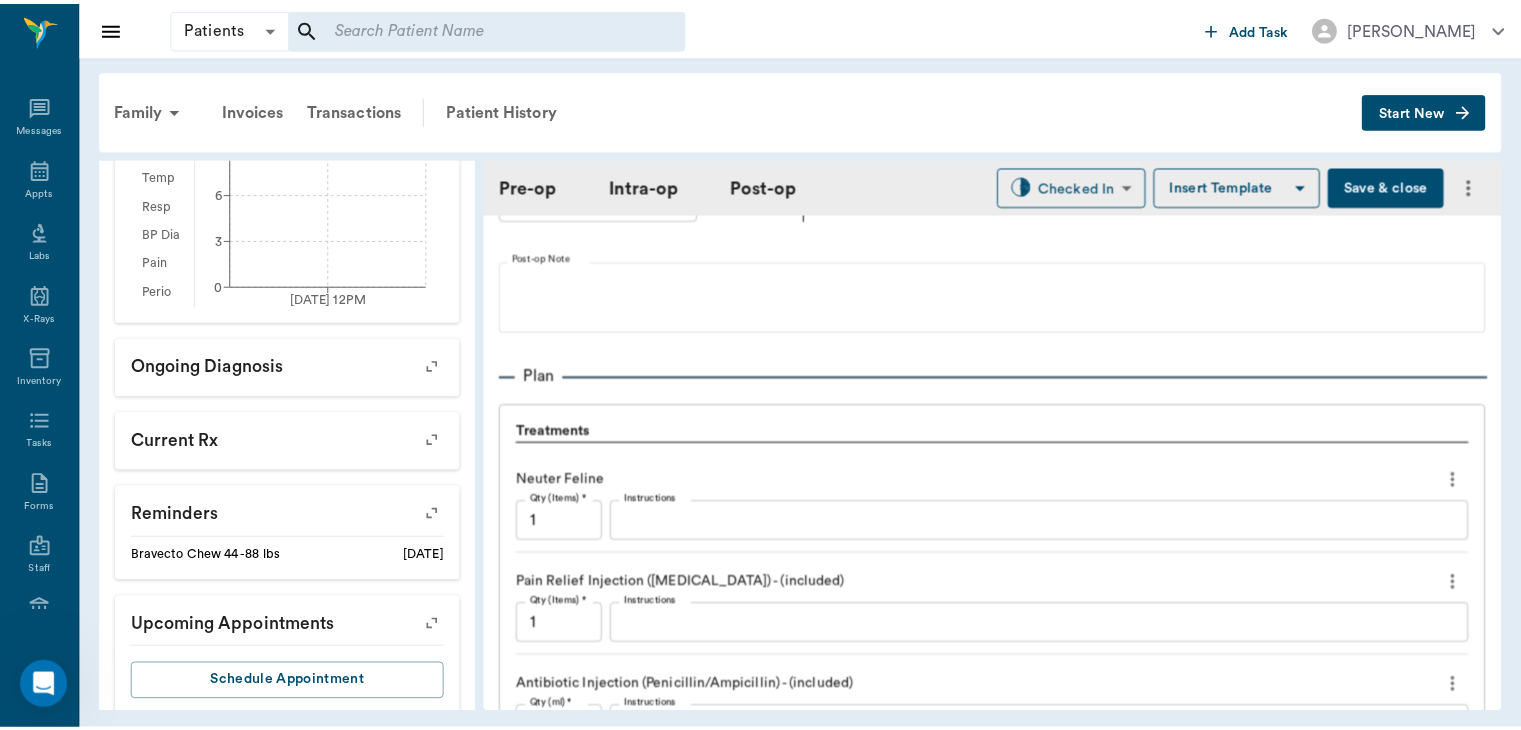 scroll, scrollTop: 1485, scrollLeft: 0, axis: vertical 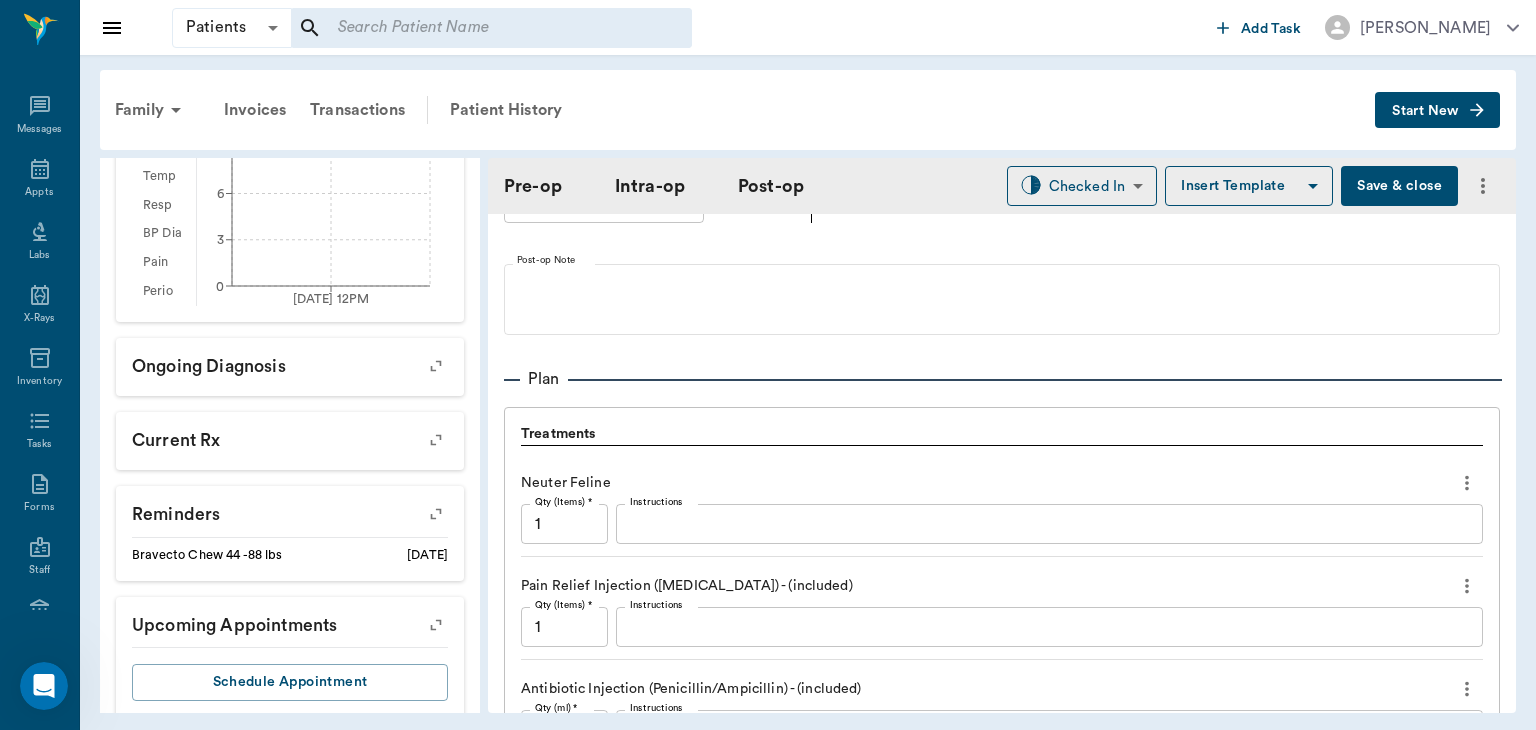 click on "Save & close" at bounding box center (1399, 186) 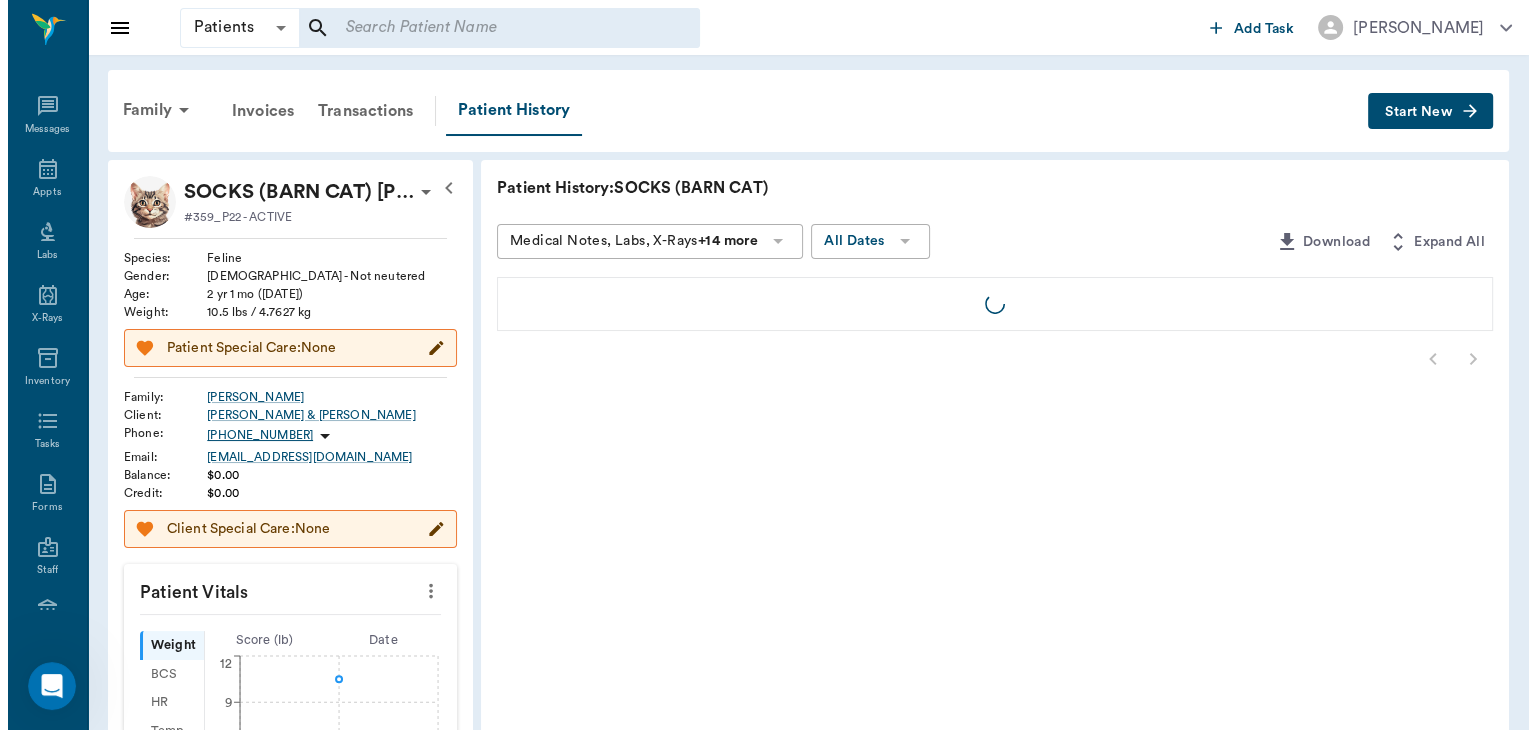 scroll, scrollTop: 0, scrollLeft: 0, axis: both 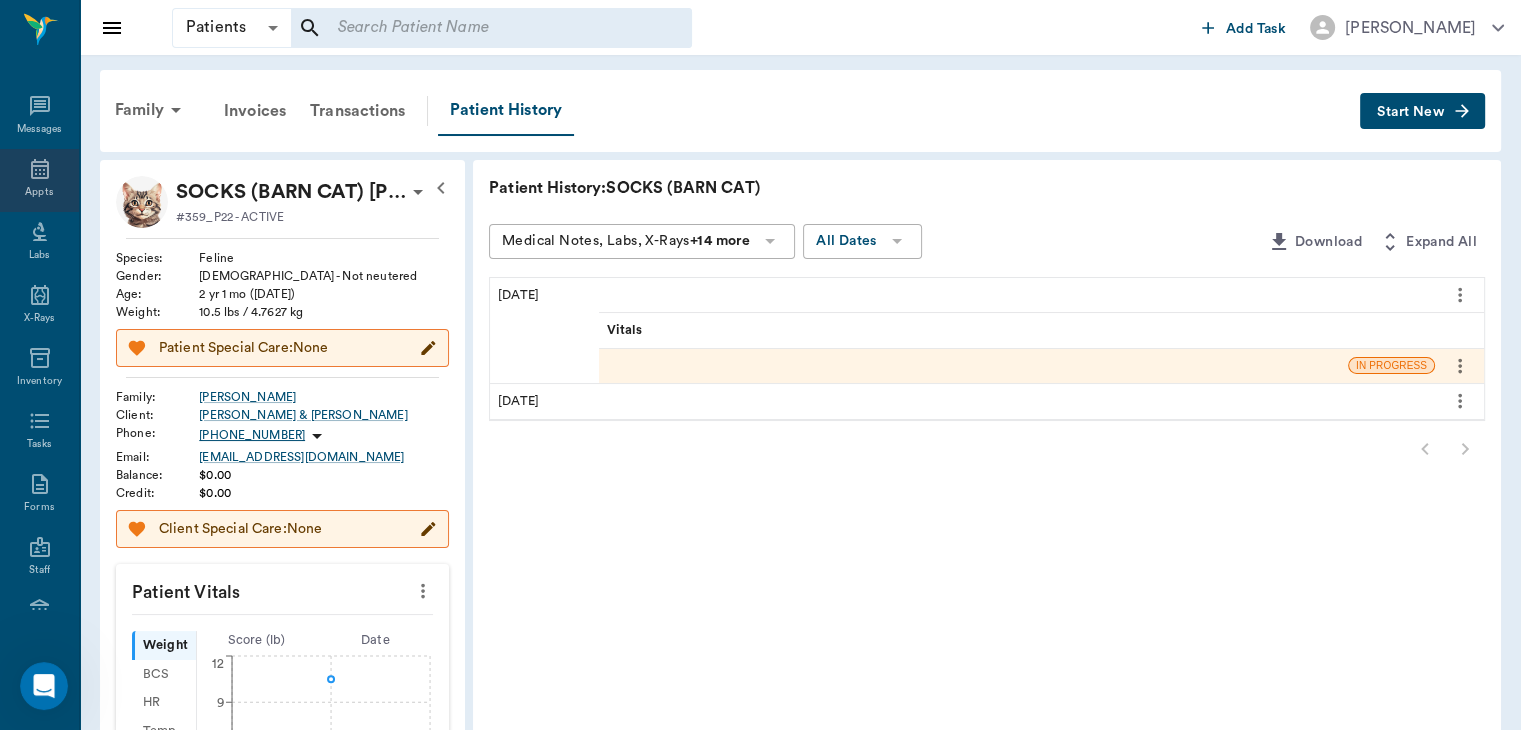 click 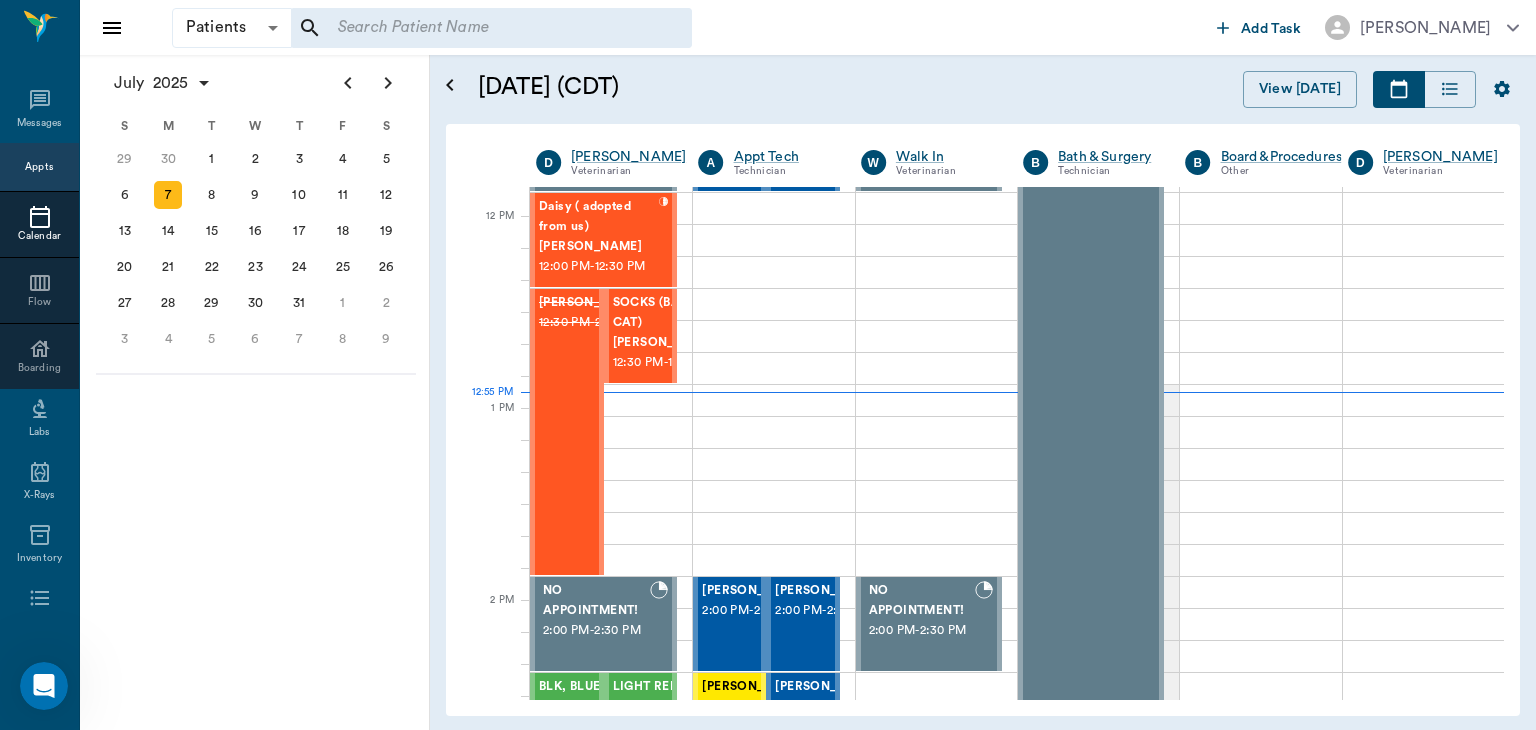 scroll, scrollTop: 745, scrollLeft: 0, axis: vertical 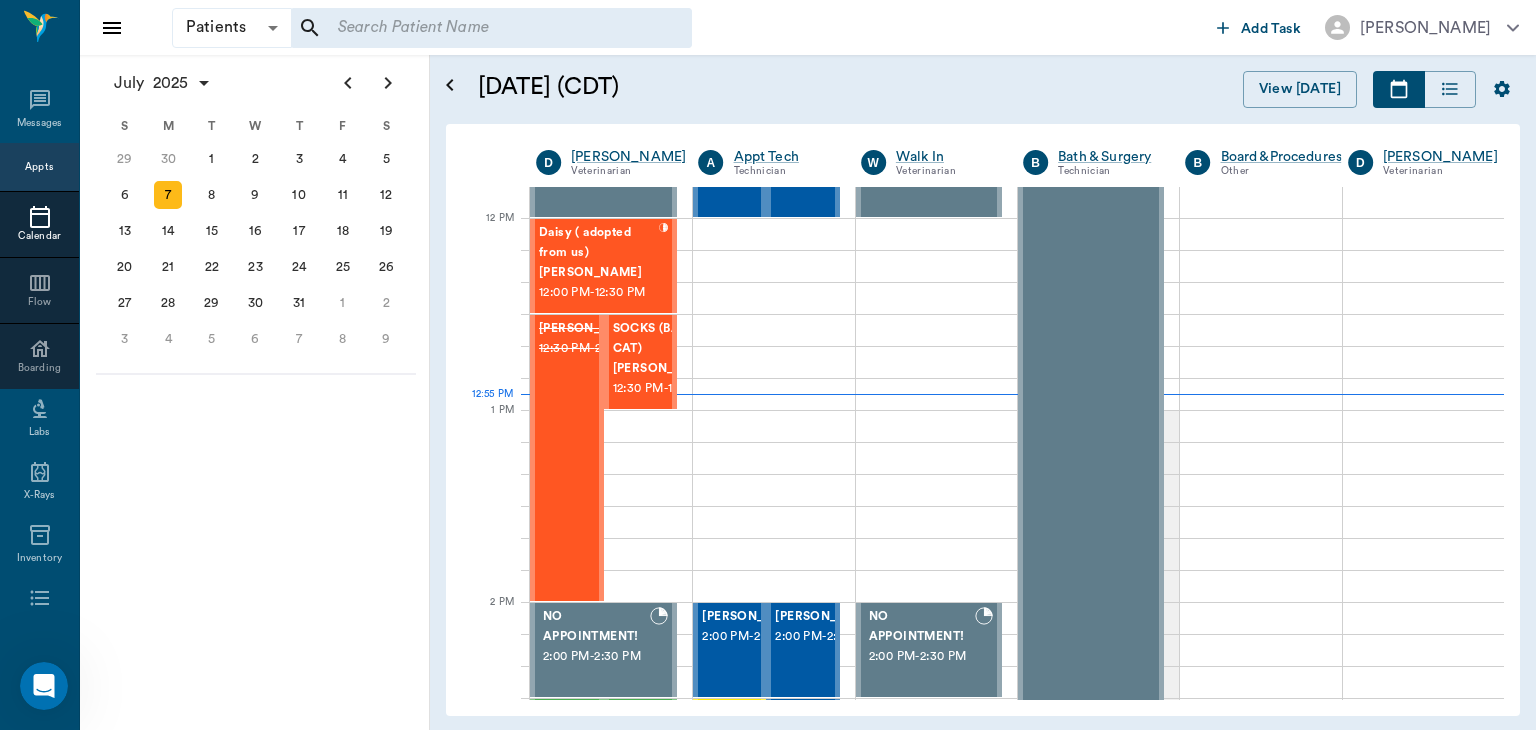 click on "12:00 PM  -  12:30 PM" at bounding box center [599, 293] 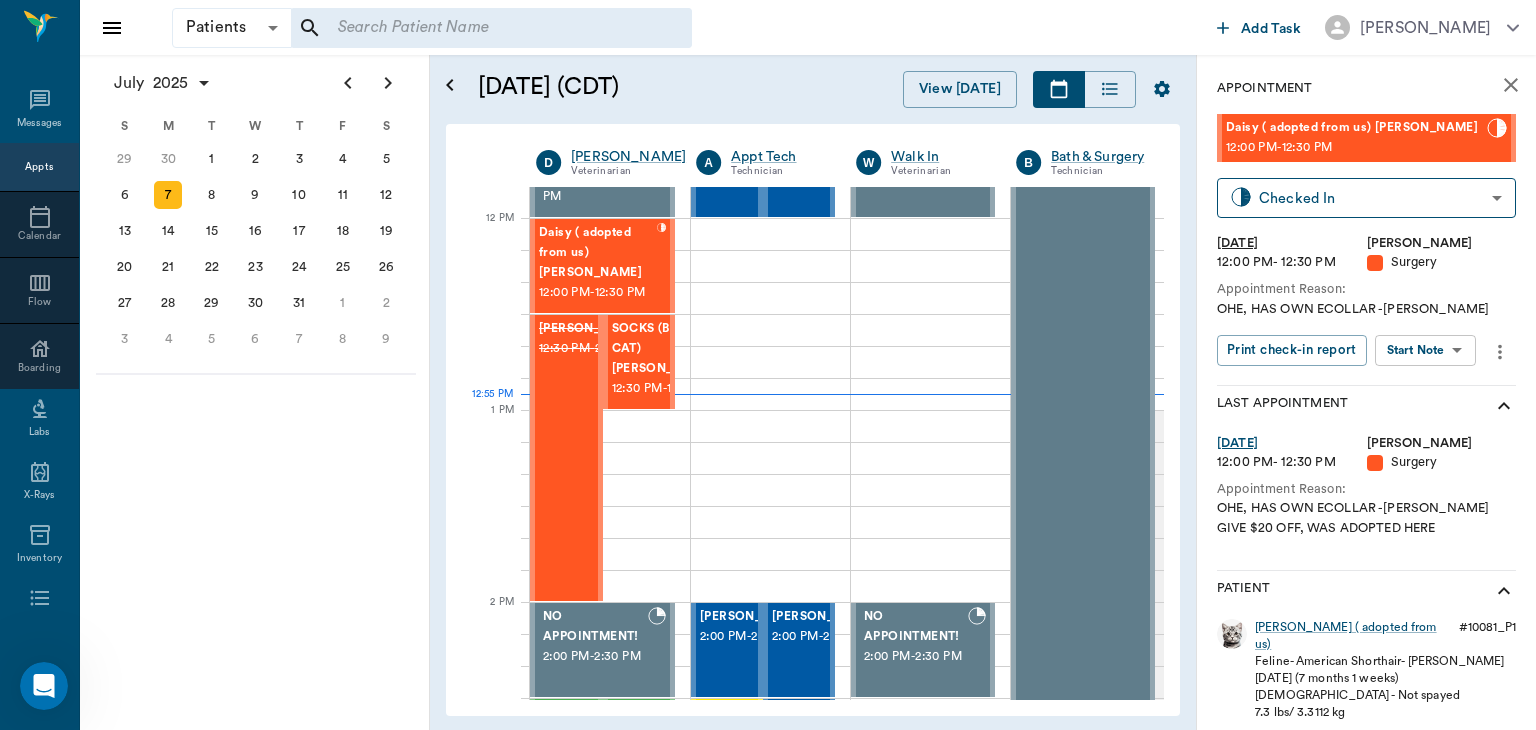 click on "Patients Patients ​ ​ Add Task [PERSON_NAME] Nectar Messages Appts Calendar Flow Boarding Labs X-Rays Inventory Tasks Forms Staff Reports Lookup Settings [DATE] S M T W T F S [DATE] 2 3 4 5 6 7 8 9 10 11 12 13 14 15 16 17 18 19 20 21 22 23 24 25 26 27 28 29 [DATE] 1 2 3 4 5 6 7 8 9 10 11 12 S M T W T F S 29 [DATE] 1 2 3 4 5 6 7 8 9 10 11 12 13 14 15 16 17 18 19 20 21 22 23 24 25 26 27 28 29 30 [DATE] 1 2 3 4 5 6 7 8 9 S M T W T F S 27 28 29 30 [DATE] 1 2 3 4 5 6 7 8 9 10 11 12 13 14 15 16 17 18 19 20 21 22 23 24 25 26 27 28 29 30 31 [DATE] 2 3 4 5 6 [DATE] (CDT) View [DATE] [DATE] [DATE] [DATE] D [PERSON_NAME] Veterinarian A Appt Tech Technician W Walk In Veterinarian B Bath & Surgery Technician B Board &Procedures Other D [PERSON_NAME] Veterinarian 8 AM 9 AM 10 AM 11 AM 12 PM 1 PM 2 PM 3 PM 4 PM 5 PM 6 PM 7 PM 8 PM 12:55 PM Bovine [PERSON_NAME] 8:00 AM  -  9:00 AM NO APPOINTMENT! EMERGENCY ONLY! 9:00 AM  -  9:30 AM Whiskey [PERSON_NAME] 9:00 AM  -  9:30 AM [PERSON_NAME] 9:30 AM  -  9:30 AM" at bounding box center (768, 365) 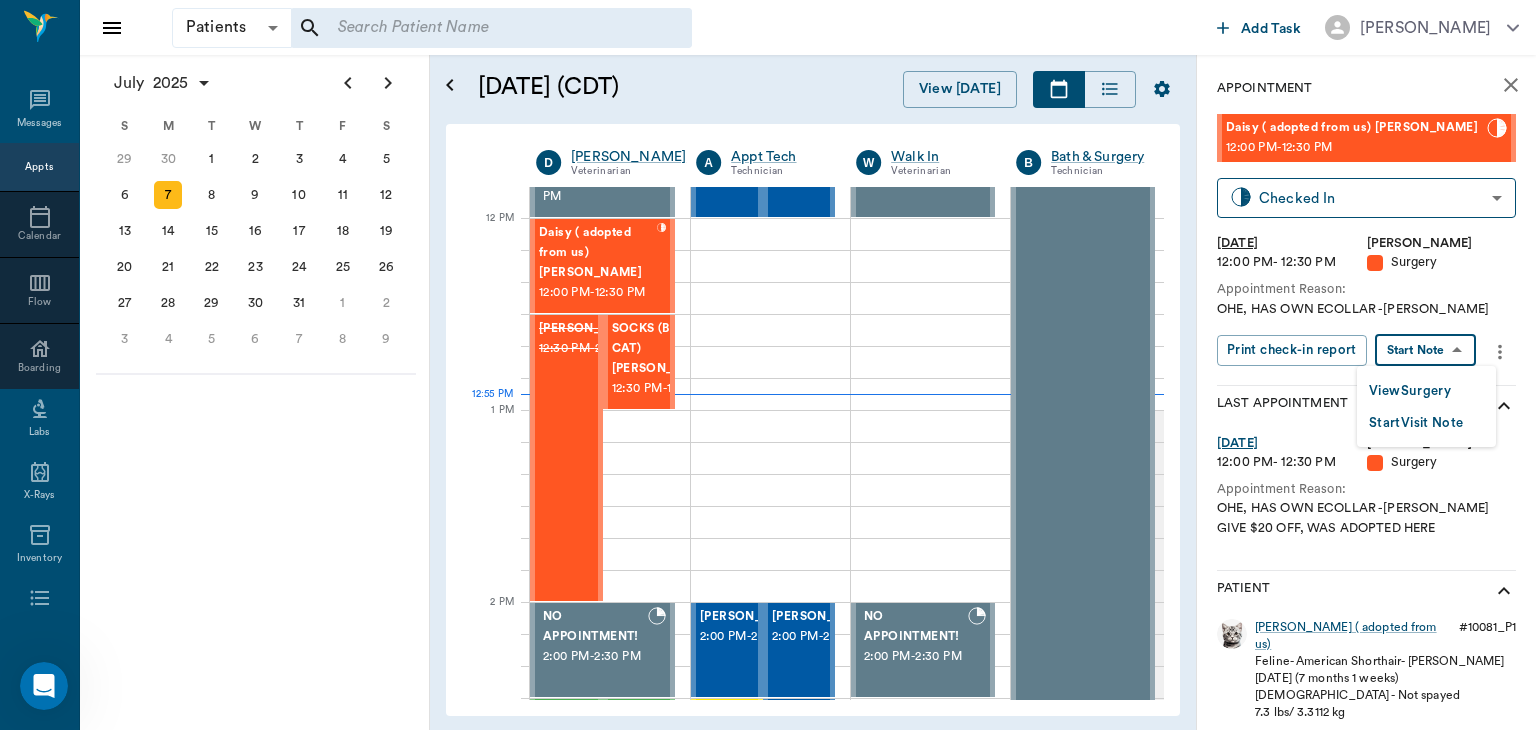 click on "View  Surgery" at bounding box center (1410, 391) 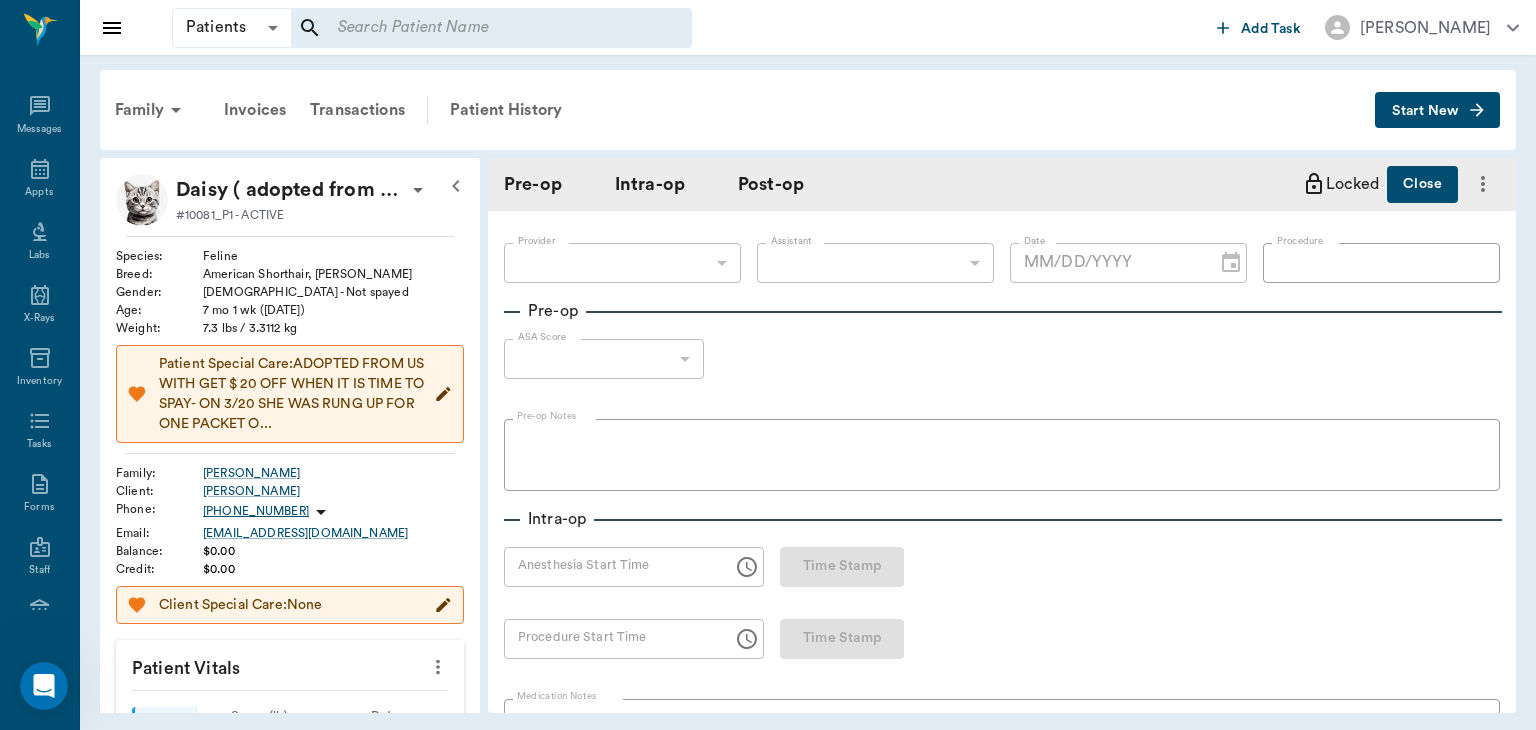 scroll, scrollTop: 92, scrollLeft: 0, axis: vertical 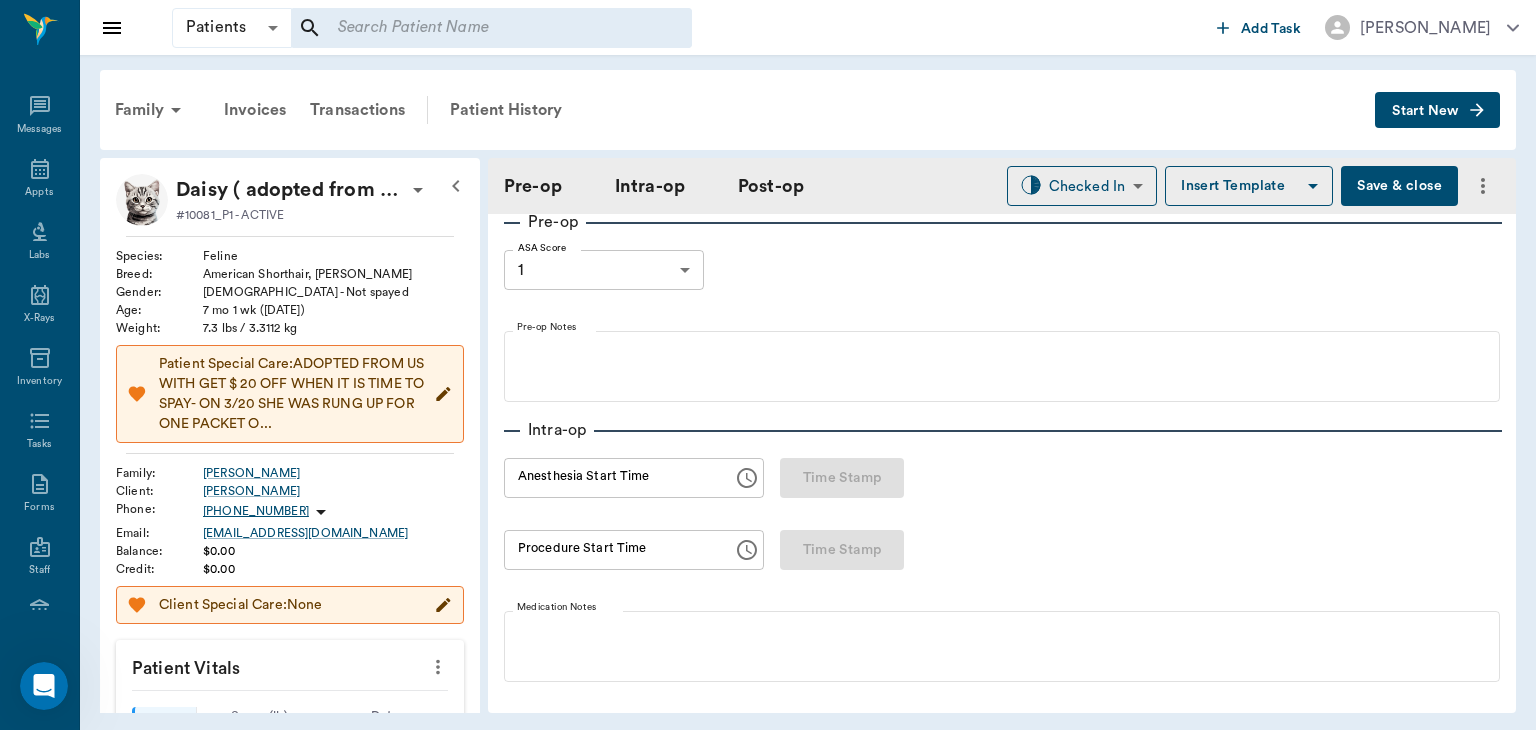 type on "63ec2f075fda476ae8351a4d" 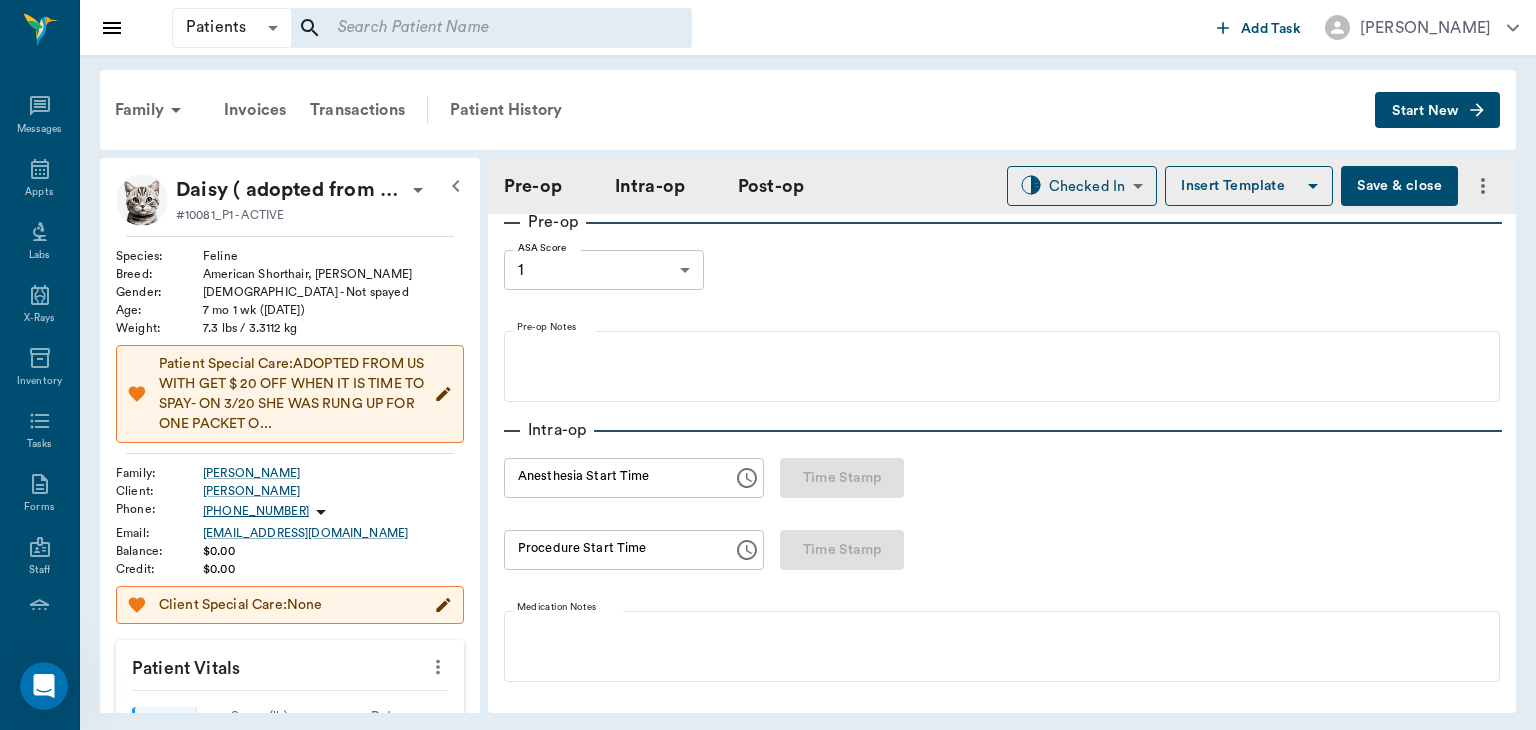 type on "6740bf97de10e07744acf1eb" 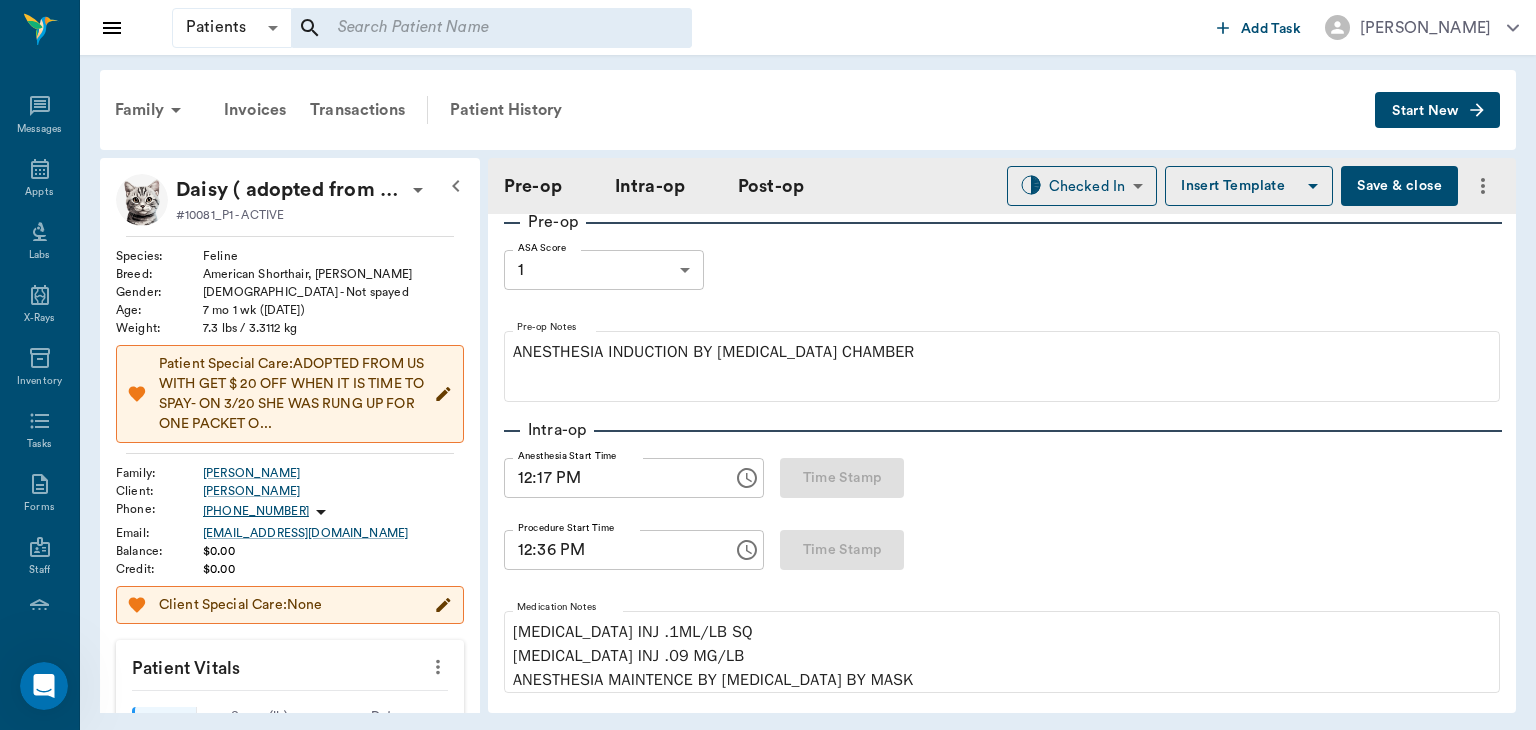 type on "[DATE]" 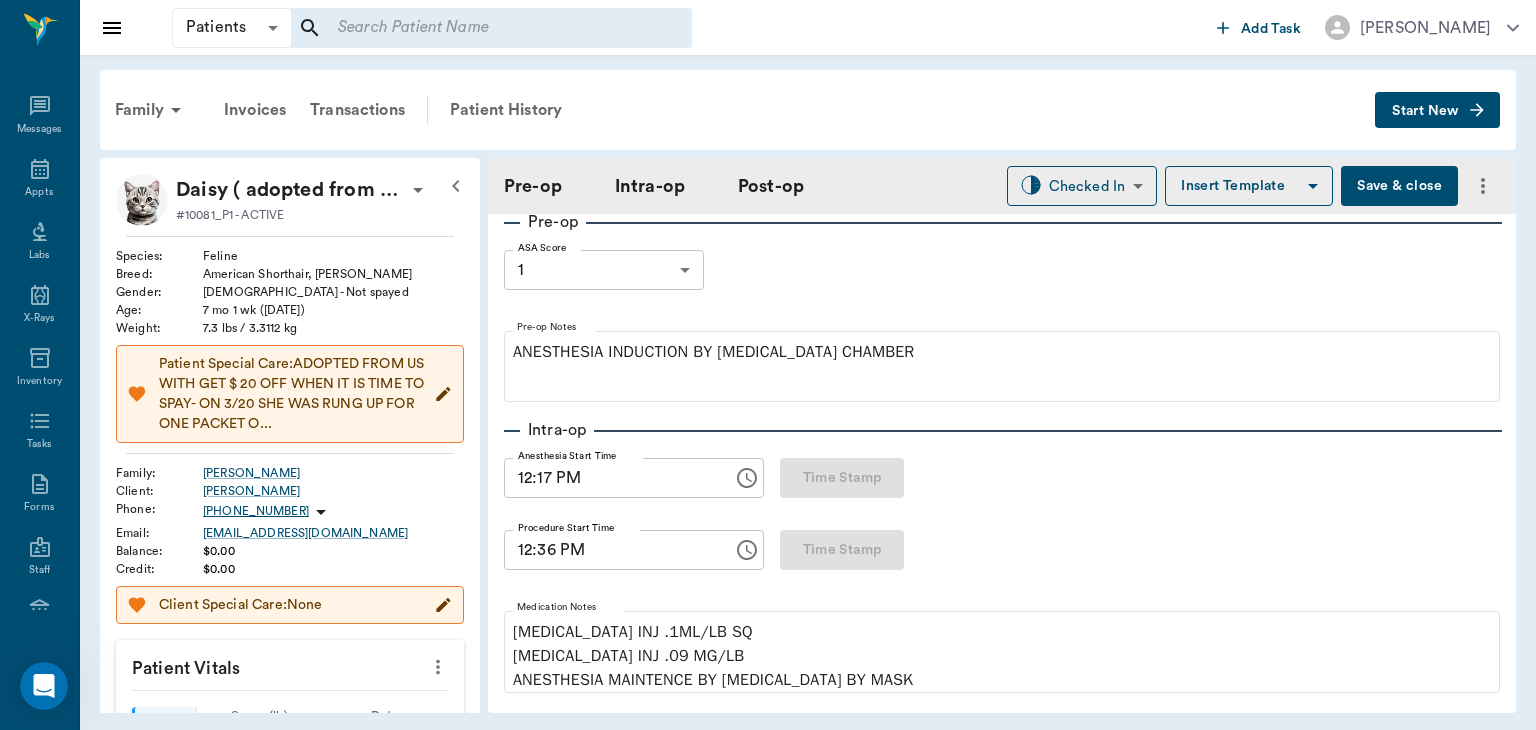type on "12:17 PM" 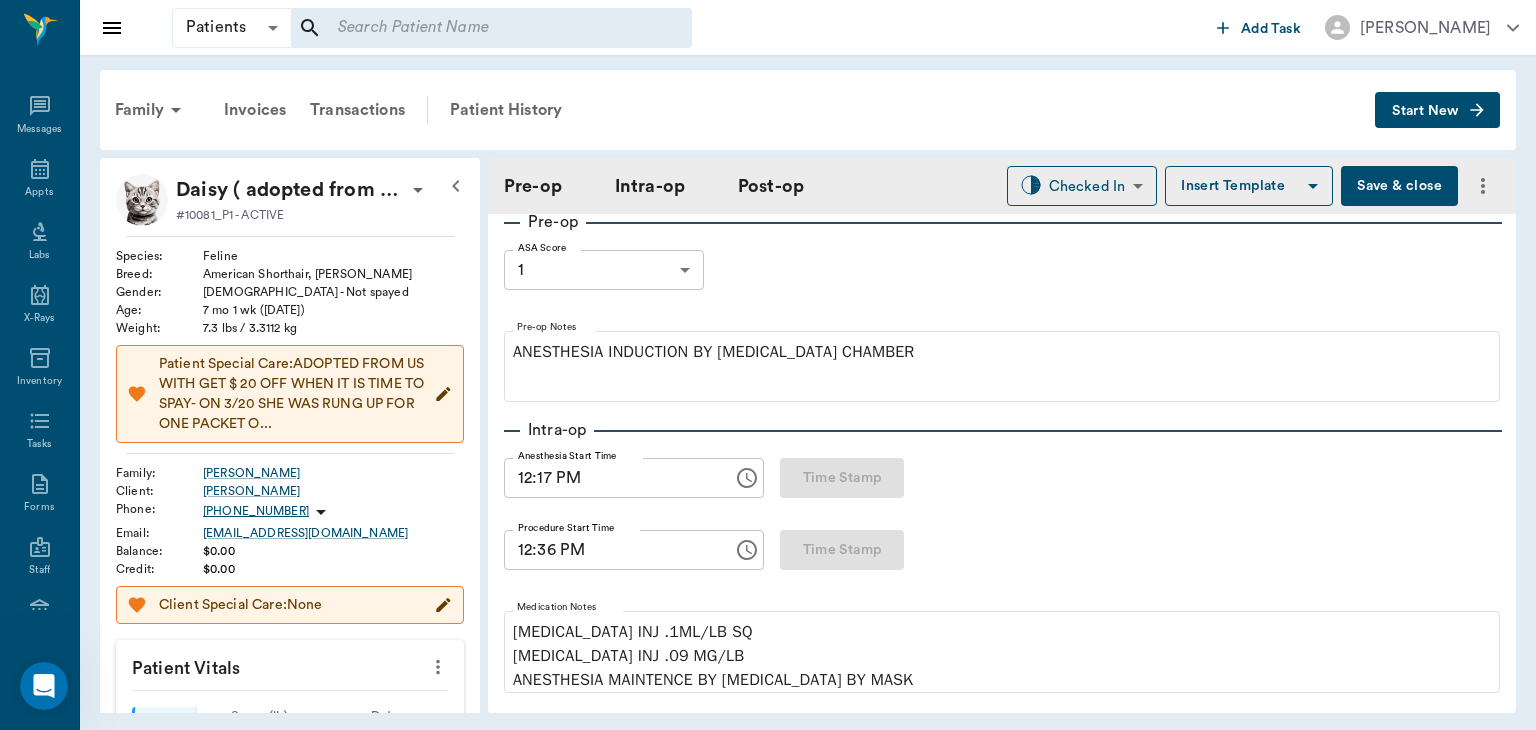 click on "Patient Special Care:  ADOPTED FROM US WITH GET $ 20 OFF WHEN IT IS TIME TO SPAY- ON 3/20 SHE WAS RUNG UP  FOR ONE PACKET O..." at bounding box center (296, 394) 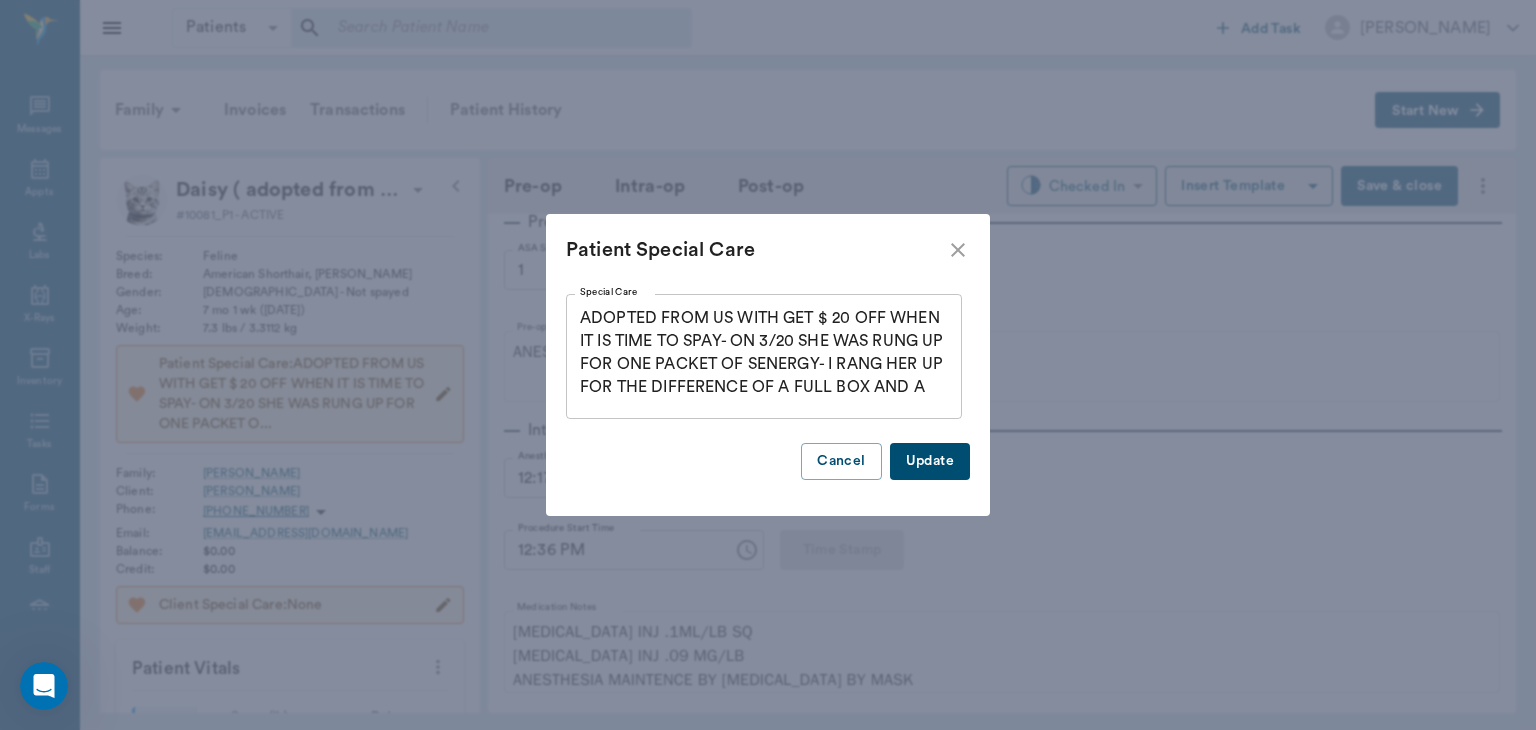 scroll, scrollTop: 0, scrollLeft: 0, axis: both 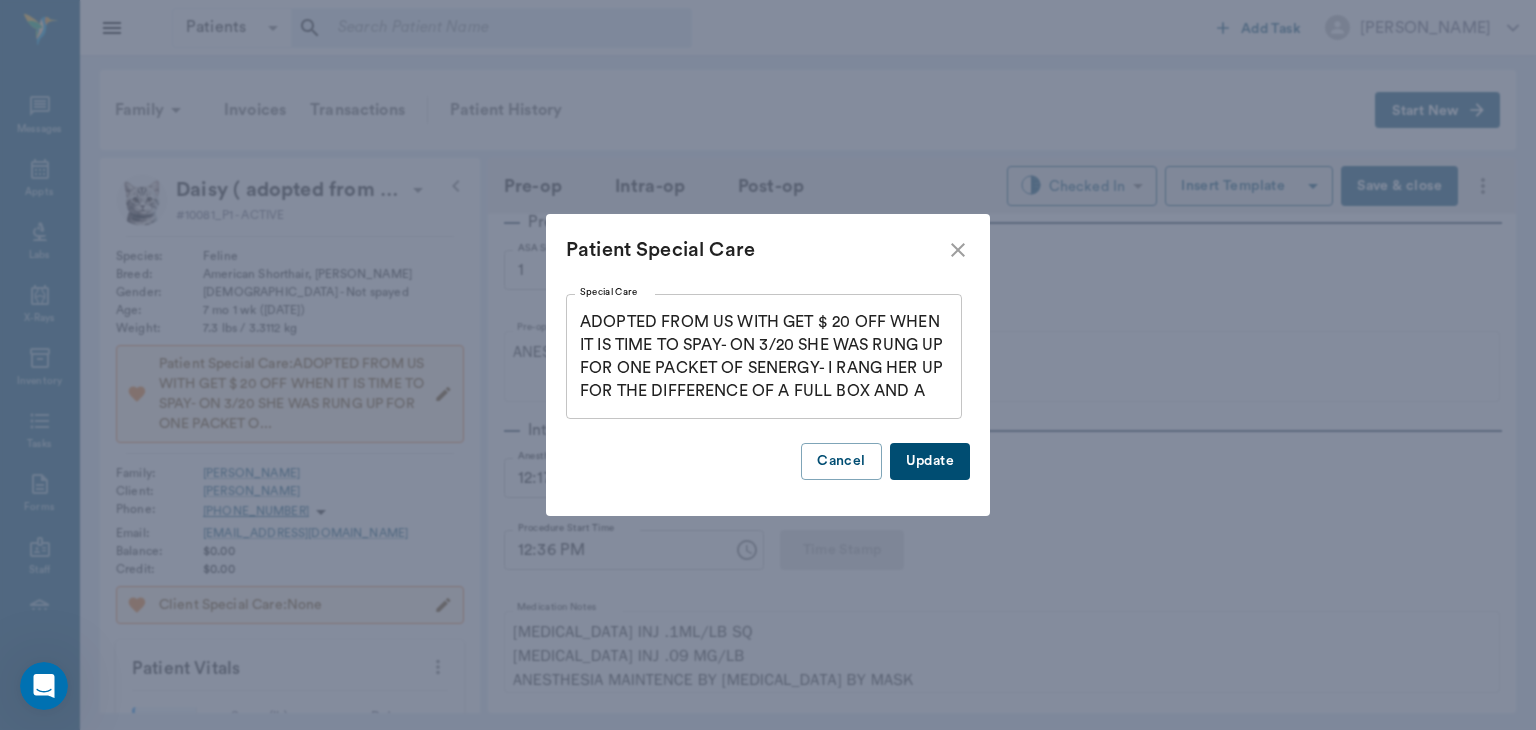 click 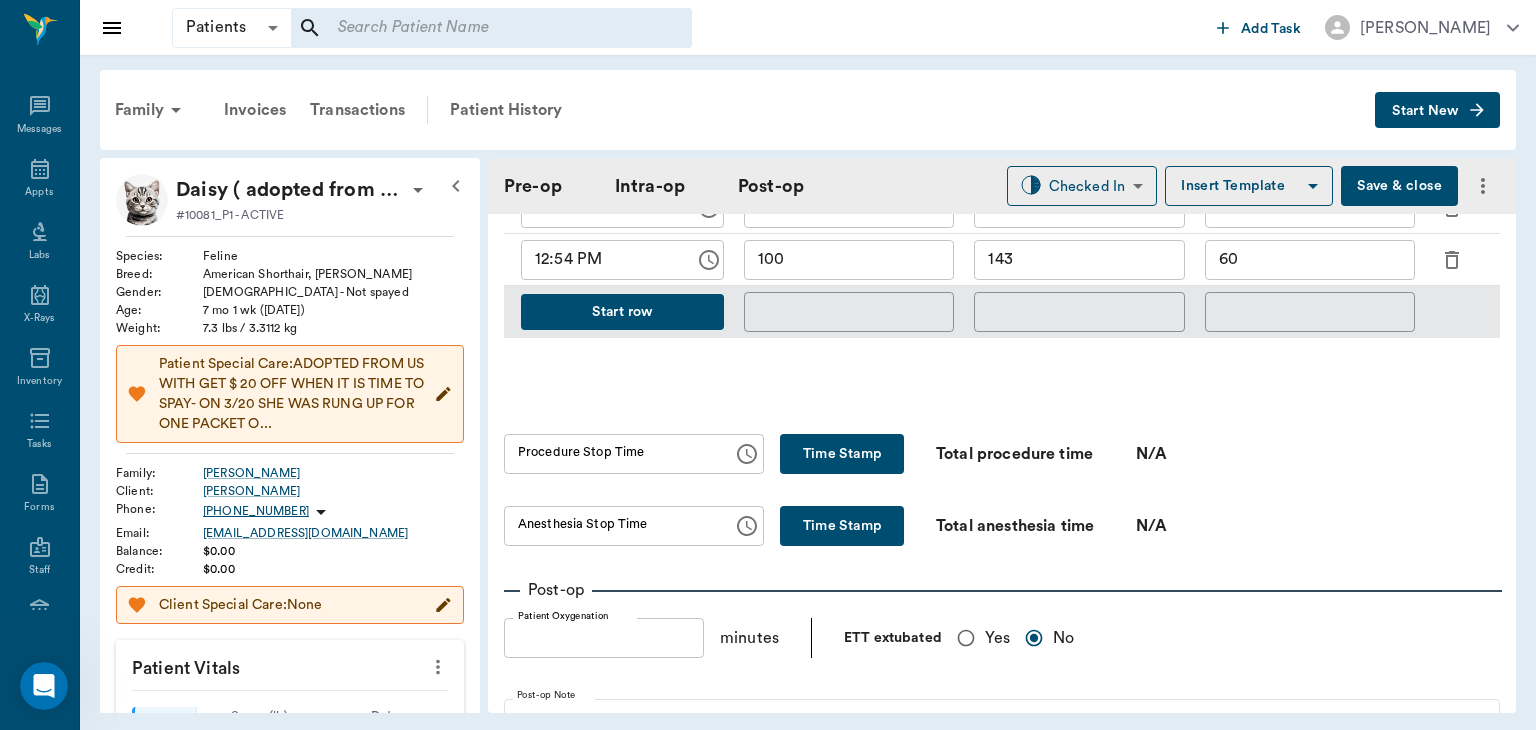 scroll, scrollTop: 1059, scrollLeft: 0, axis: vertical 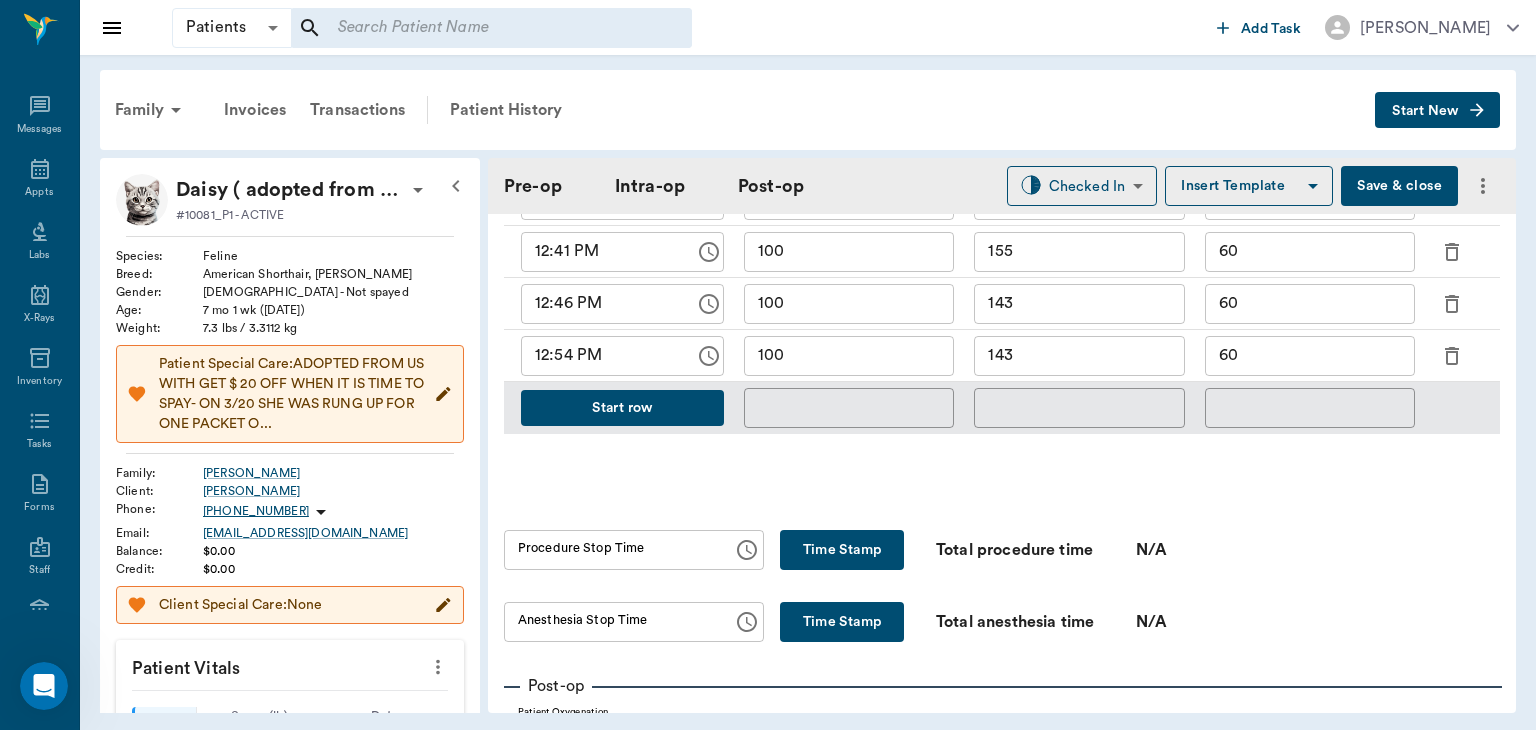 click on "Start row" at bounding box center [622, 408] 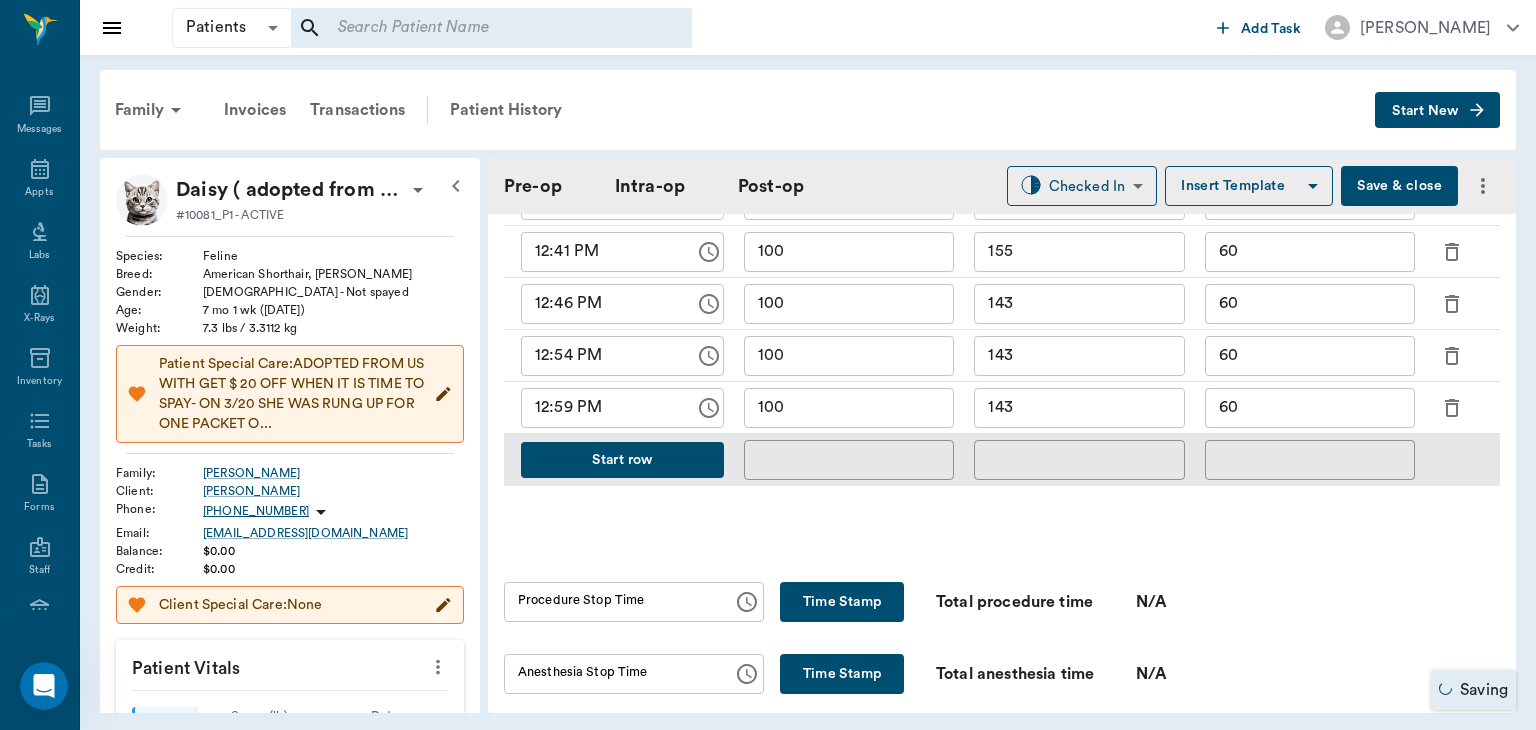 click on "143" at bounding box center [1079, 408] 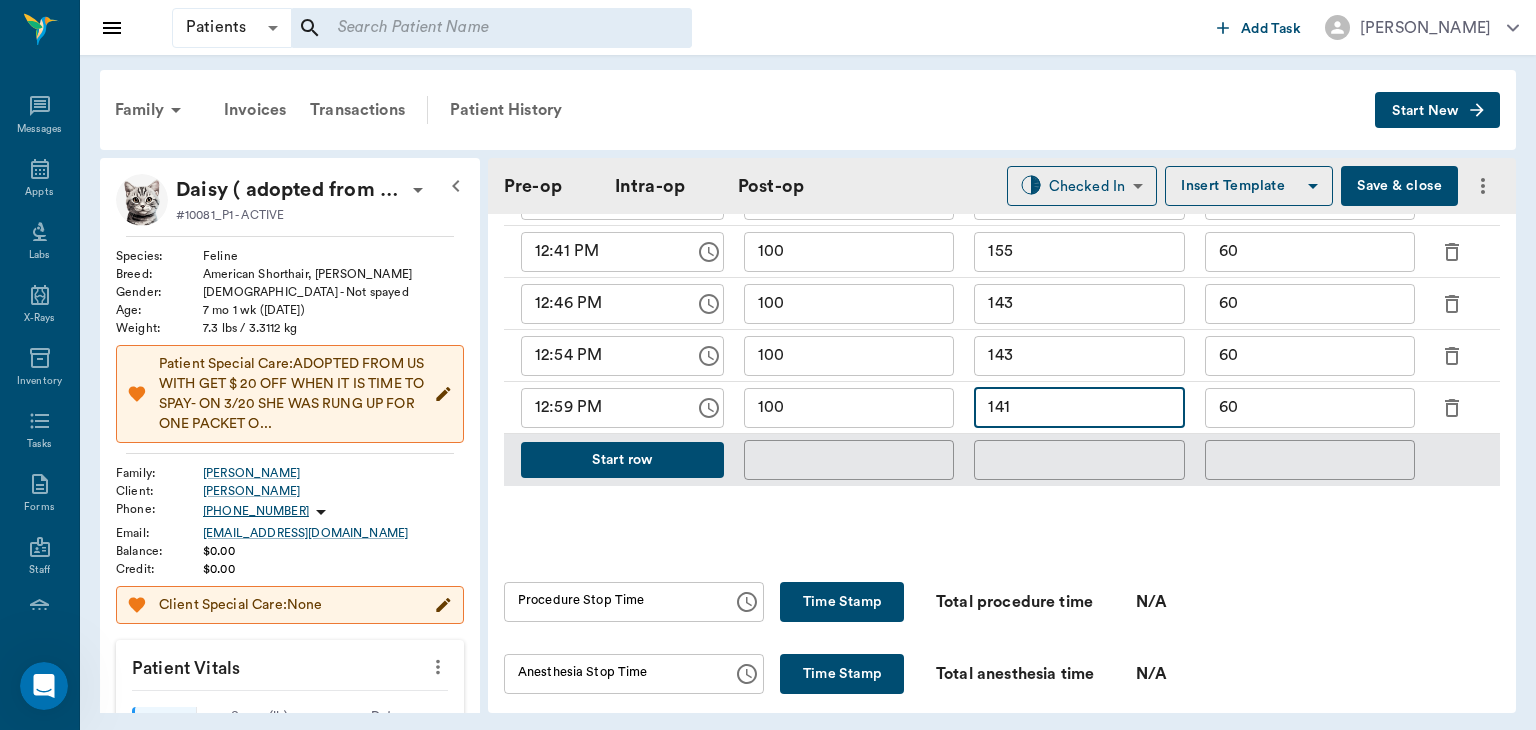 type on "141" 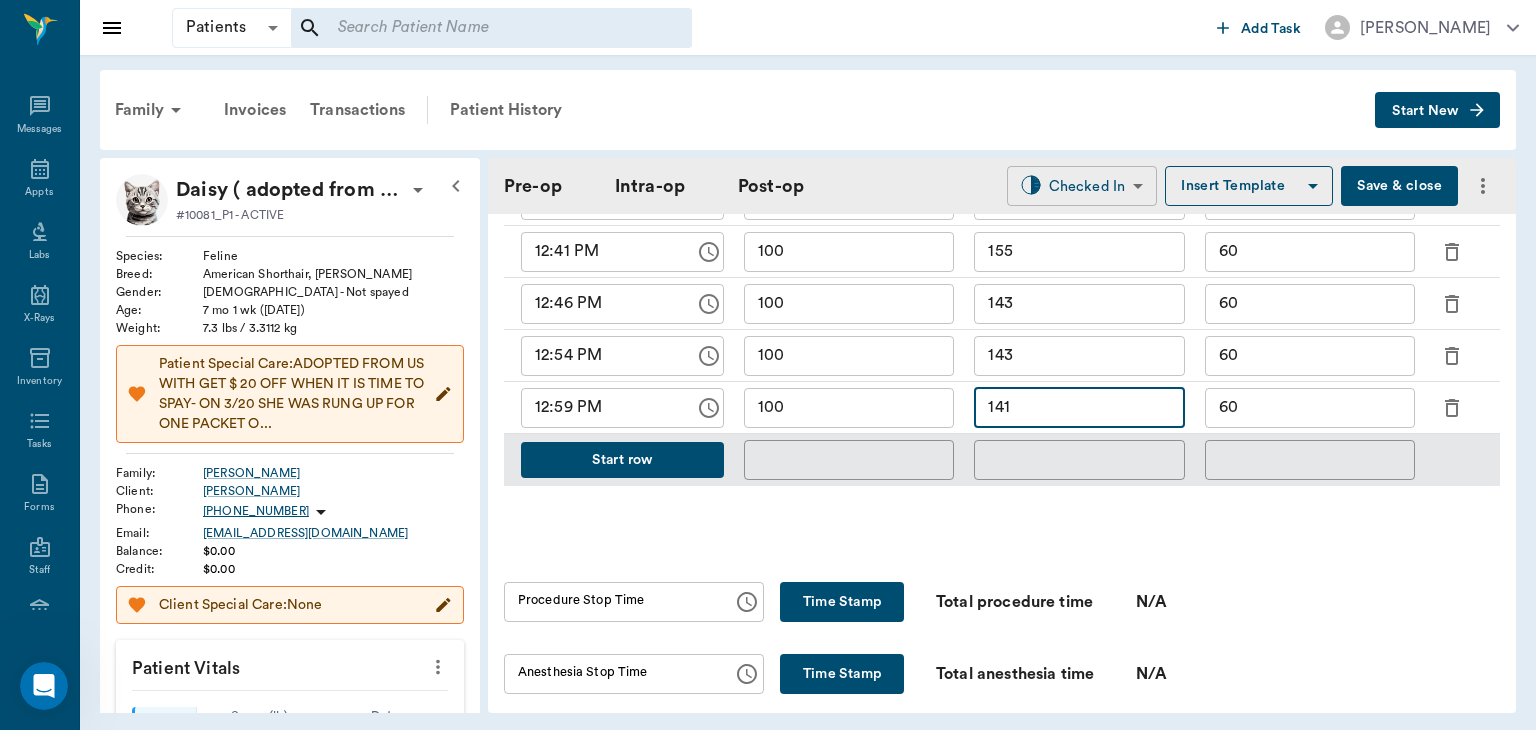 click on "Patients Patients ​ ​ Add Task [PERSON_NAME] Nectar Messages Appts Labs X-Rays Inventory Tasks Forms Staff Reports Lookup Settings Family Invoices Transactions Patient History Start New Daisy ( adopted from us) [PERSON_NAME] #10081_P1    -    ACTIVE   Species : Feline Breed : American Shorthair, [PERSON_NAME] Gender : [DEMOGRAPHIC_DATA] - Not spayed Age : [DEMOGRAPHIC_DATA] mo 1 wk ([DATE]) Weight : 7.3 lbs / 3.3112 kg Patient Special Care:  ADOPTED FROM US WITH GET $ 20 OFF WHEN IT IS TIME TO SPAY- ON 3/20 SHE WAS RUNG UP  FOR ONE PACKET O... Family : [PERSON_NAME] Client : [PERSON_NAME] Phone : [PHONE_NUMBER] Email : [EMAIL_ADDRESS][DOMAIN_NAME] Balance : $0.00 Credit : $0.00 Client Special Care:  None Patient Vitals Weight BCS HR Temp Resp BP Dia Pain Perio Score ( lb ) Date [DATE] 12PM 0 2 4 6 8 Ongoing diagnosis Current Rx Reminders Senergy Feline/ Puppy Single [DATE] Deworm - Panacide ( [MEDICAL_DATA] / [MEDICAL_DATA] ) - Included [DATE] Feline Basic Vaccinations Adult Annual [DATE] [MEDICAL_DATA] Feline 1 yr [DATE] Pre-op Post-op" at bounding box center (768, 365) 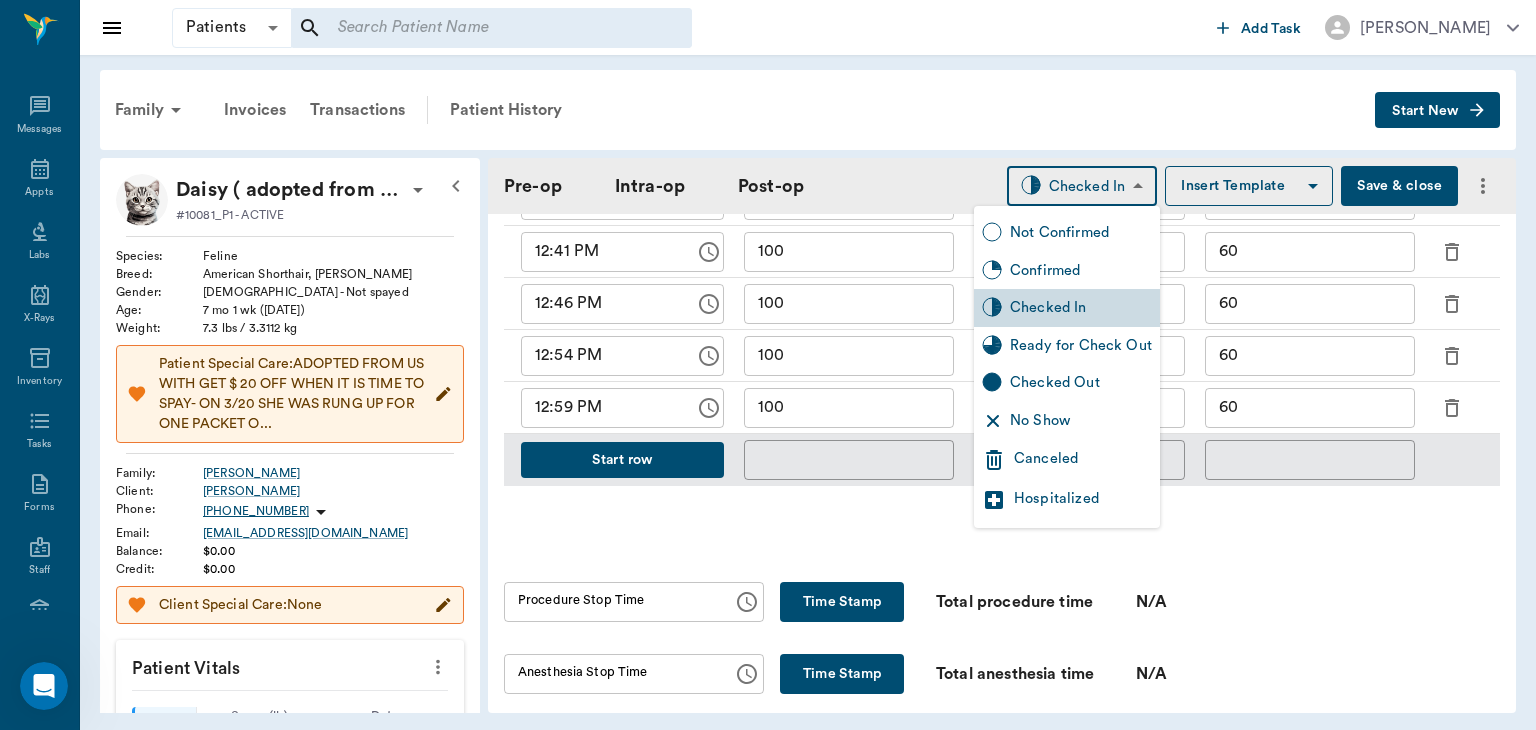click on "Ready for Check Out" at bounding box center [1081, 346] 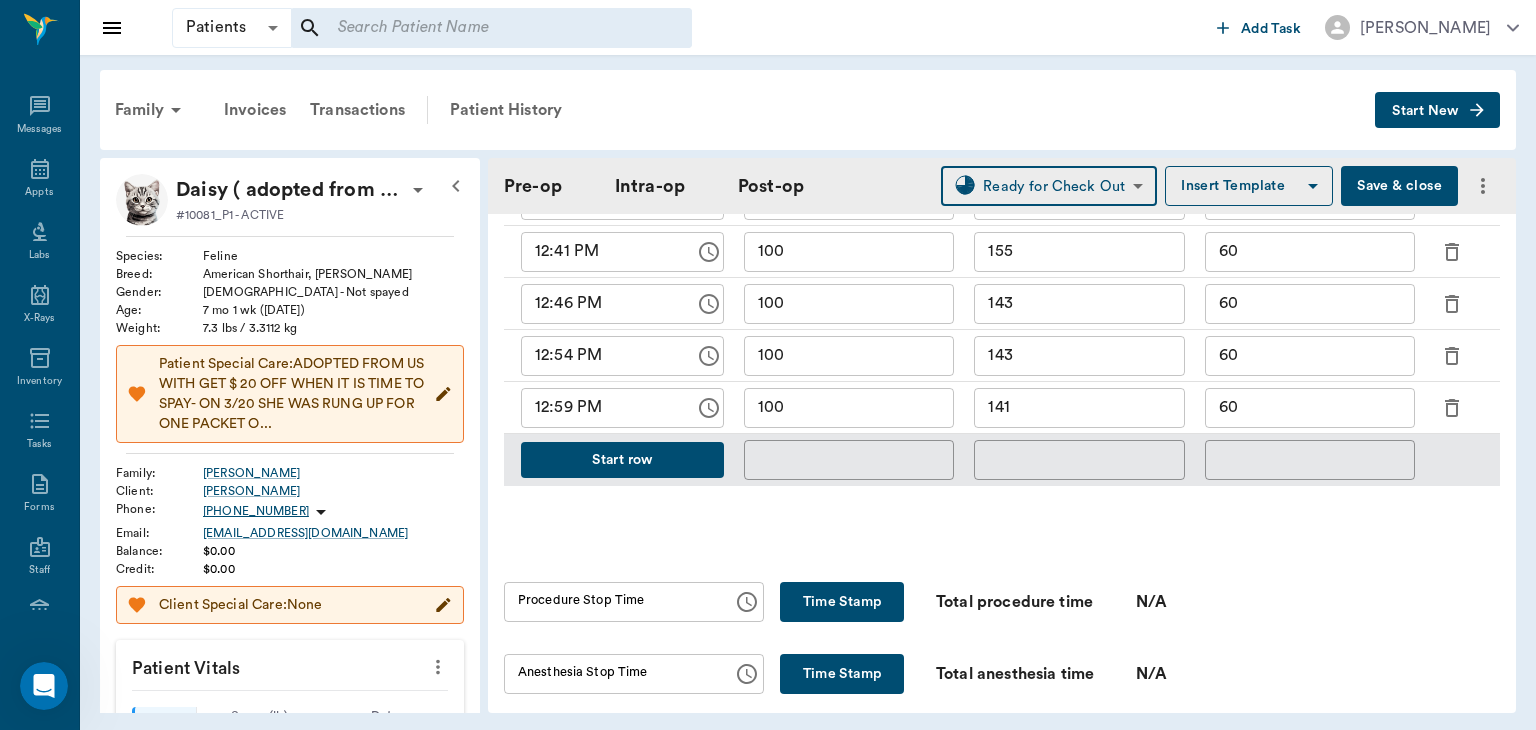 click on "Time Stamp" at bounding box center (842, 602) 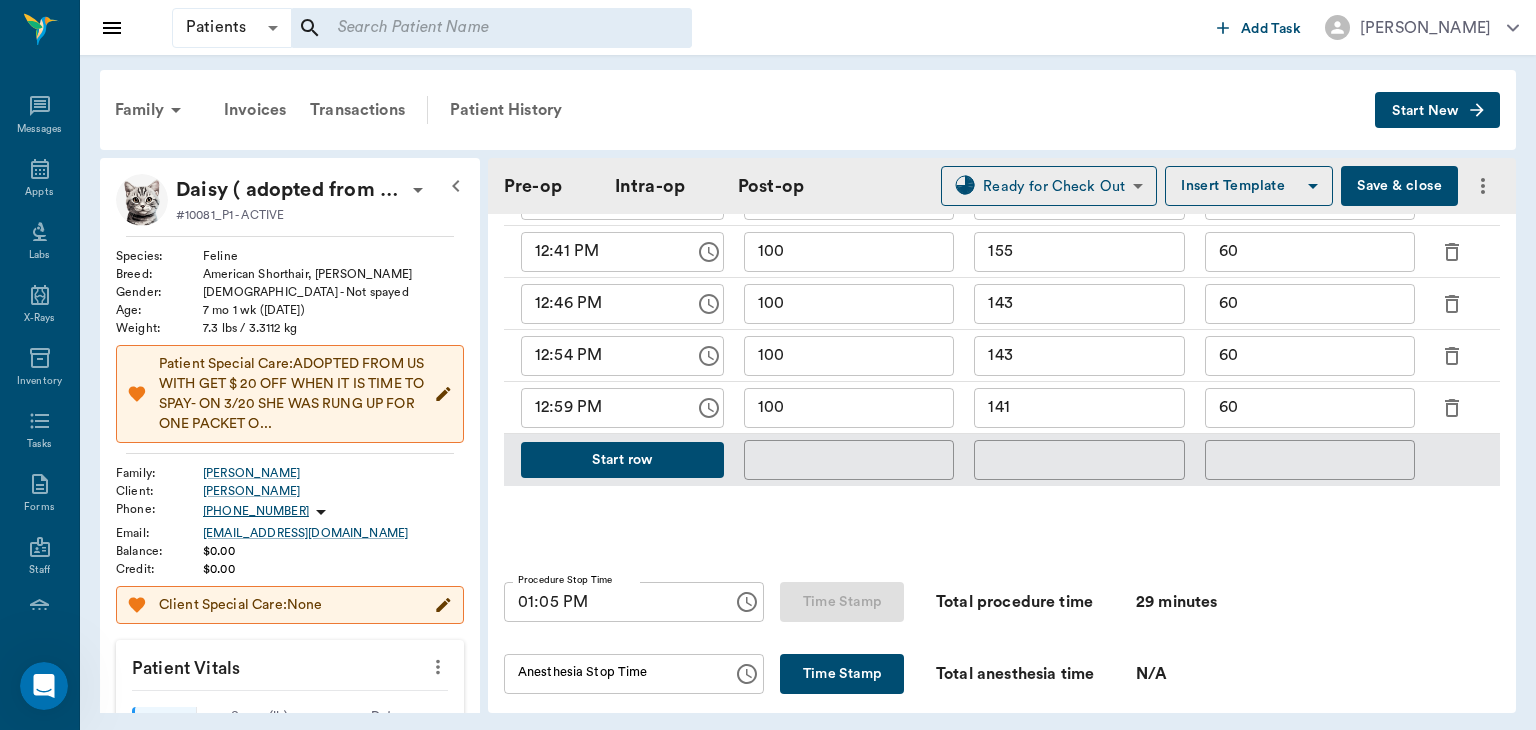 click on "01:05 PM" at bounding box center [611, 602] 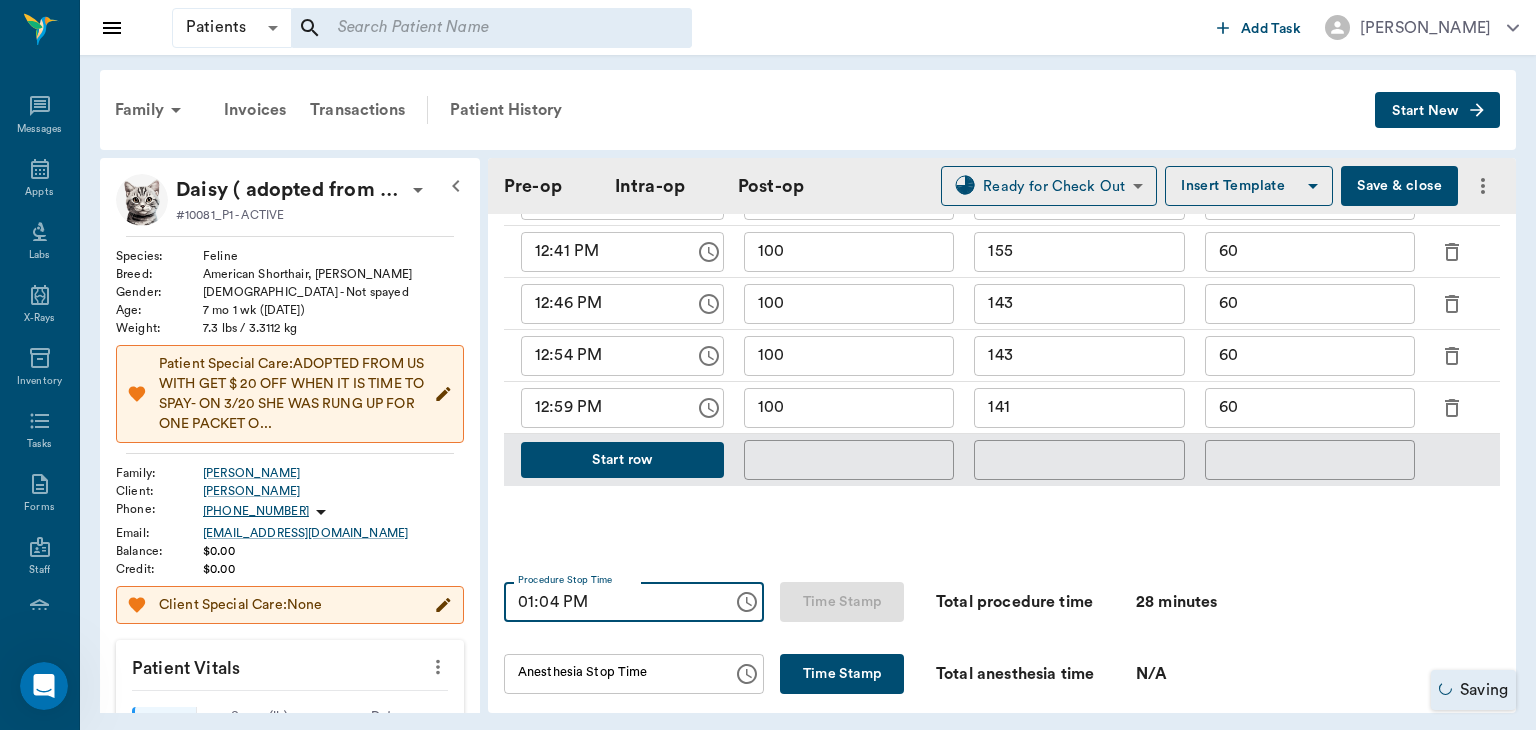 type on "01:04 PM" 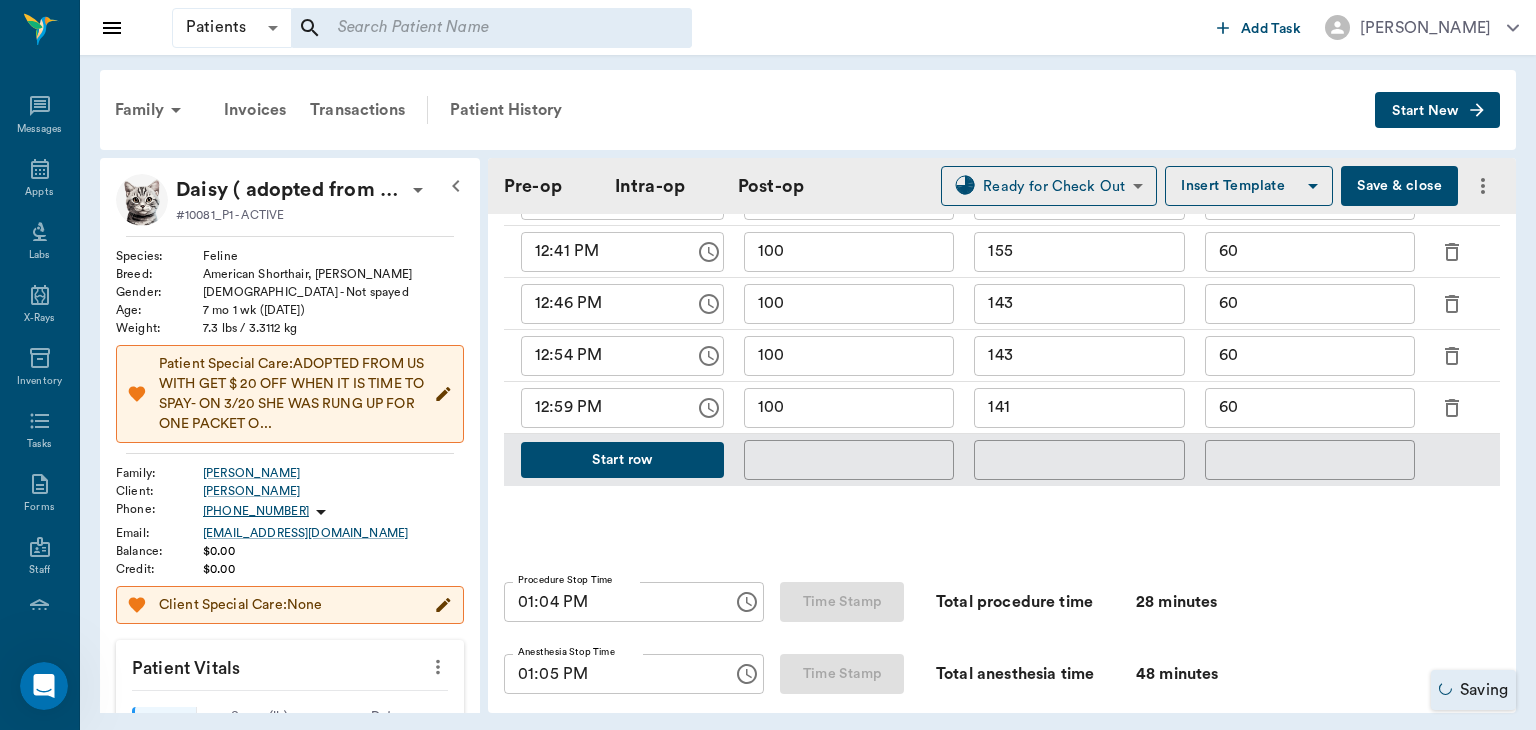 click on "01:05 PM" at bounding box center [611, 674] 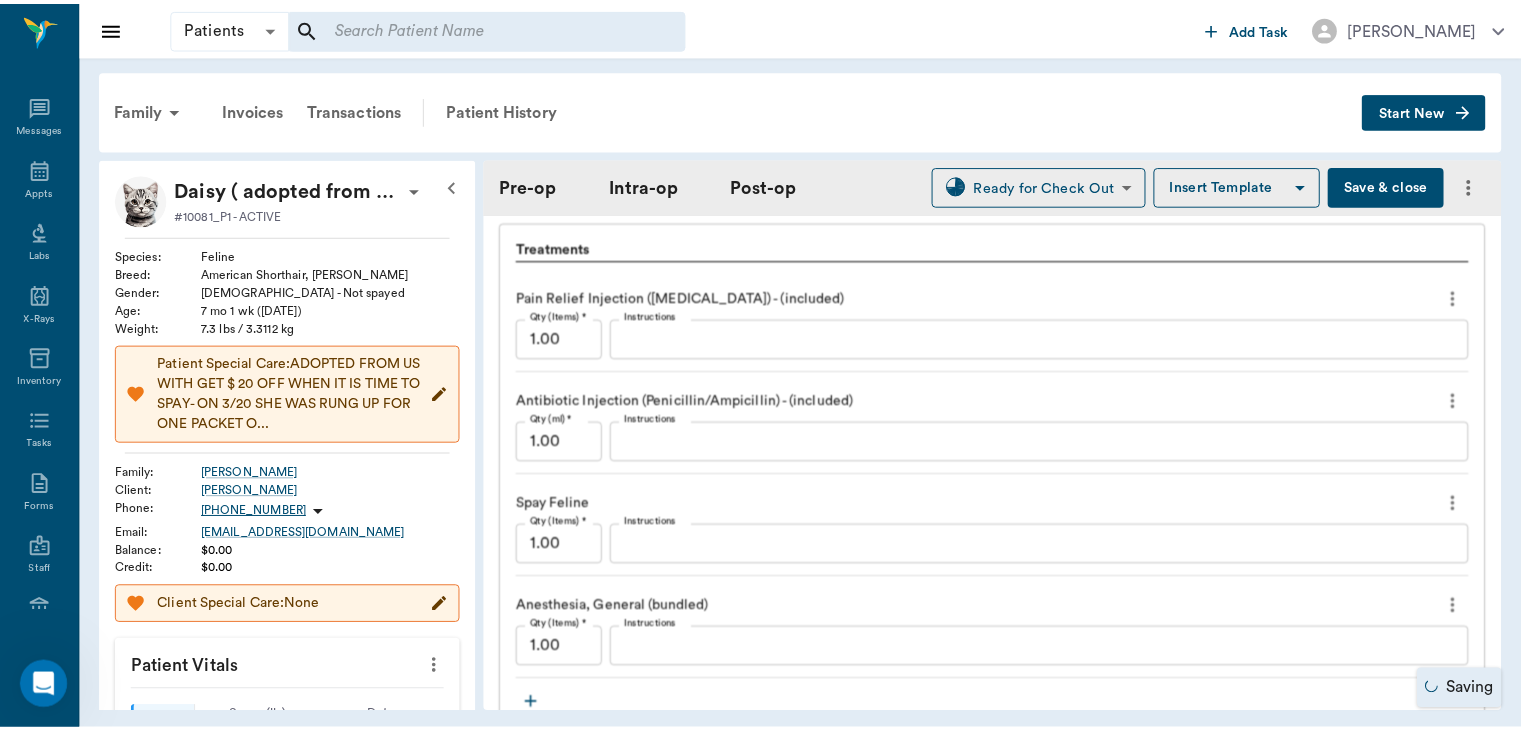 scroll, scrollTop: 2180, scrollLeft: 0, axis: vertical 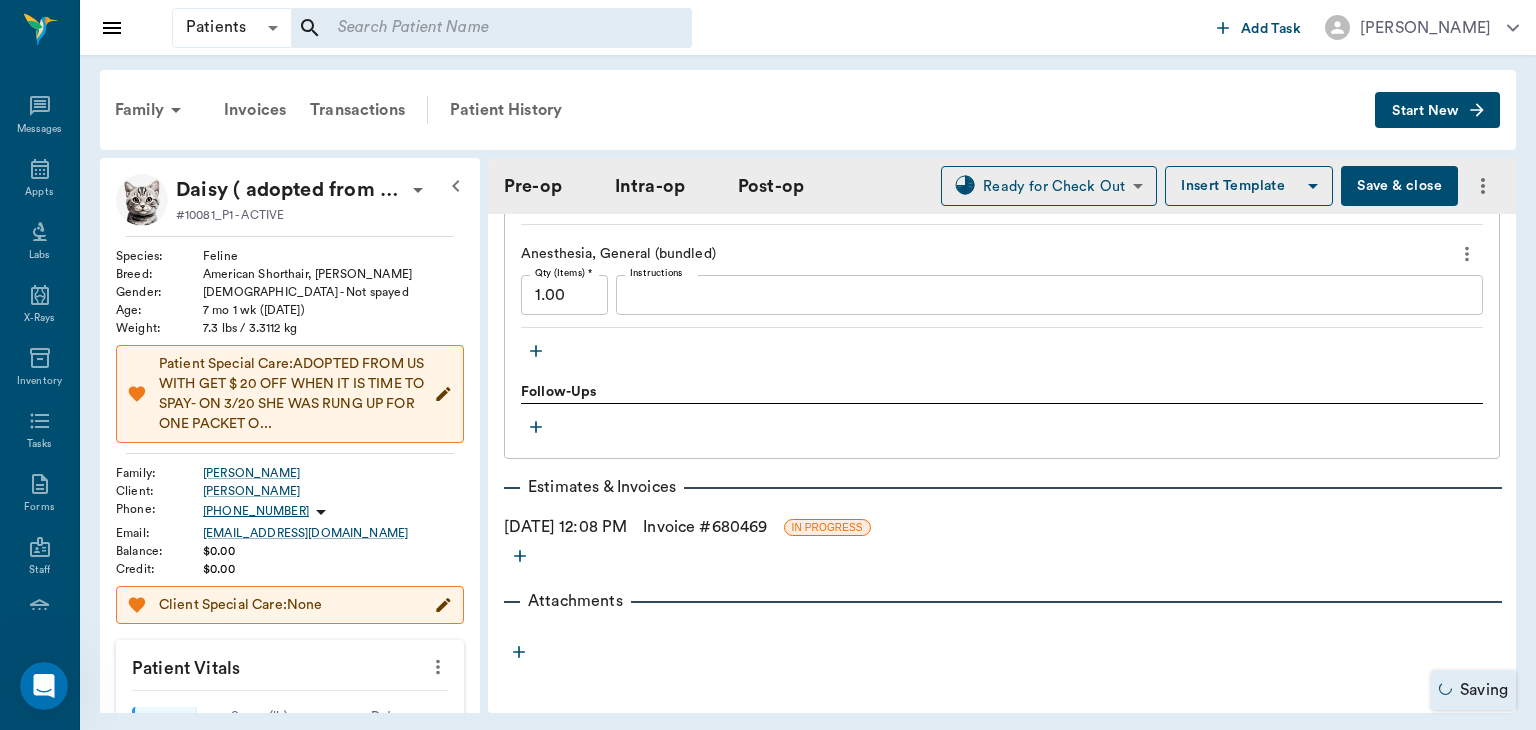 type on "01:04 PM" 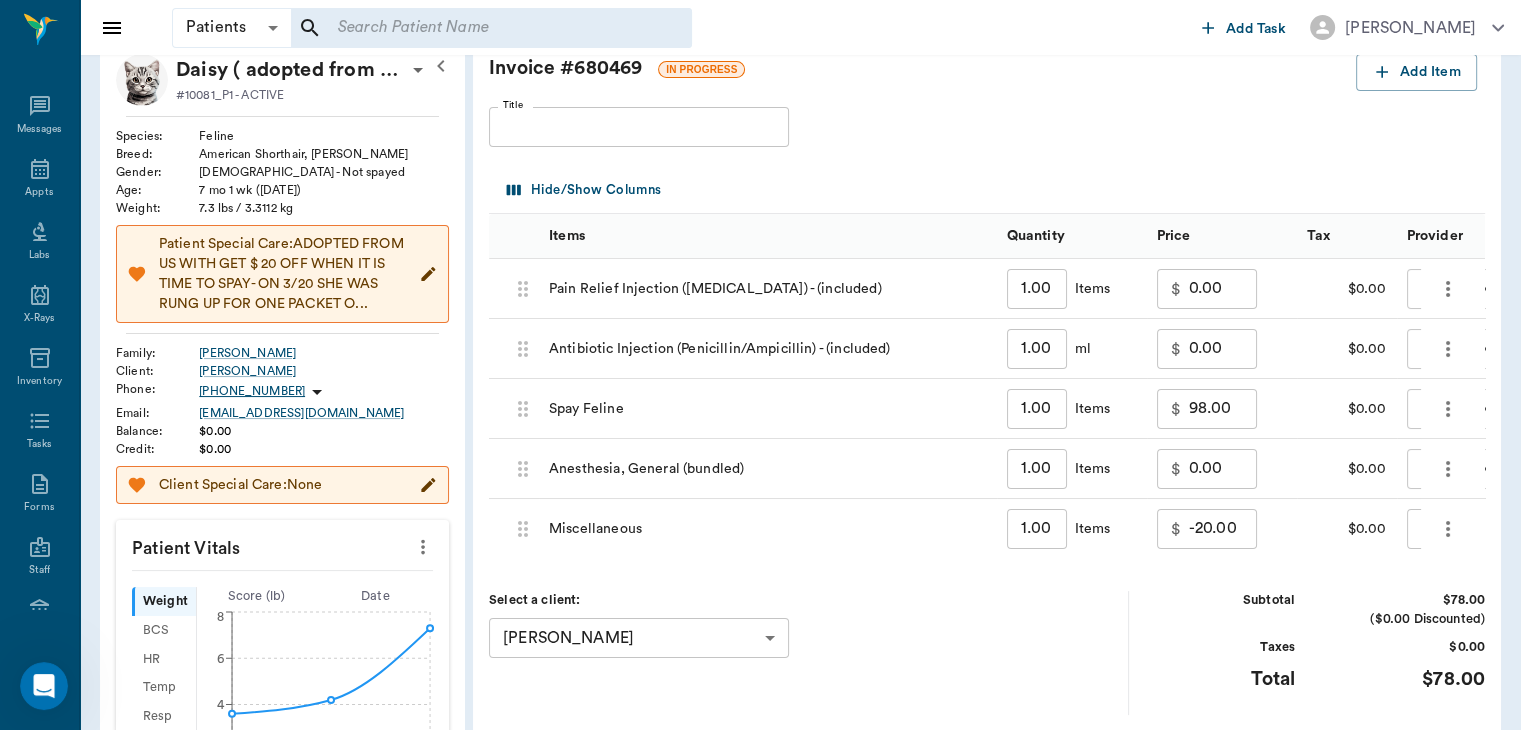 scroll, scrollTop: 142, scrollLeft: 0, axis: vertical 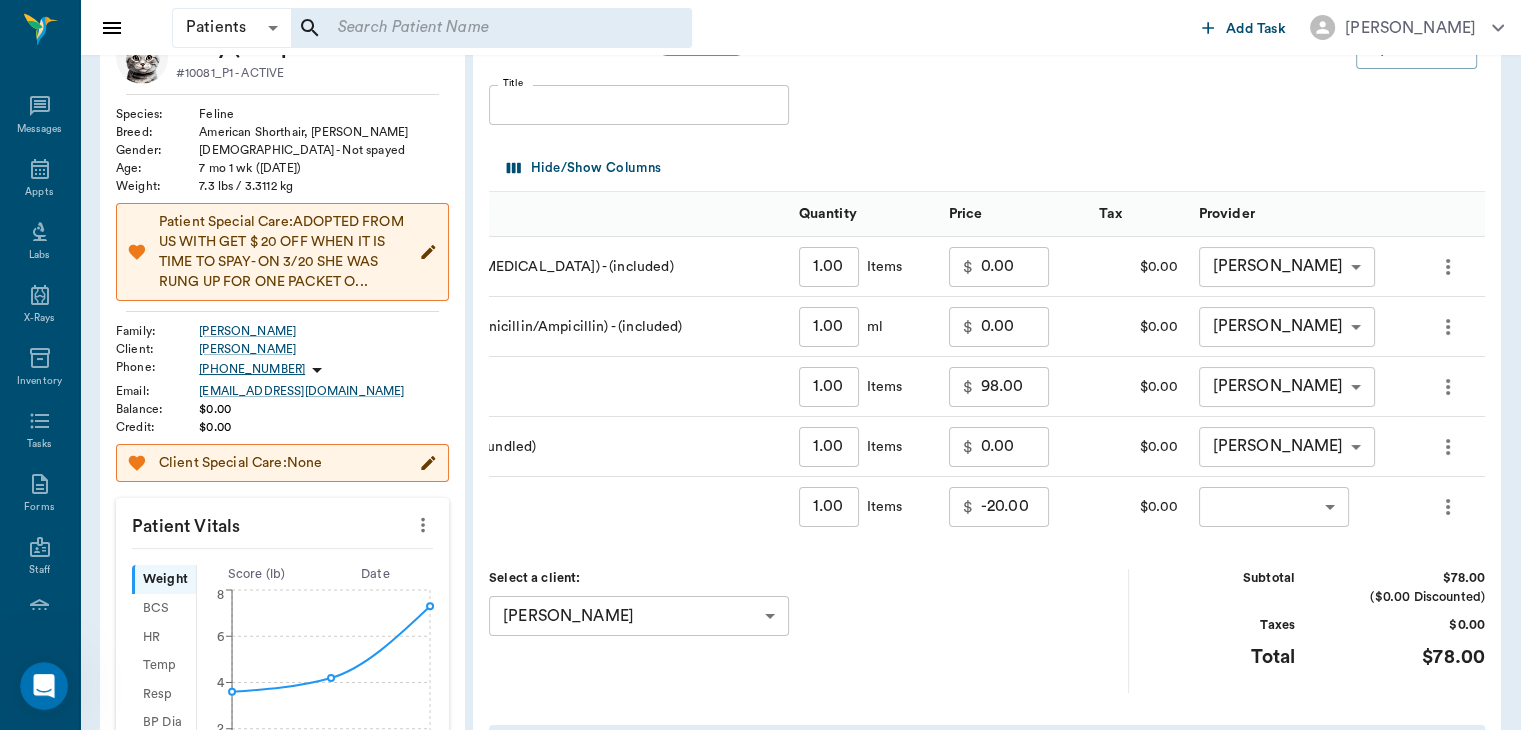 click on "Patients Patients ​ ​ Add Task [PERSON_NAME] Nectar Messages Appts Labs X-Rays Inventory Tasks Forms Staff Reports Lookup Settings Family Invoices Transactions Patient History Start New Daisy ( adopted from us) [PERSON_NAME] #10081_P1    -    ACTIVE   Species : Feline Breed : American Shorthair, [PERSON_NAME] Gender : [DEMOGRAPHIC_DATA] - Not spayed Age : [DEMOGRAPHIC_DATA] mo 1 wk ([DATE]) Weight : 7.3 lbs / 3.3112 kg Patient Special Care:  ADOPTED FROM US WITH GET $ 20 OFF WHEN IT IS TIME TO SPAY- ON 3/20 SHE WAS RUNG UP  FOR ONE PACKET O... Family : [PERSON_NAME] Client : [PERSON_NAME] Phone : [PHONE_NUMBER] Email : [EMAIL_ADDRESS][DOMAIN_NAME] Balance : $0.00 Credit : $0.00 Client Special Care:  None Patient Vitals Weight BCS HR Temp Resp BP Dia Pain Perio Score ( lb ) Date [DATE] 12PM 0 2 4 6 8 Ongoing diagnosis Current Rx Reminders Senergy Feline/ Puppy Single [DATE] Deworm - Panacide ( [MEDICAL_DATA] / [MEDICAL_DATA] ) - Included [DATE] Feline Basic Vaccinations Adult Annual [DATE] [MEDICAL_DATA] Feline 1 yr [DATE] Invoice #   $" at bounding box center [760, 609] 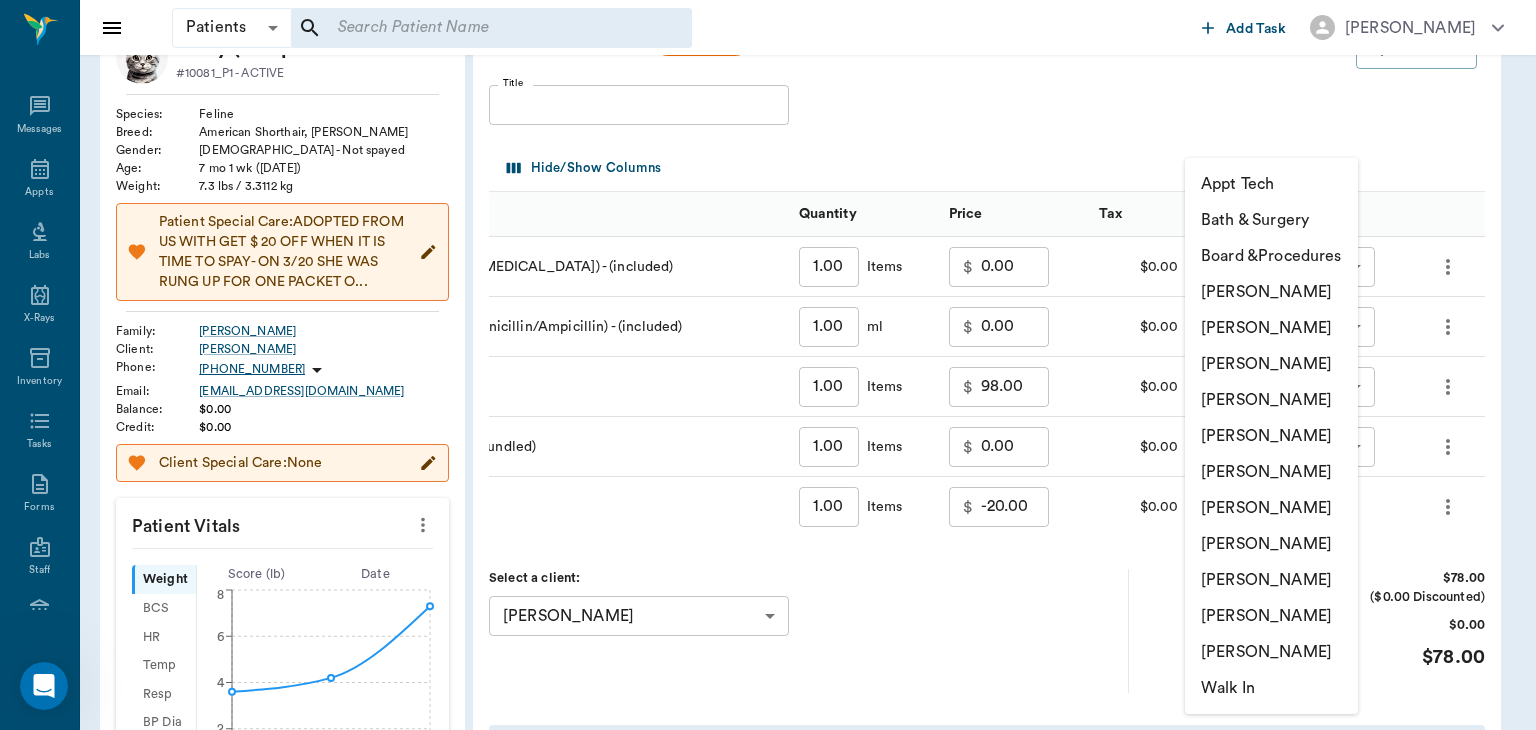 click on "[PERSON_NAME]" at bounding box center (1271, 328) 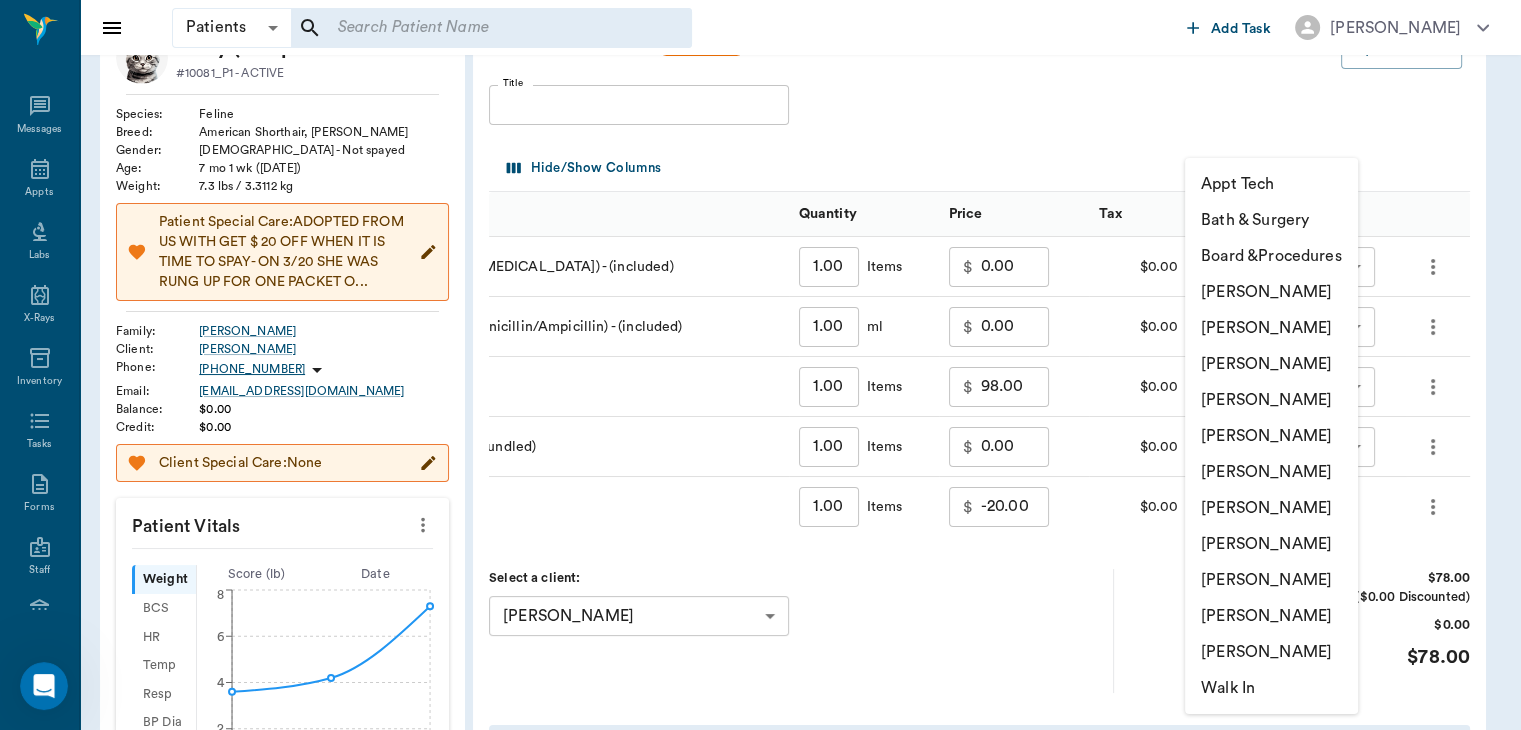 type on "none-63ec2f075fda476ae8351a4d" 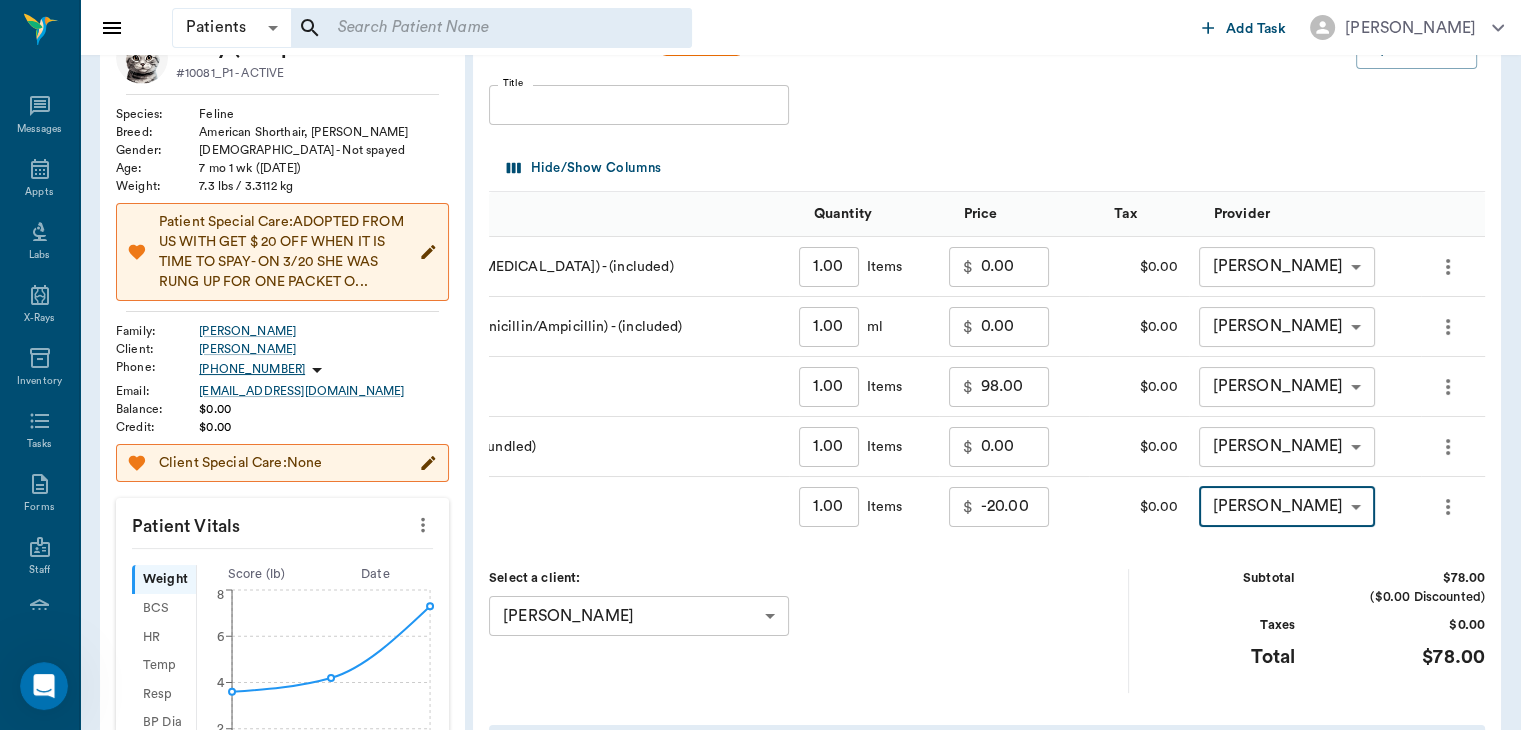 scroll, scrollTop: 0, scrollLeft: 192, axis: horizontal 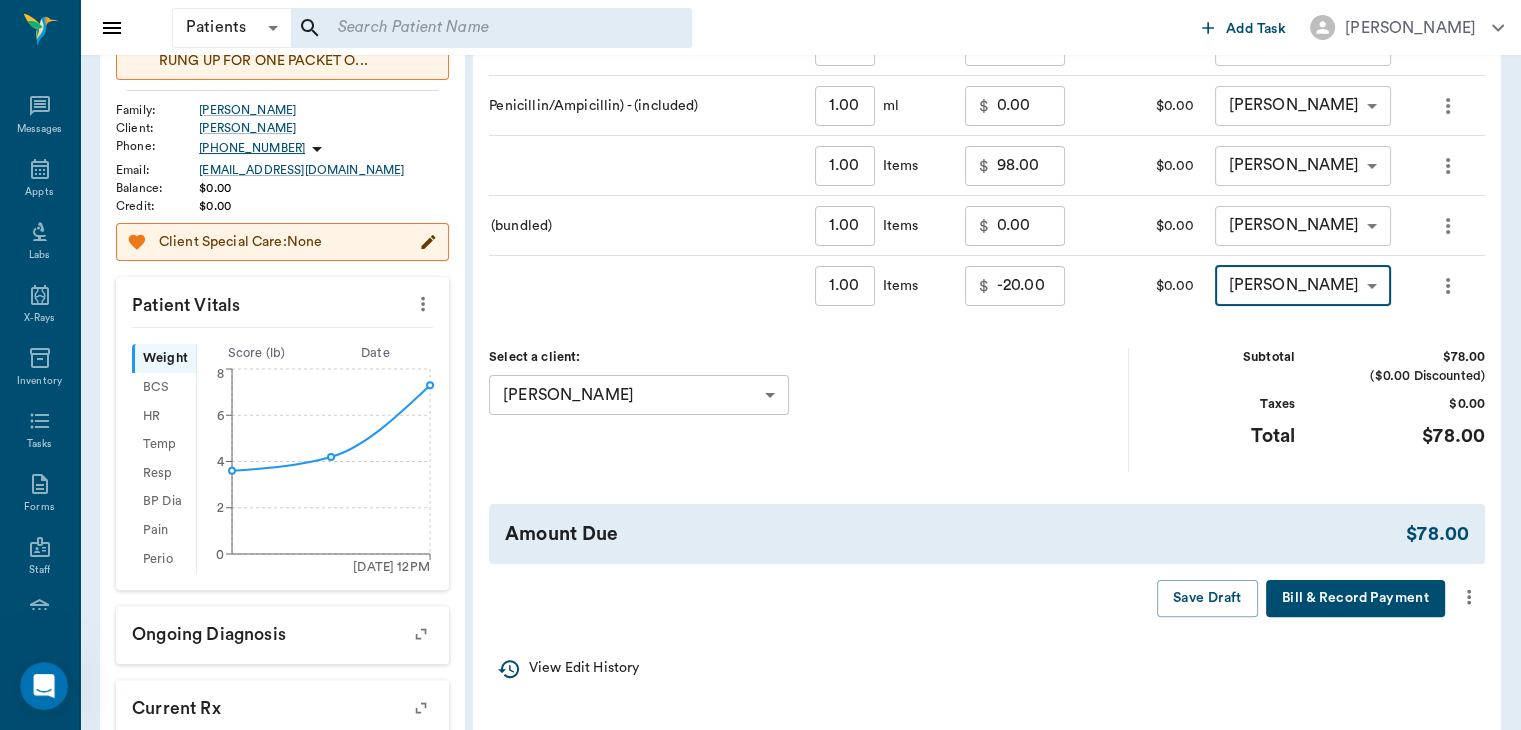click 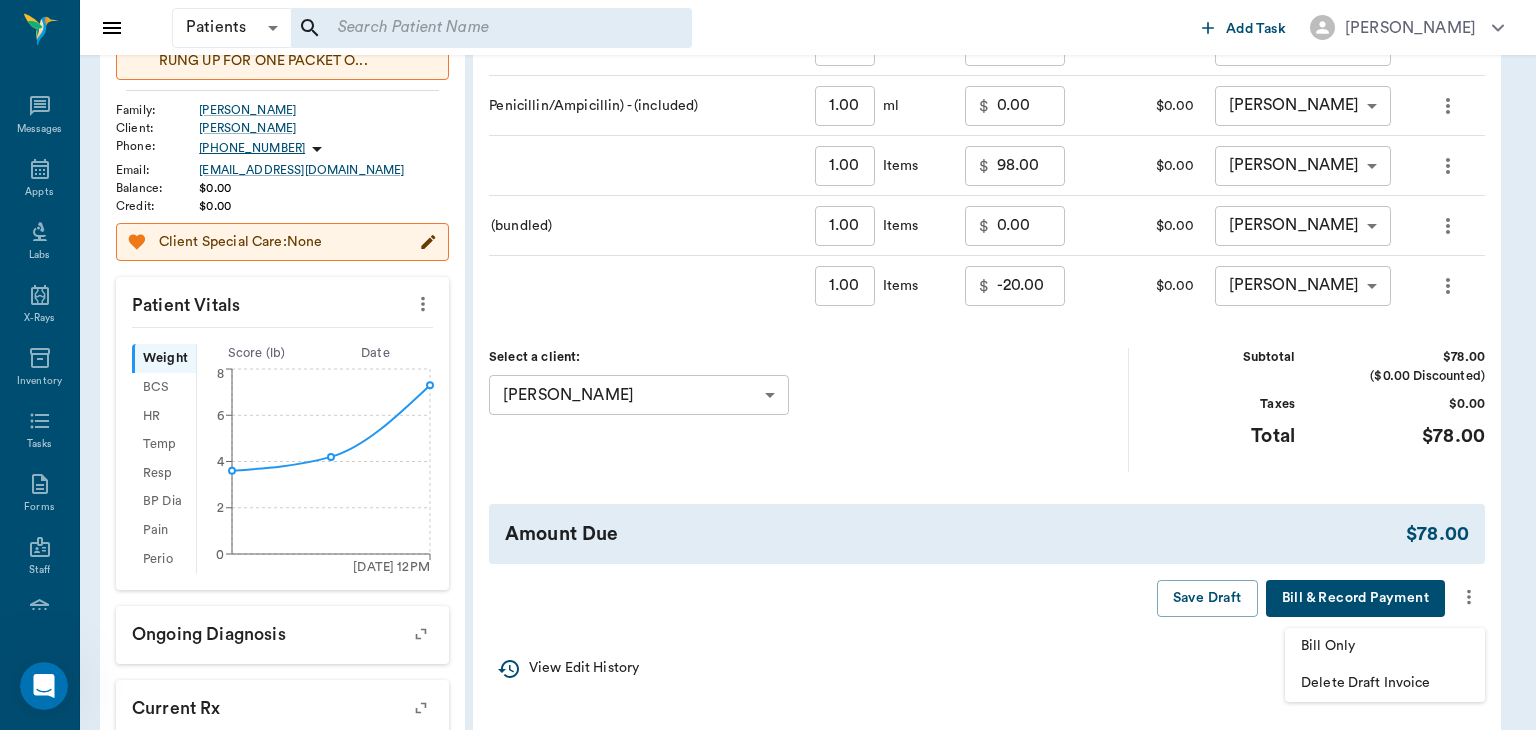 click on "Bill Only" at bounding box center (1385, 646) 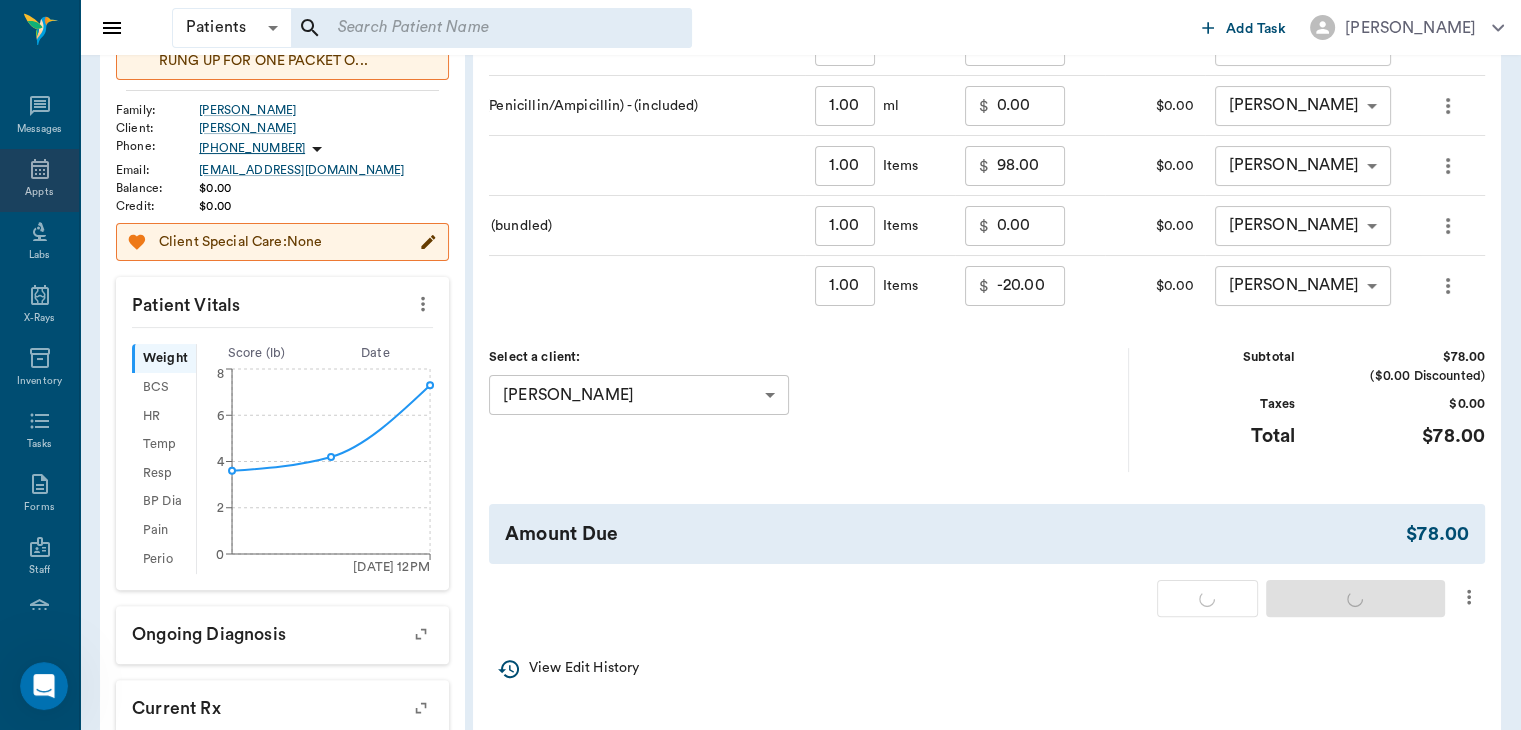 click on "Appts" at bounding box center (39, 192) 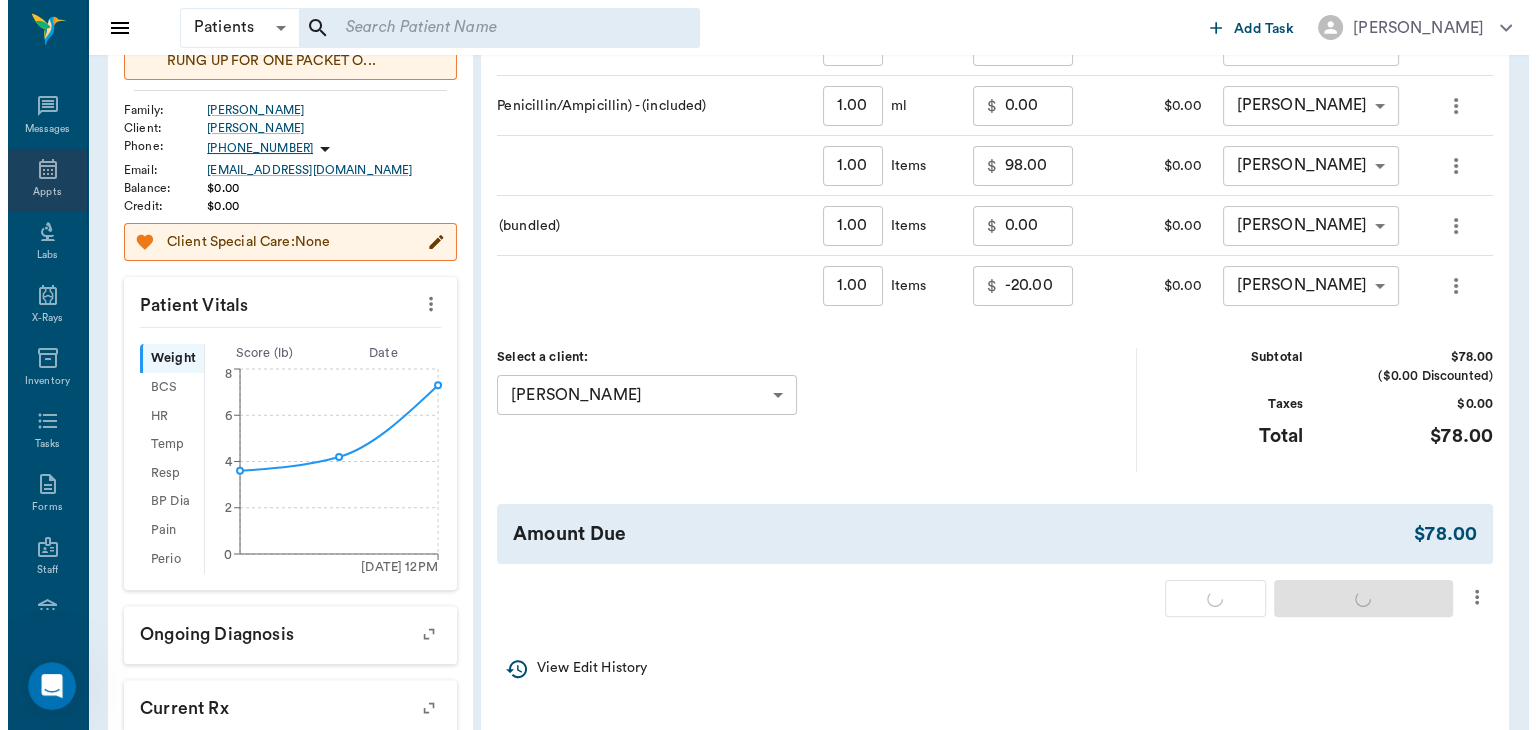 scroll, scrollTop: 0, scrollLeft: 0, axis: both 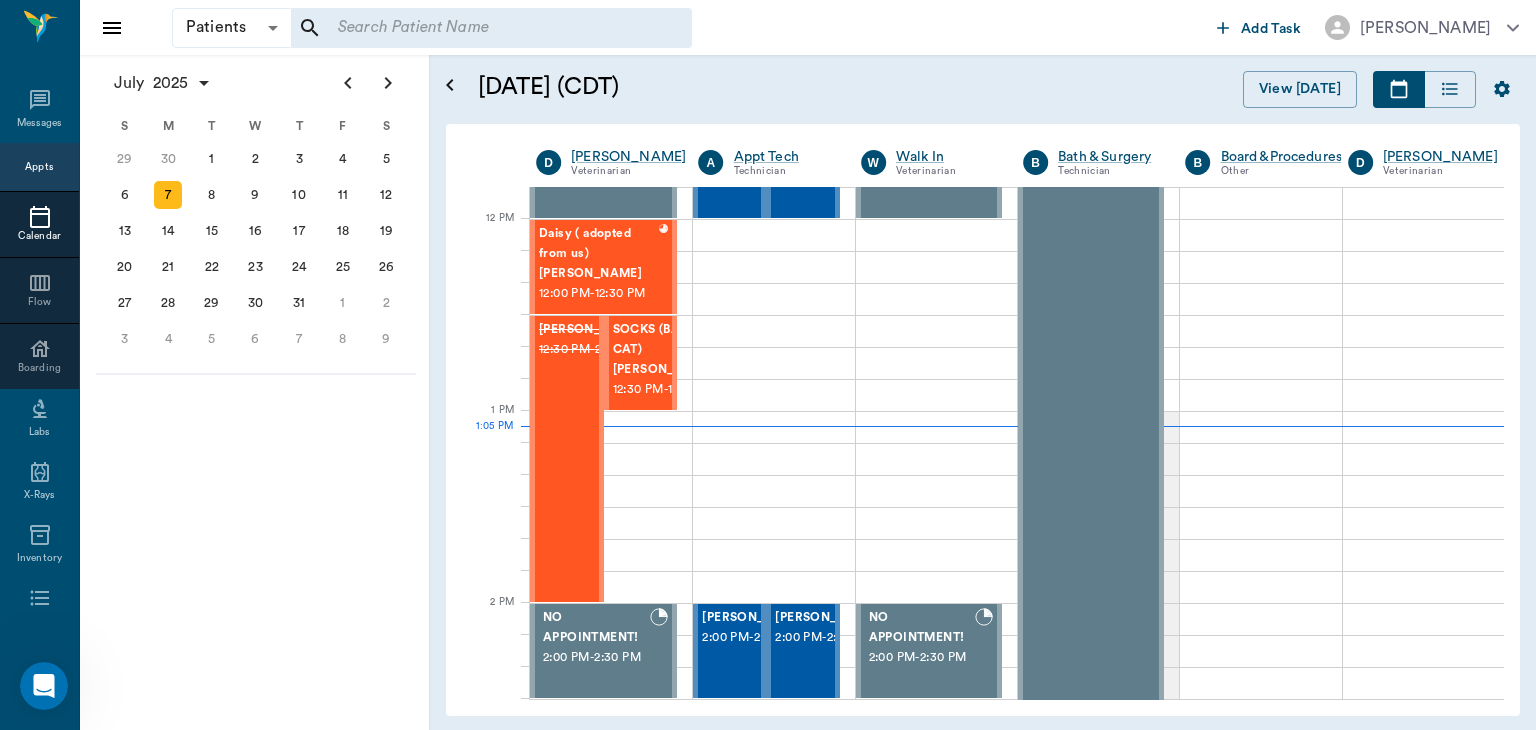 click on "SOCKS (BARN CAT) [PERSON_NAME]" at bounding box center (664, 350) 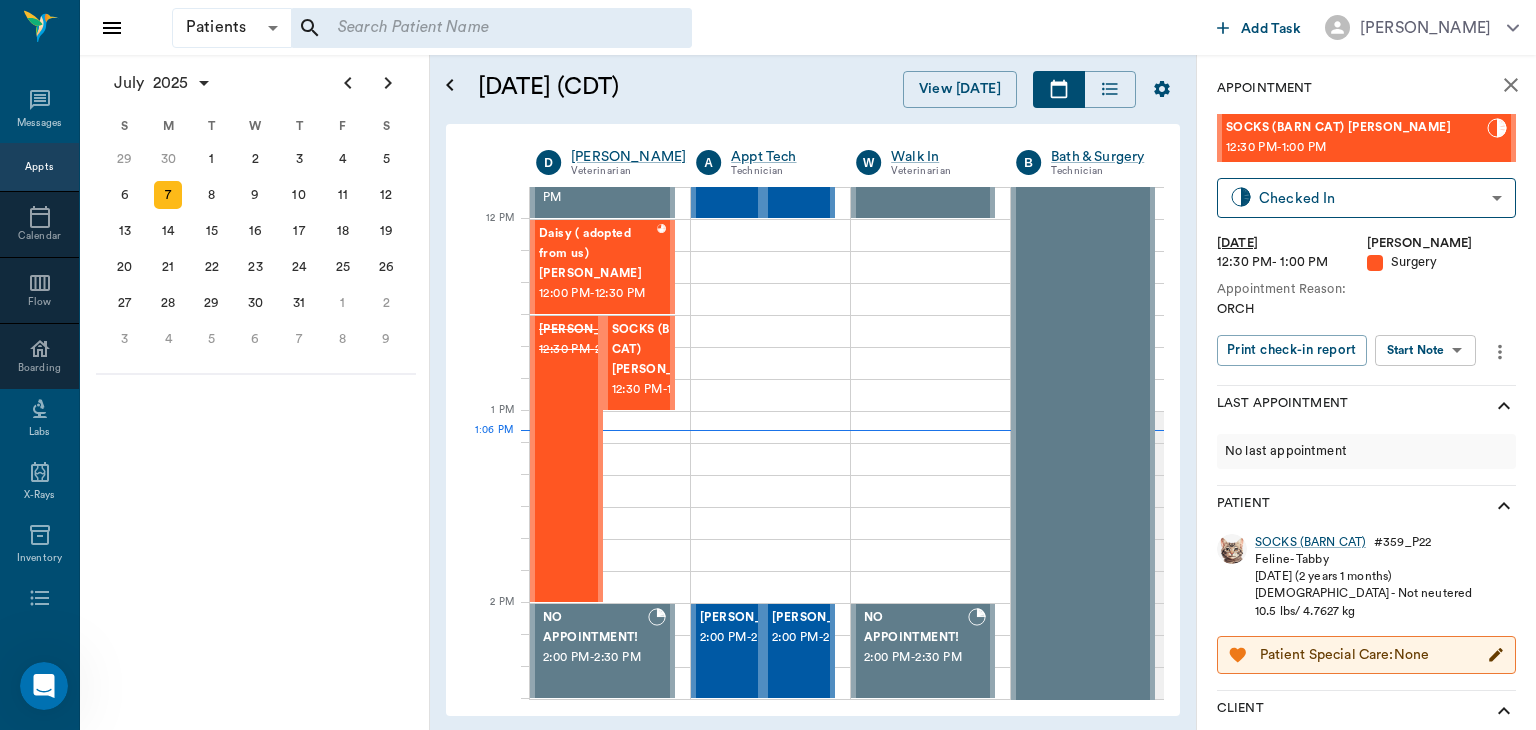 click on "Patients Patients ​ ​ Add Task [PERSON_NAME] Nectar Messages Appts Calendar Flow Boarding Labs X-Rays Inventory Tasks Forms Staff Reports Lookup Settings [DATE] S M T W T F S [DATE] 2 3 4 5 6 7 8 9 10 11 12 13 14 15 16 17 18 19 20 21 22 23 24 25 26 27 28 29 [DATE] 1 2 3 4 5 6 7 8 9 10 11 12 S M T W T F S 29 [DATE] 1 2 3 4 5 6 7 8 9 10 11 12 13 14 15 16 17 18 19 20 21 22 23 24 25 26 27 28 29 30 [DATE] 1 2 3 4 5 6 7 8 9 S M T W T F S 27 28 29 30 [DATE] 1 2 3 4 5 6 7 8 9 10 11 12 13 14 15 16 17 18 19 20 21 22 23 24 25 26 27 28 29 30 31 [DATE] 2 3 4 5 6 [DATE] (CDT) View [DATE] [DATE] [DATE] [DATE] D [PERSON_NAME] Veterinarian A Appt Tech Technician W Walk In Veterinarian B Bath & Surgery Technician B Board &Procedures Other D [PERSON_NAME] Veterinarian 8 AM 9 AM 10 AM 11 AM 12 PM 1 PM 2 PM 3 PM 4 PM 5 PM 6 PM 7 PM 8 PM 1:06 PM Bovine [PERSON_NAME] 8:00 AM  -  9:00 AM NO APPOINTMENT! EMERGENCY ONLY! 9:00 AM  -  9:30 AM Whiskey [PERSON_NAME] 9:00 AM  -  9:30 AM [PERSON_NAME] 9:30 AM  -  10:00 AM" at bounding box center (768, 365) 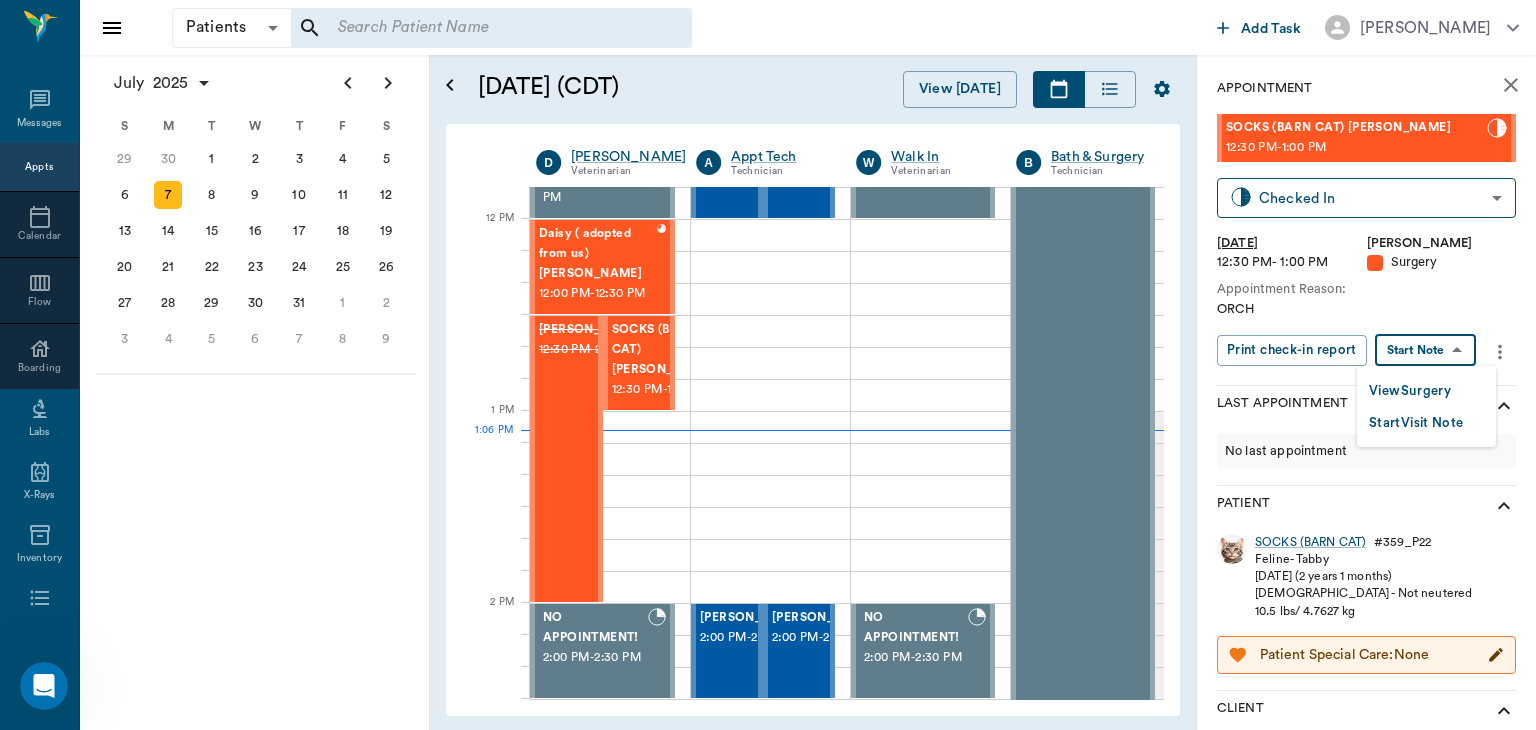 click on "View  Surgery" at bounding box center (1410, 391) 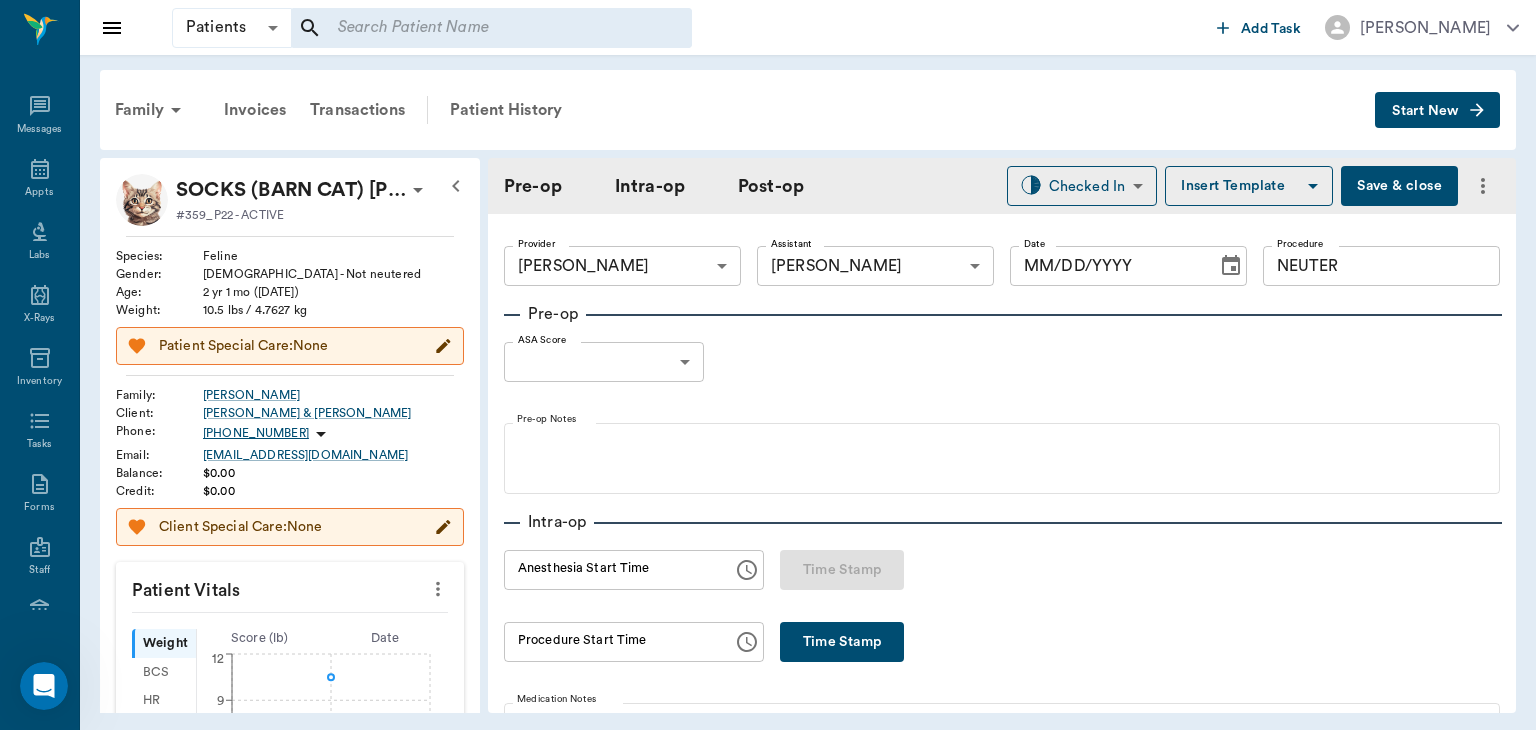 type on "63ec2f075fda476ae8351a4d" 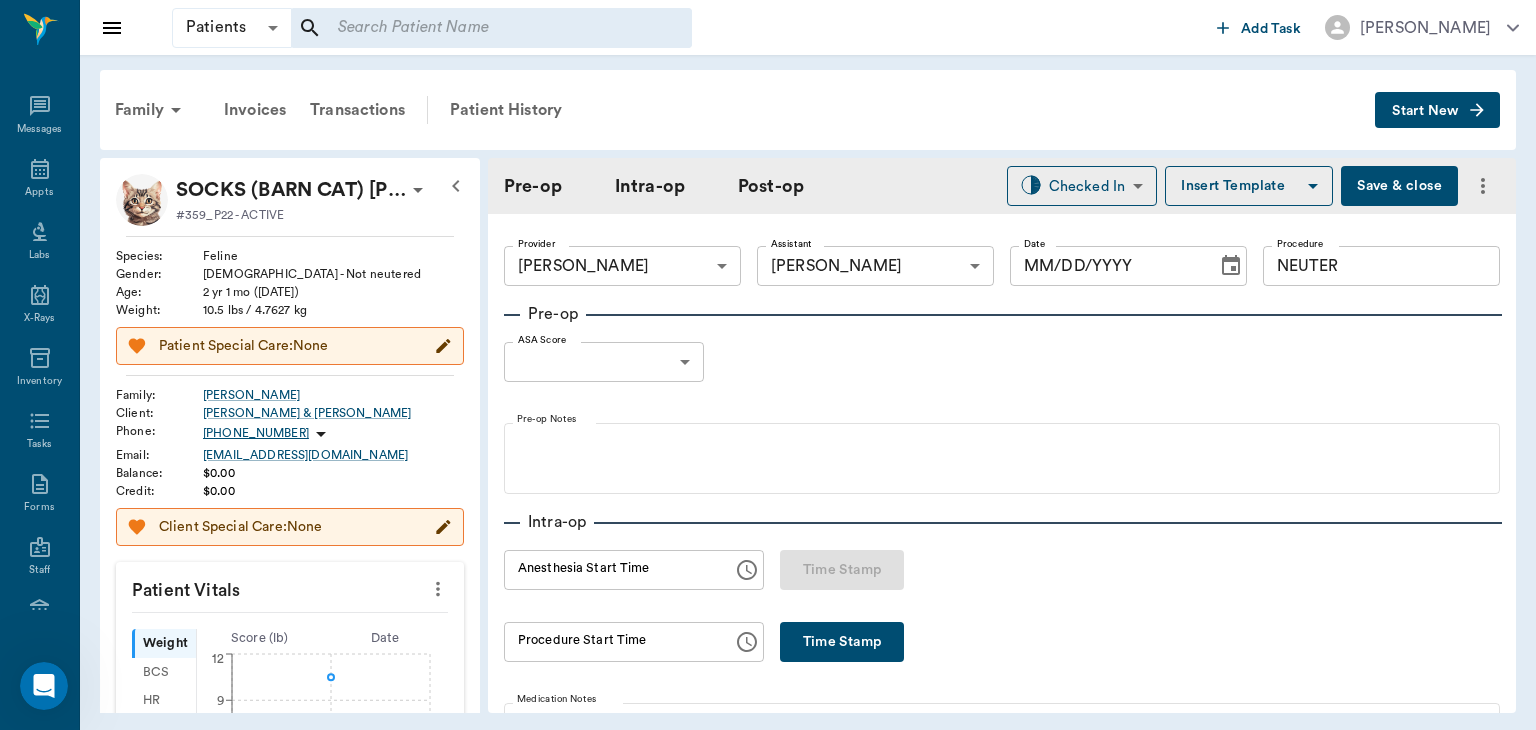 type on "63ec2e7e52e12b0ba117b124" 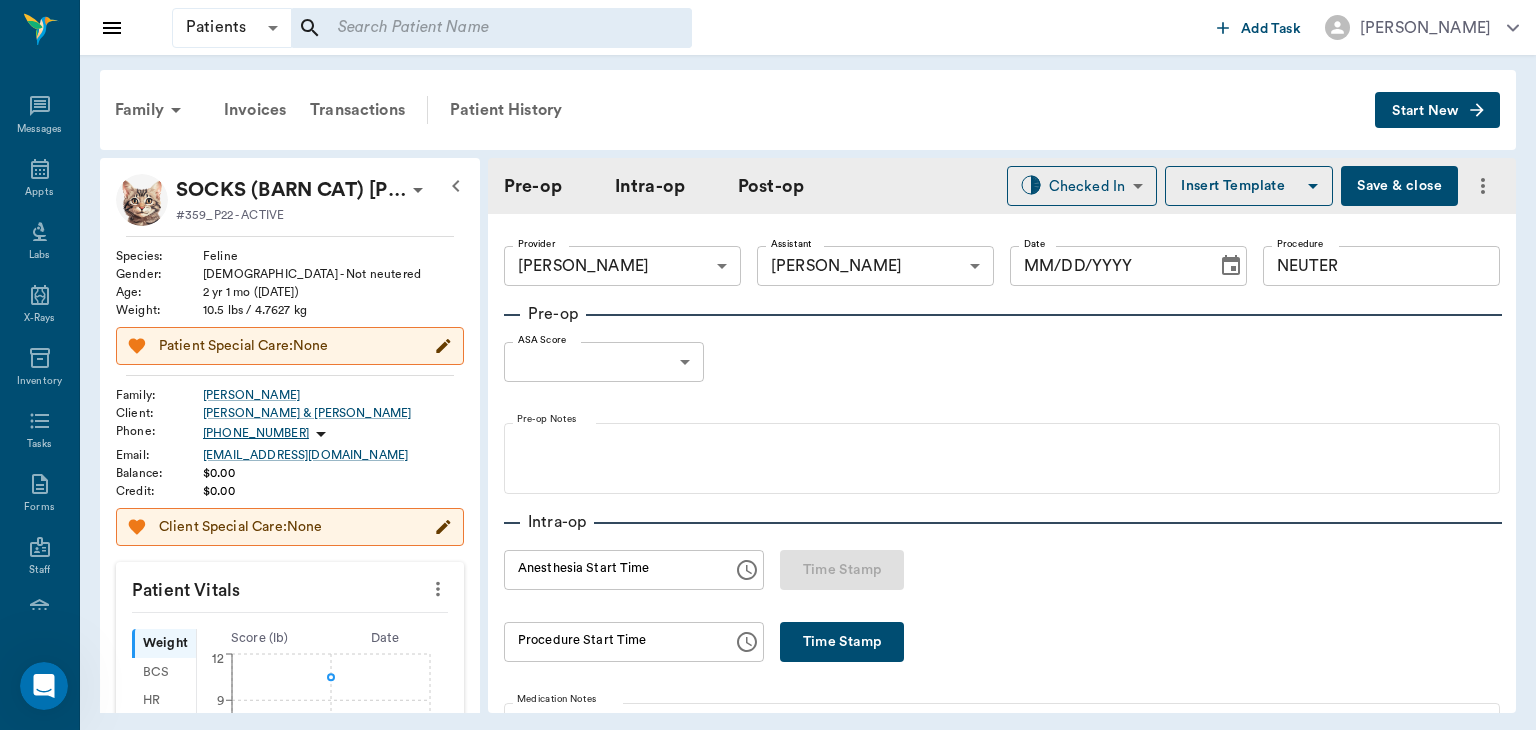 type on "12:55 PM" 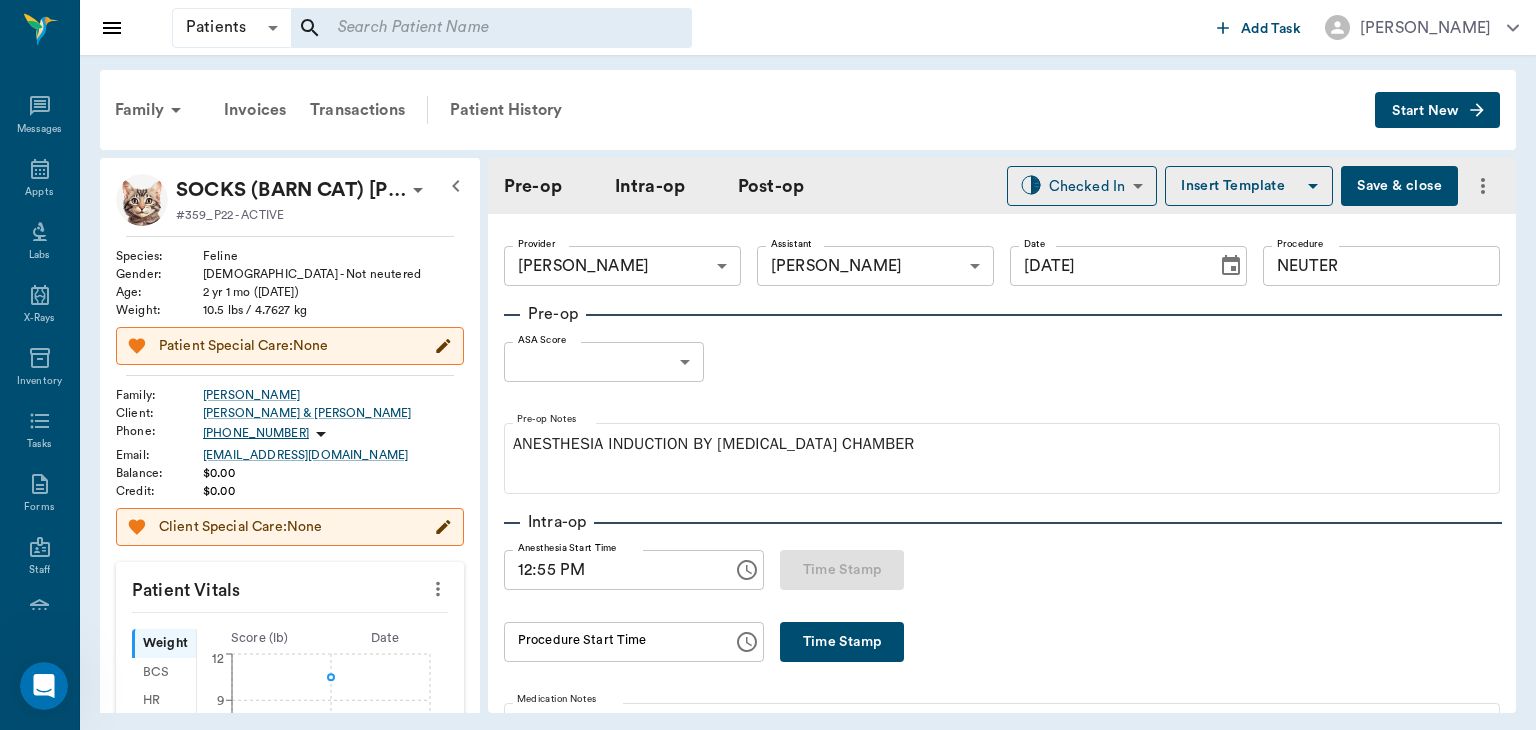 click on "Intra-op Anesthesia Start Time 12:55 PM Anesthesia Start Time Time Stamp Procedure Start Time Procedure Start Time Time Stamp Medication Notes [MEDICAL_DATA] INJ .1ML/LB SQ [MEDICAL_DATA] INJ .09 MG/LB ANESTHESIA MAINTENCE BY [MEDICAL_DATA] BY MASK Procedure Notes 2 BILATERAL SCROTAL INCISIONS MADE.  TESTICLES EXTERIORIZED.   SELF LIGATURE PERFORMED WITH TESTICULAR CORD AND TESTICLE EXCISED. Monitoring Chart 0 Time (minutes from start) 0 1 2 4 SP O2 Time SP O2 HR RR 12:55 PM ​ ​ ​ ​ Start row ​ ​ ​ Procedure Stop Time Procedure Stop Time Time Stamp Total procedure time N/A Anesthesia Stop Time Anesthesia Stop Time Time Stamp Total anesthesia time N/A" at bounding box center [1002, 1053] 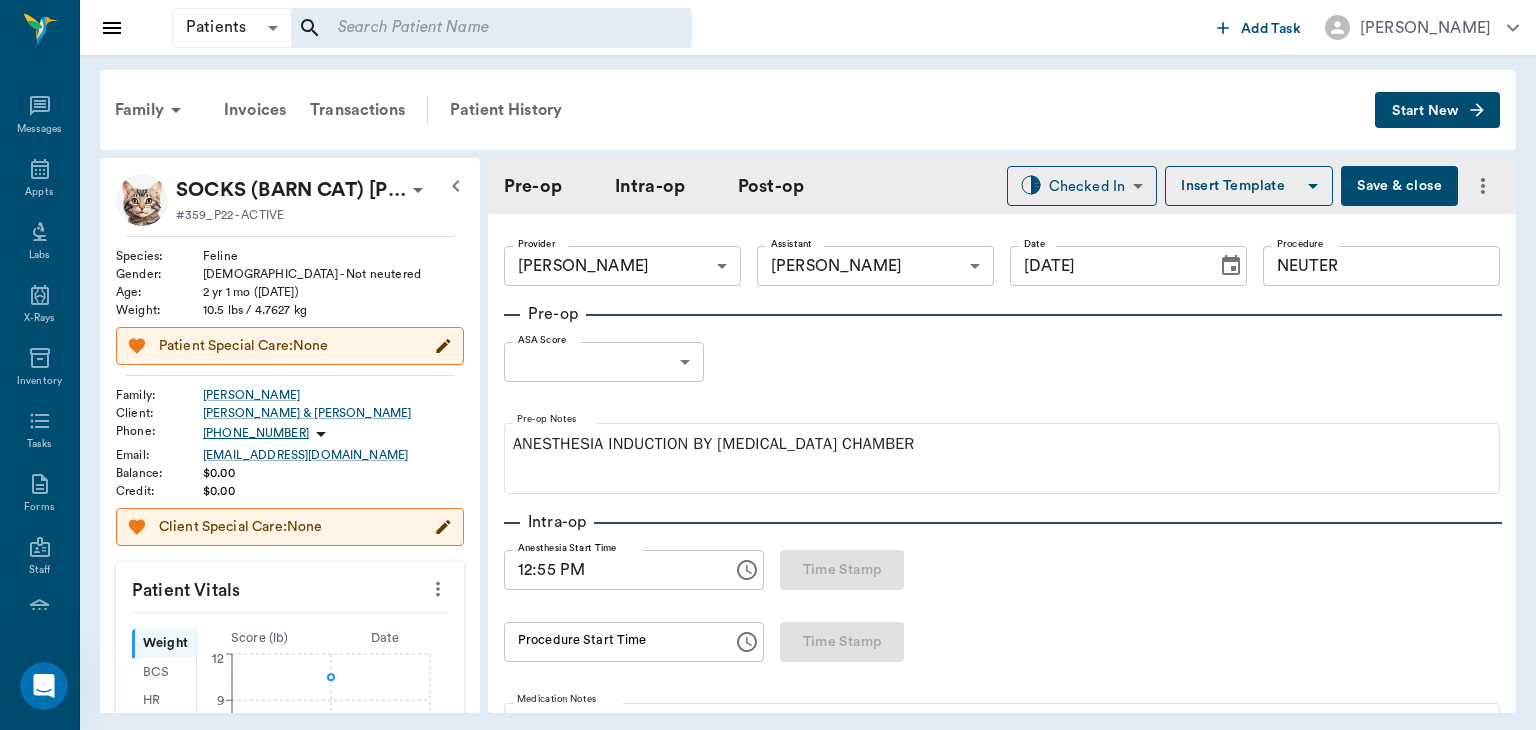 type on "01:06 PM" 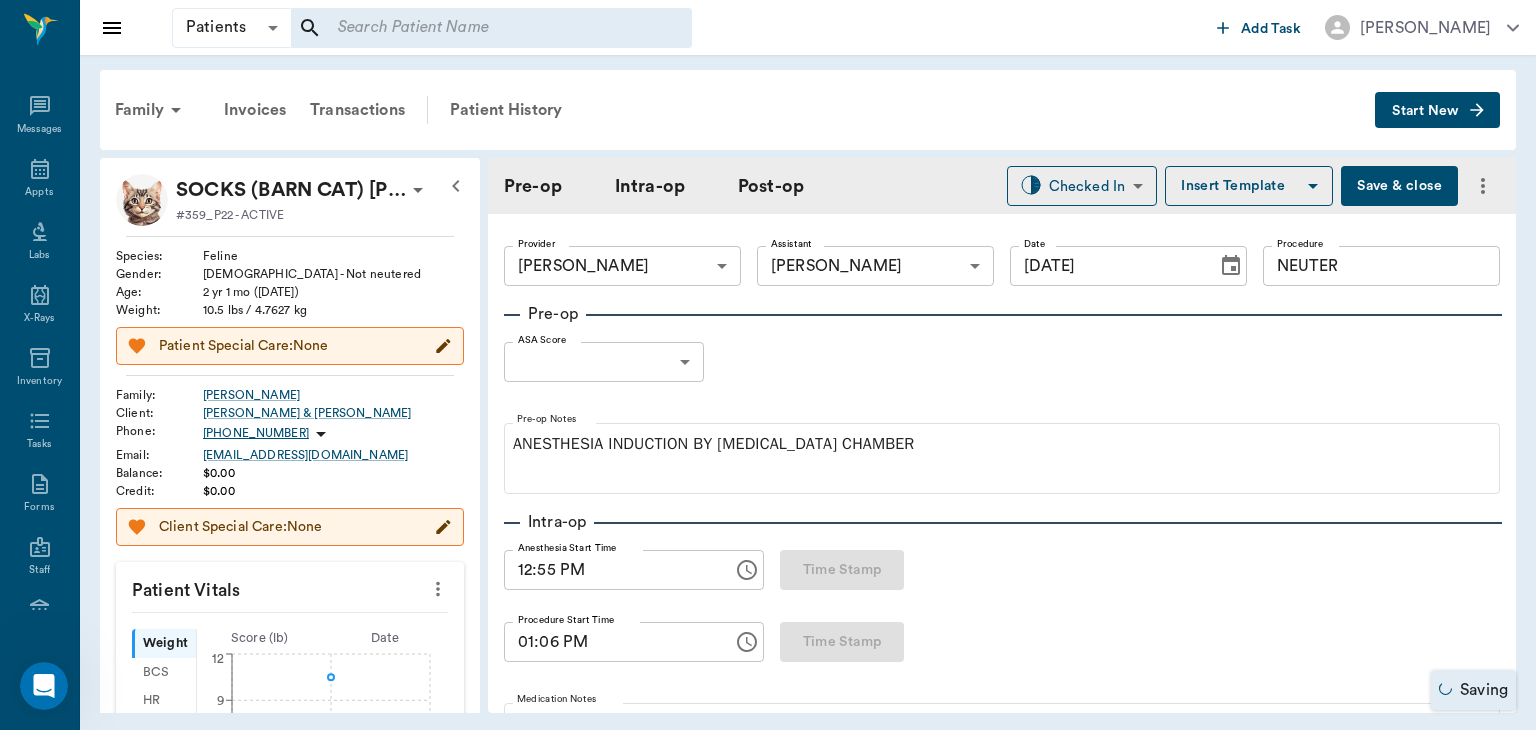 click on "Patients Patients ​ ​ Add Task [PERSON_NAME] Nectar Messages Appts Labs X-Rays Inventory Tasks Forms Staff Reports Lookup Settings Family Invoices Transactions Patient History Start New SOCKS (BARN CAT) [PERSON_NAME] #359_P22    -    ACTIVE   Species : Feline Gender : [DEMOGRAPHIC_DATA] - Not neutered Age : [DEMOGRAPHIC_DATA] yr 1 mo ([DATE]) Weight : 10.5 lbs / 4.7627 kg Patient Special Care:  None Family : [PERSON_NAME] Client : [PERSON_NAME] & [PERSON_NAME] Phone : [PHONE_NUMBER] Email : [EMAIL_ADDRESS][DOMAIN_NAME] Balance : $0.00 Credit : $0.00 Client Special Care:  None Patient Vitals Weight BCS HR Temp Resp BP Dia Pain Perio Score ( lb ) Date [DATE] 12PM 0 3 6 9 12 Ongoing diagnosis Current Rx Reminders Bravecto Chew 44 -88 lbs [DATE] Upcoming appointments Schedule Appointment Pre-op Intra-op Post-op Checked In CHECKED_IN ​ Insert Template  Save & close Provider [PERSON_NAME] 63ec2f075fda476ae8351a4d Provider Assistant [PERSON_NAME] 63ec2e7e52e12b0ba117b124 Assistant Date [DATE] Date Procedure NEUTER Procedure Pre-op" at bounding box center (768, 365) 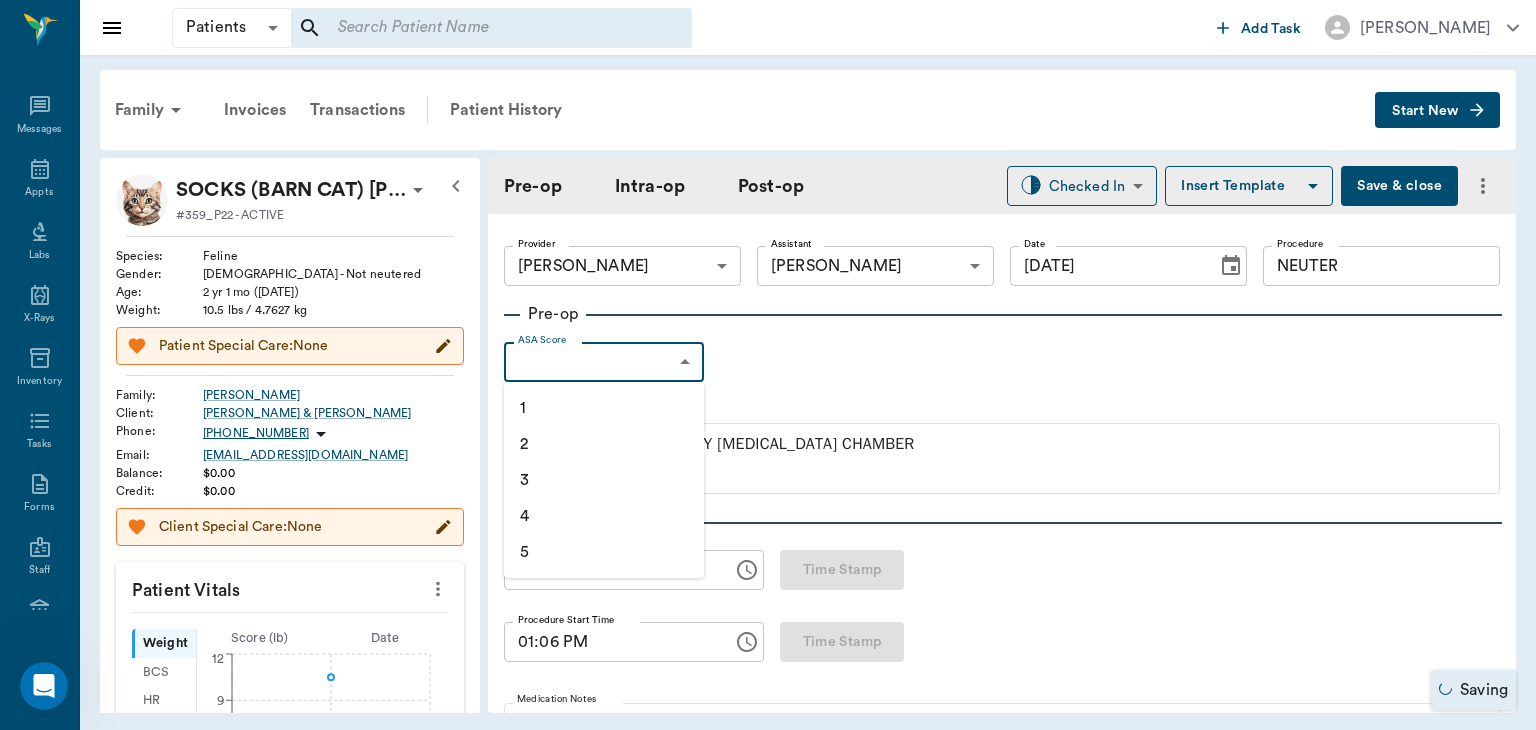 click on "1" at bounding box center (604, 408) 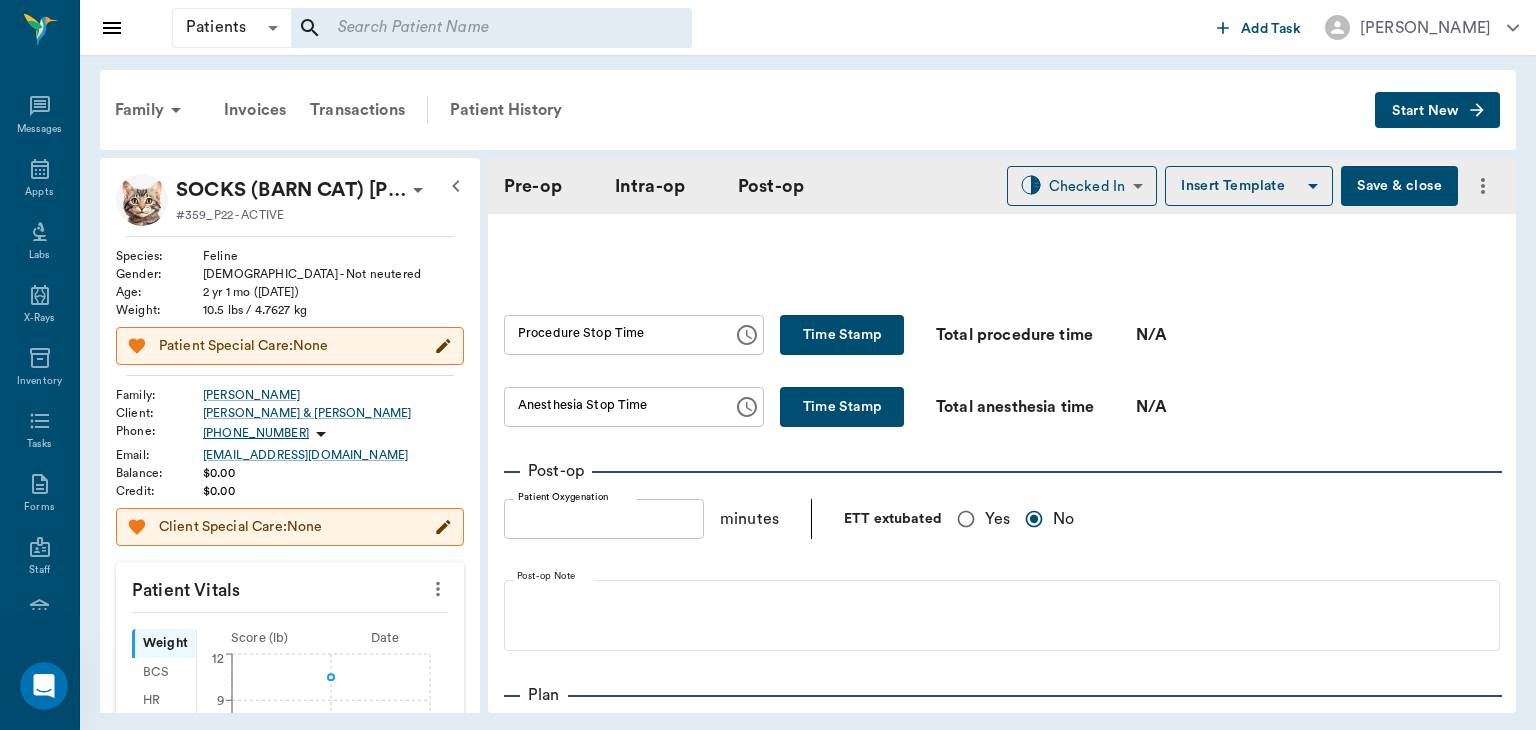 scroll, scrollTop: 1156, scrollLeft: 0, axis: vertical 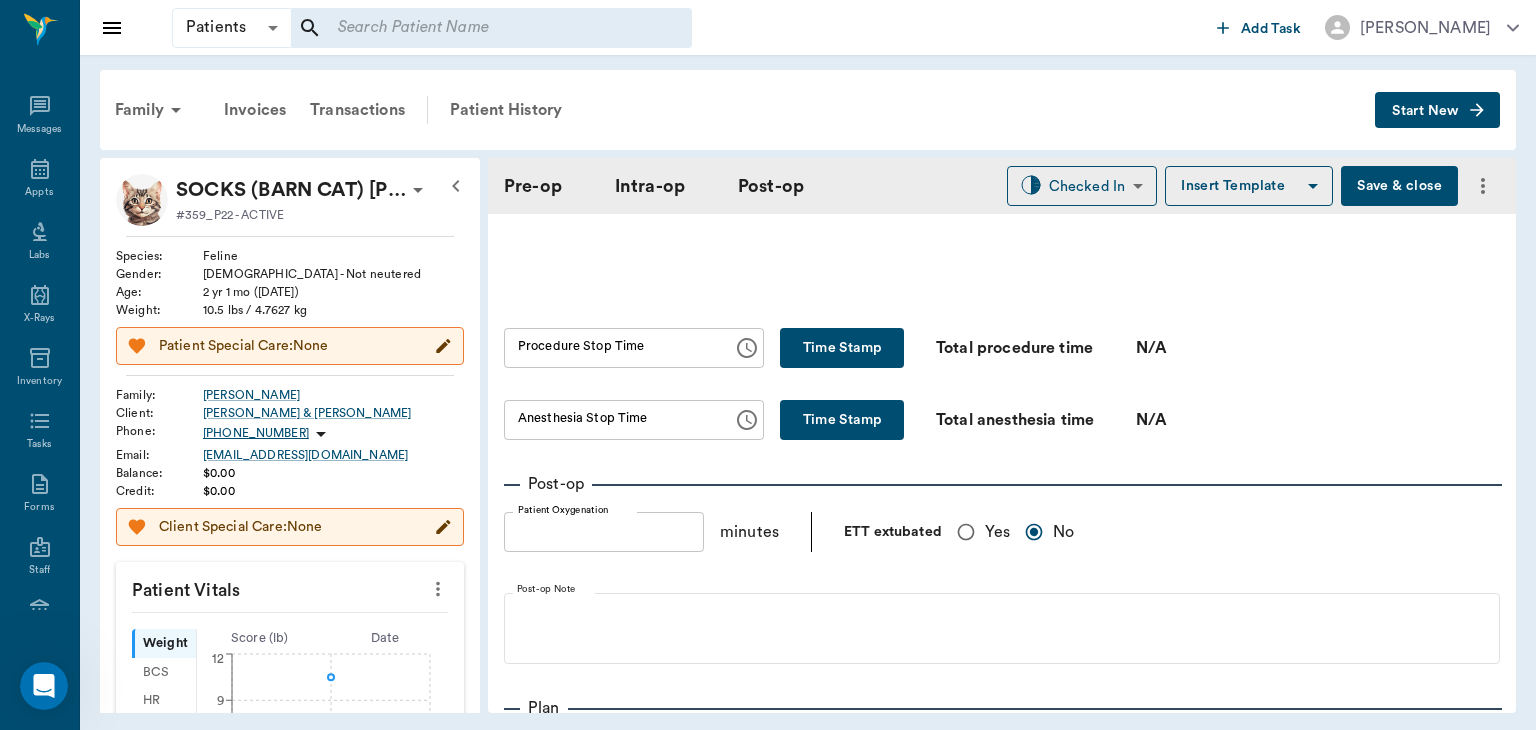 click on "Time Stamp" at bounding box center (842, 348) 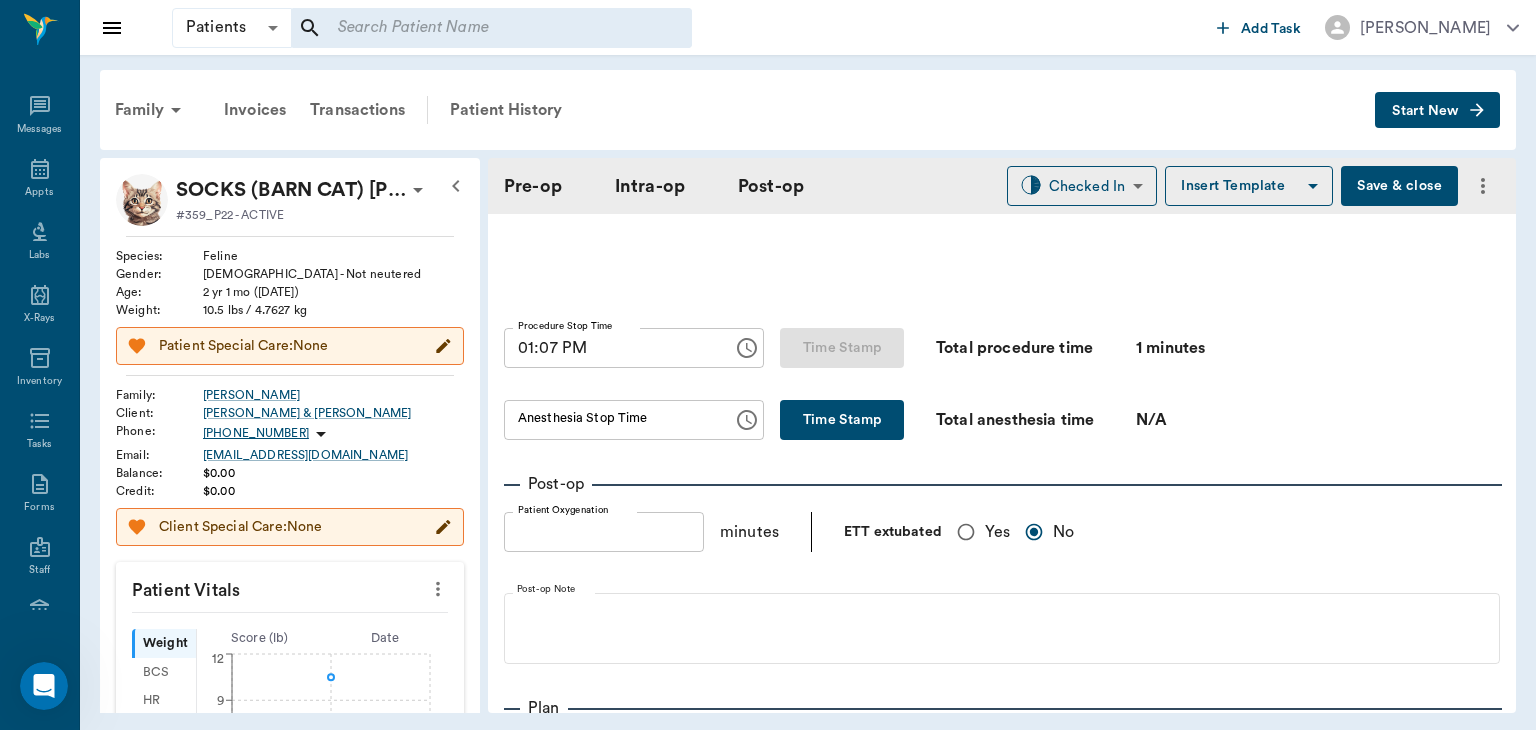 click on "01:07 PM" at bounding box center (611, 348) 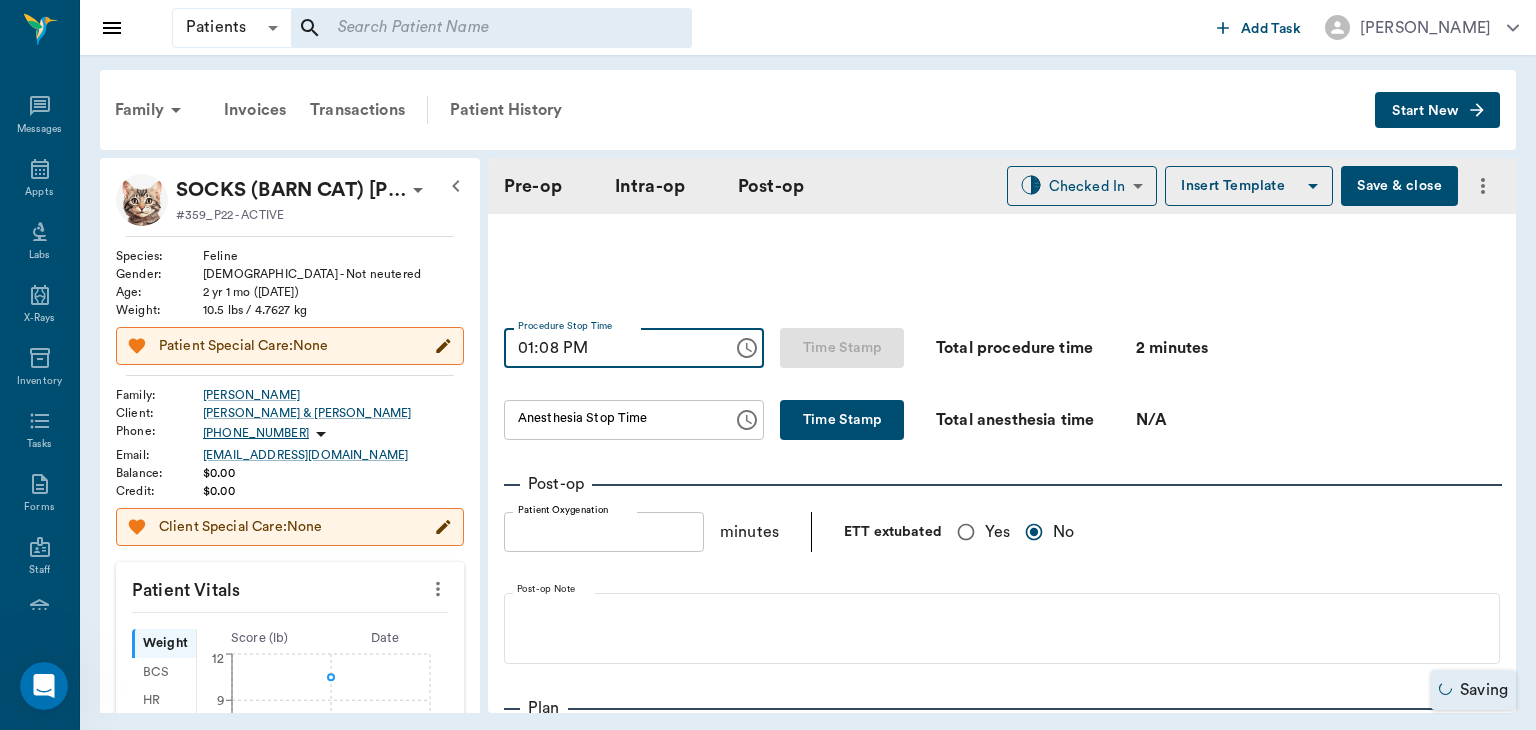 click on "Time Stamp" at bounding box center [842, 420] 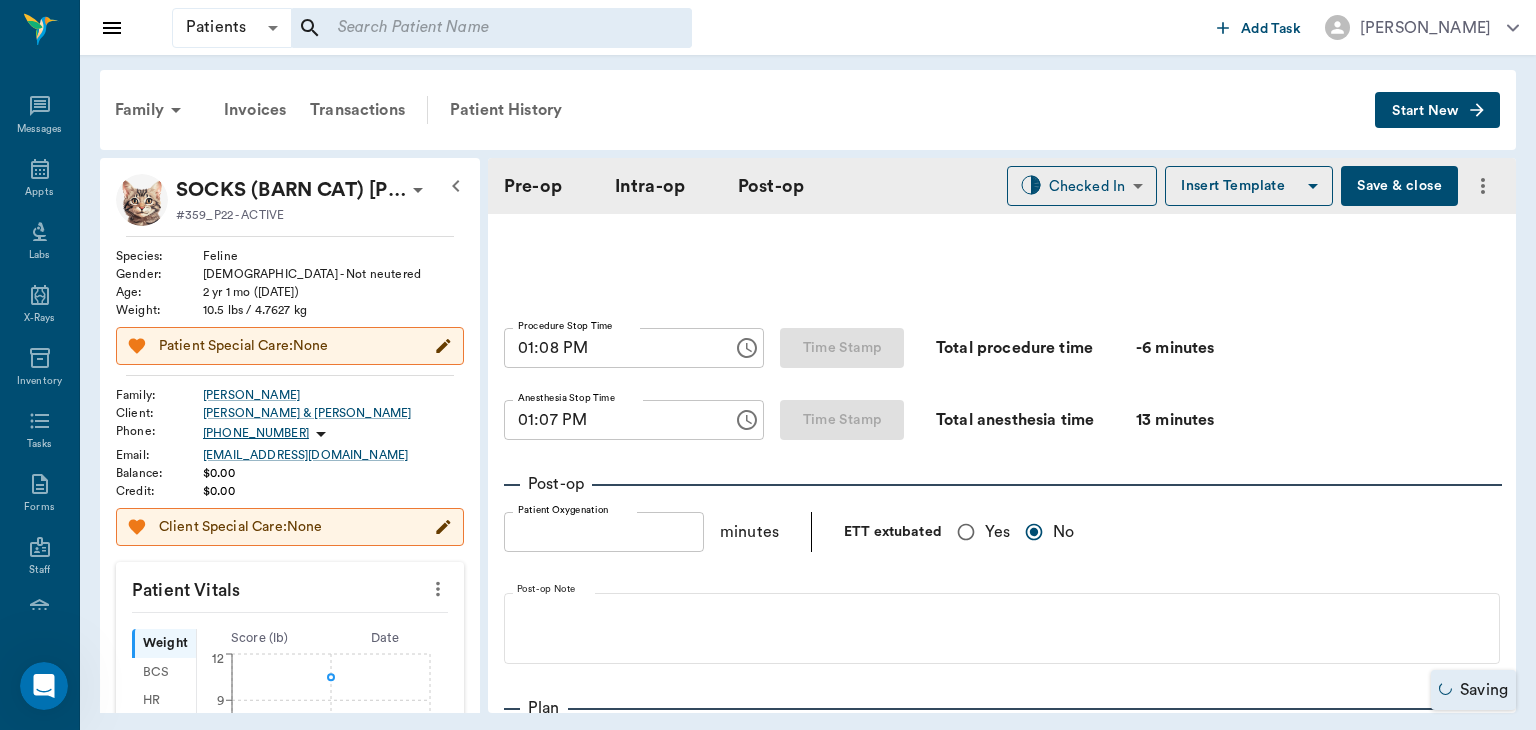 type on "01:00 PM" 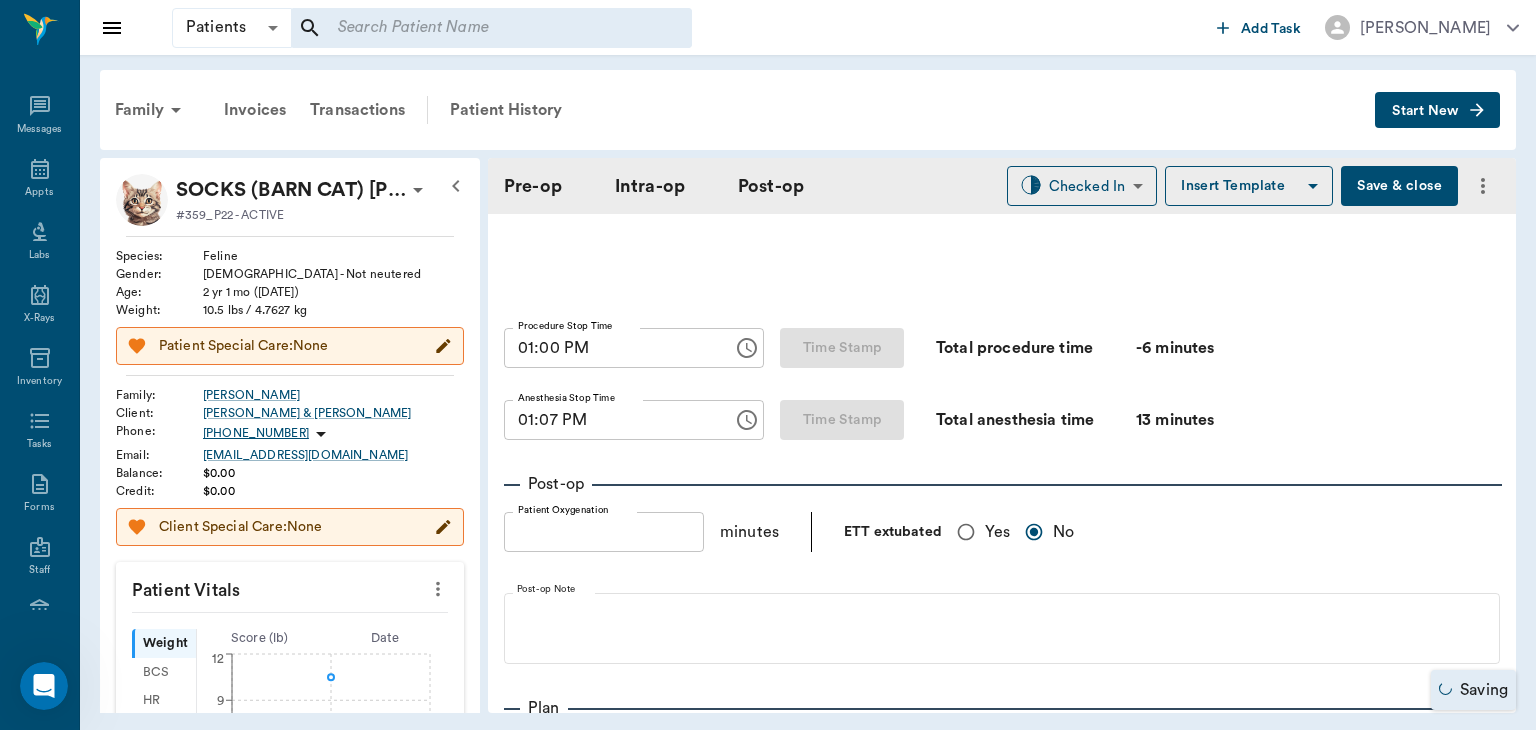 click on "01:07 PM" at bounding box center [611, 420] 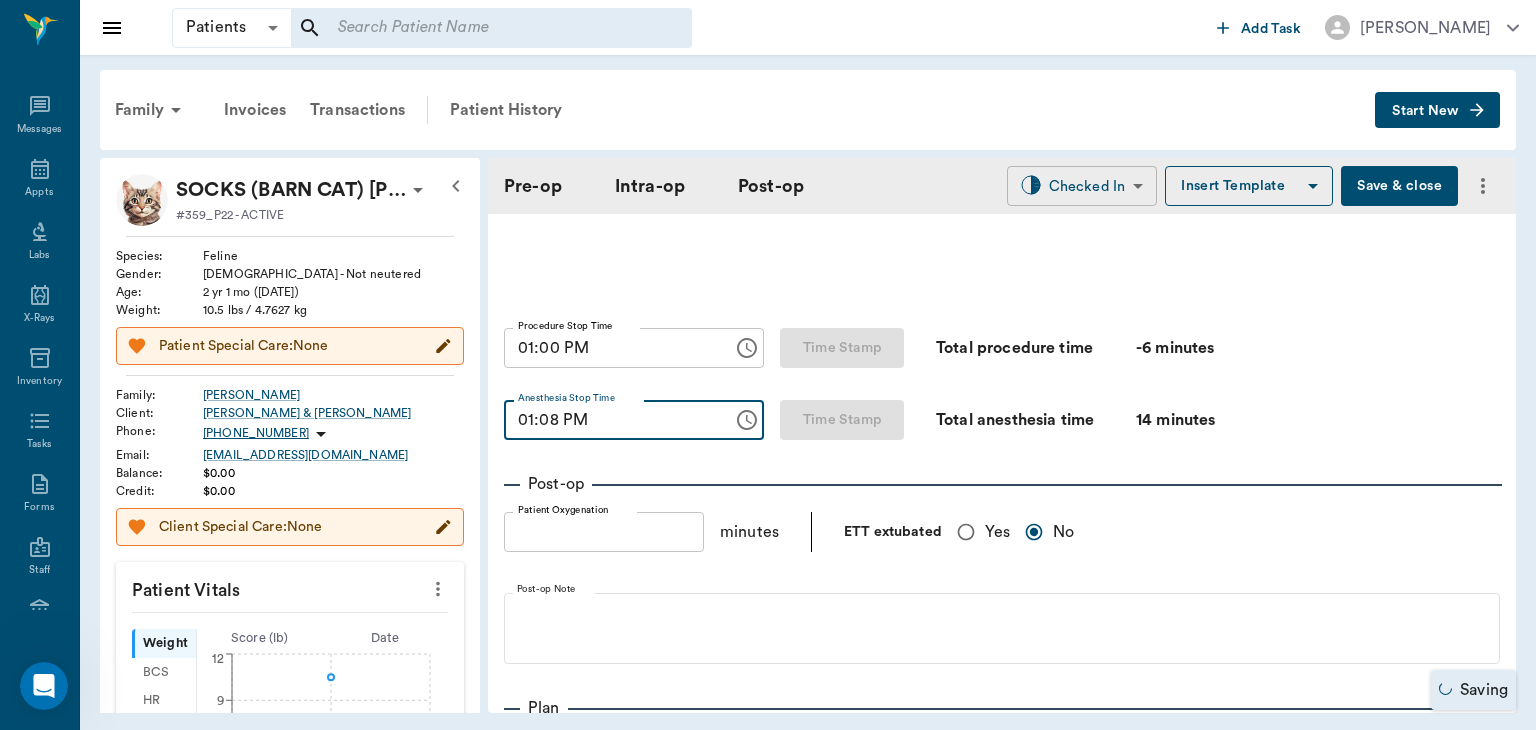 type on "01:08 PM" 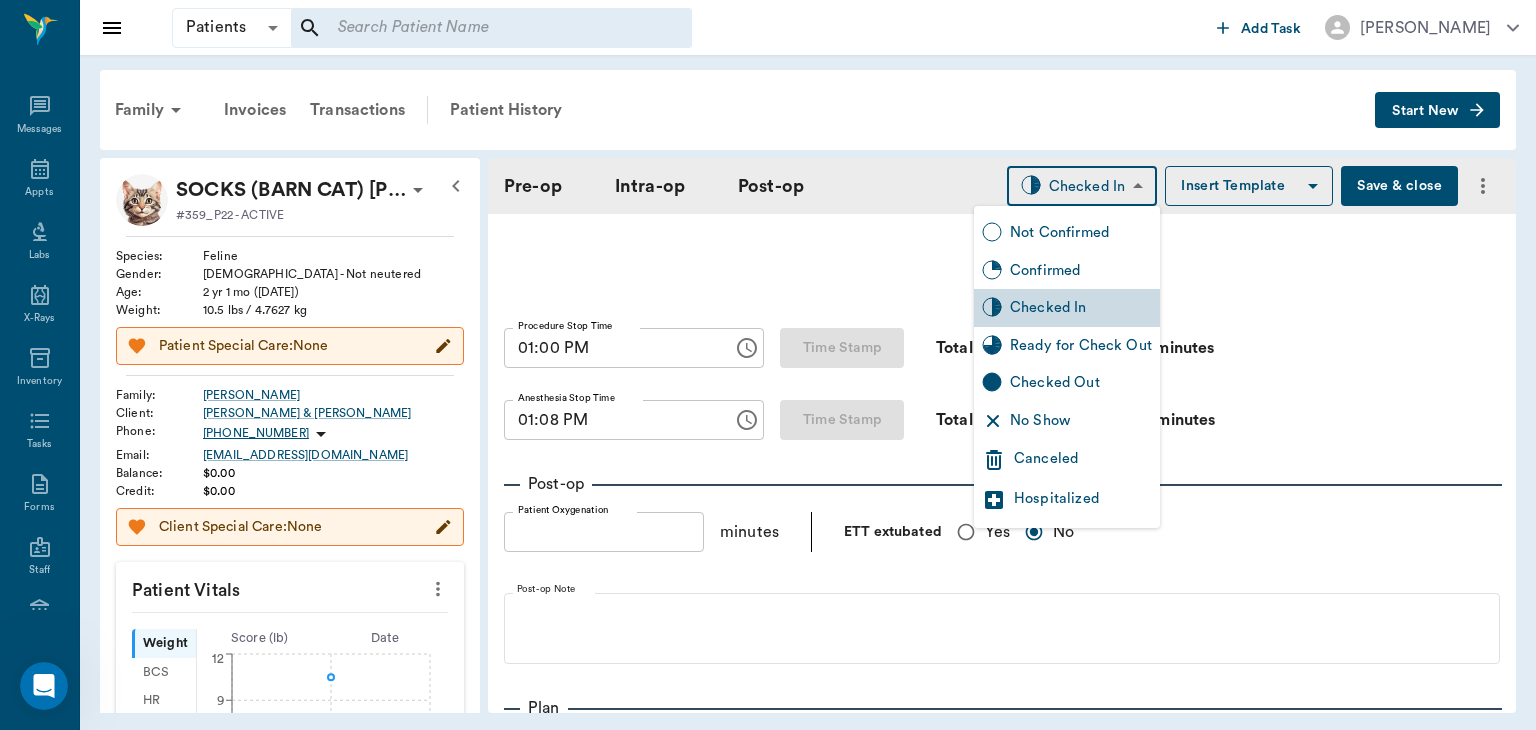 click on "Ready for Check Out" at bounding box center (1081, 346) 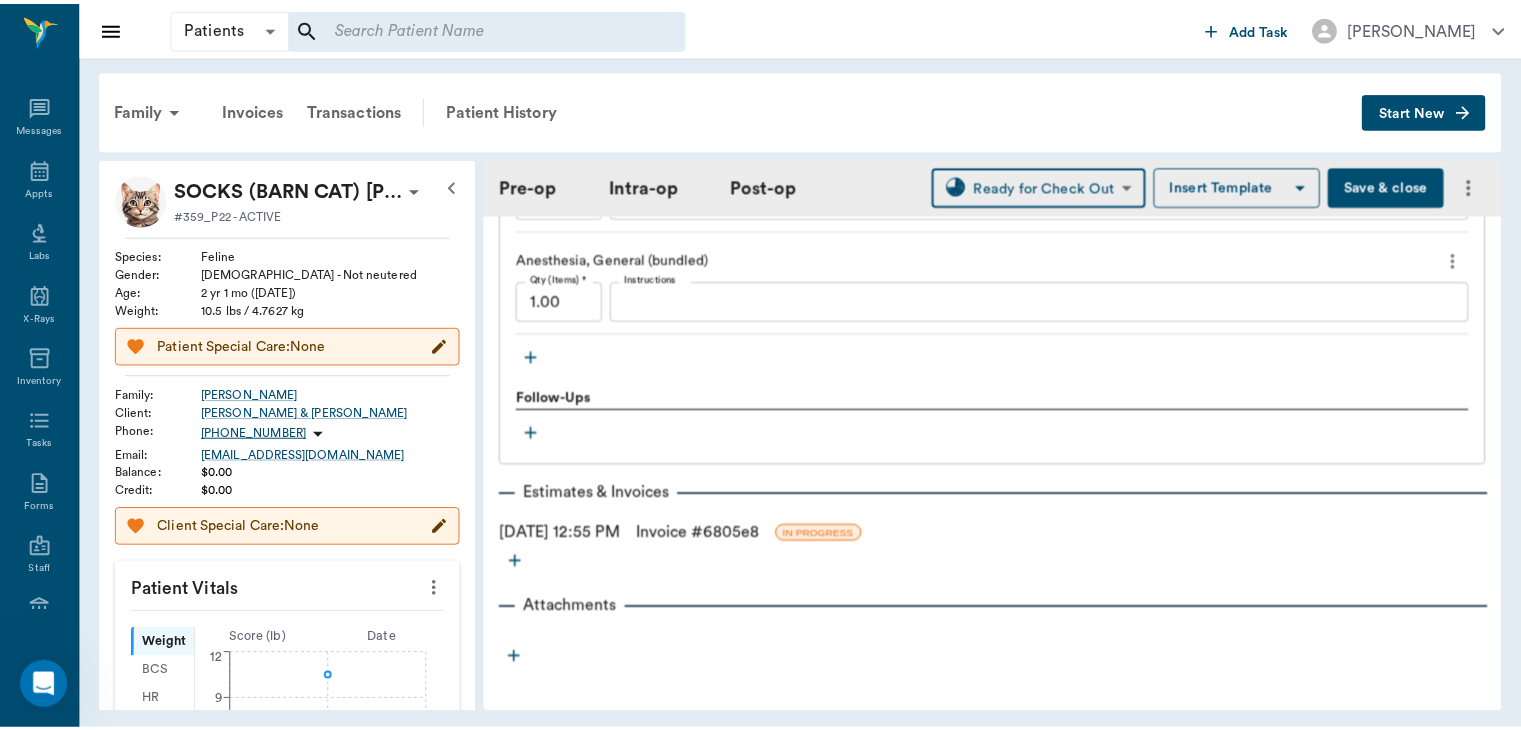 scroll, scrollTop: 2024, scrollLeft: 0, axis: vertical 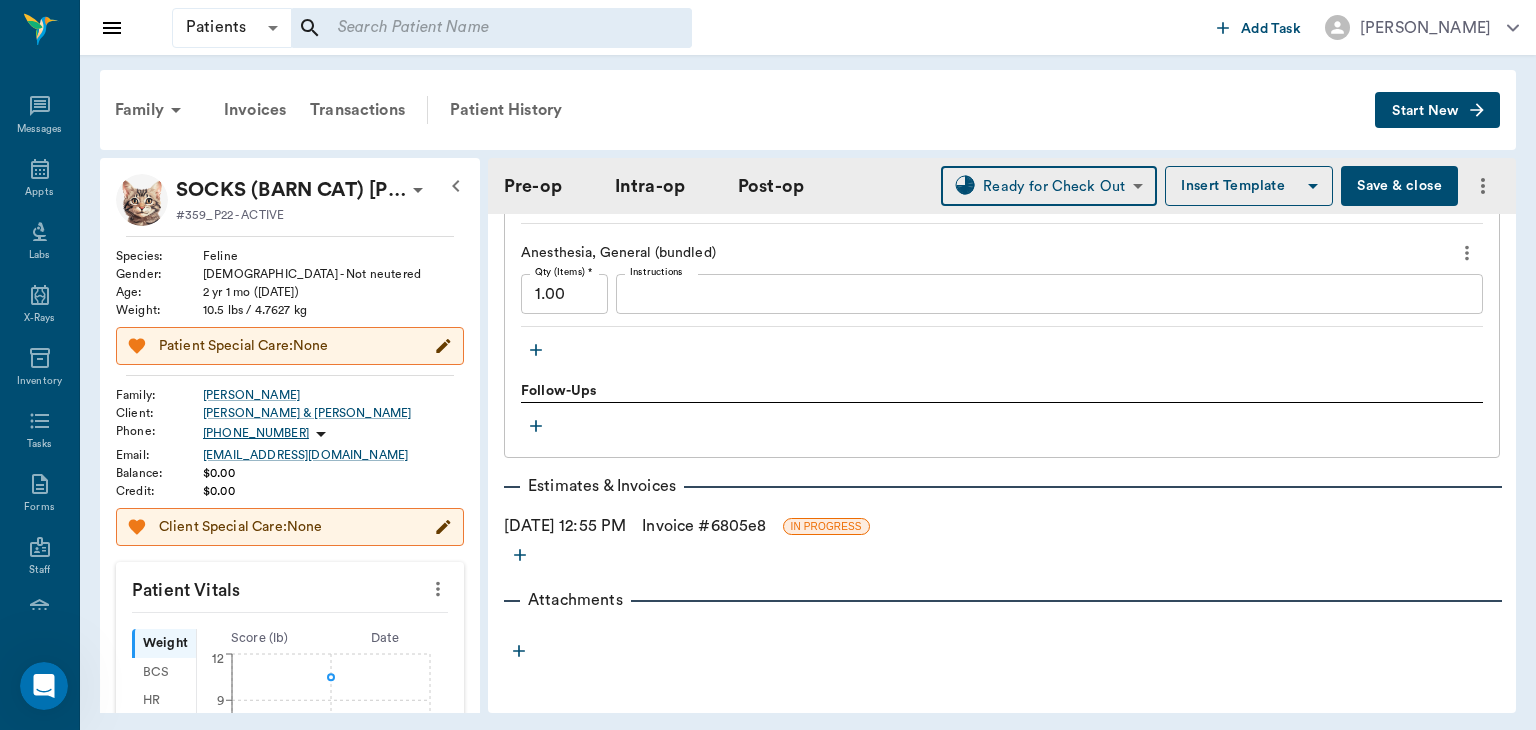 click on "Invoice # 6805e8" at bounding box center [704, 526] 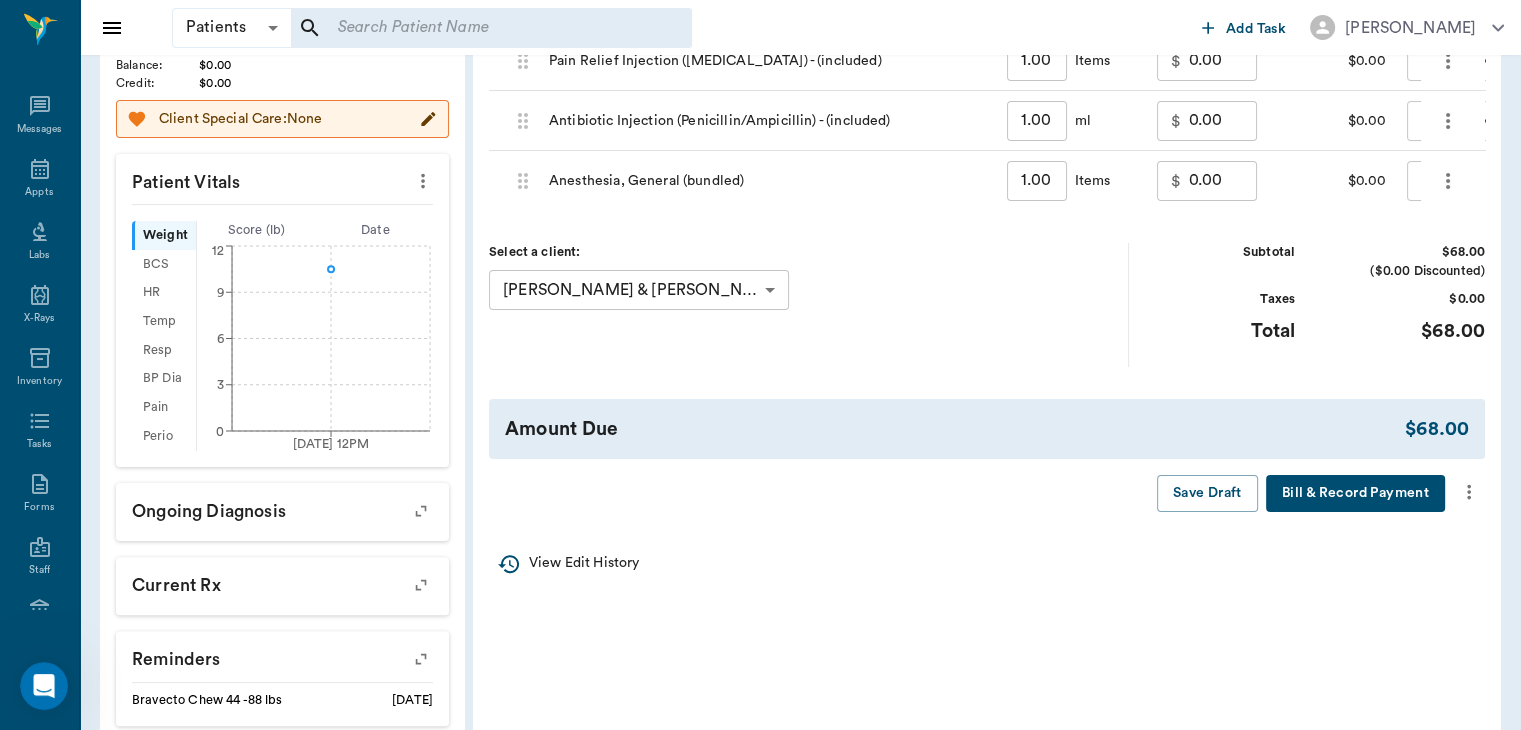 scroll, scrollTop: 409, scrollLeft: 0, axis: vertical 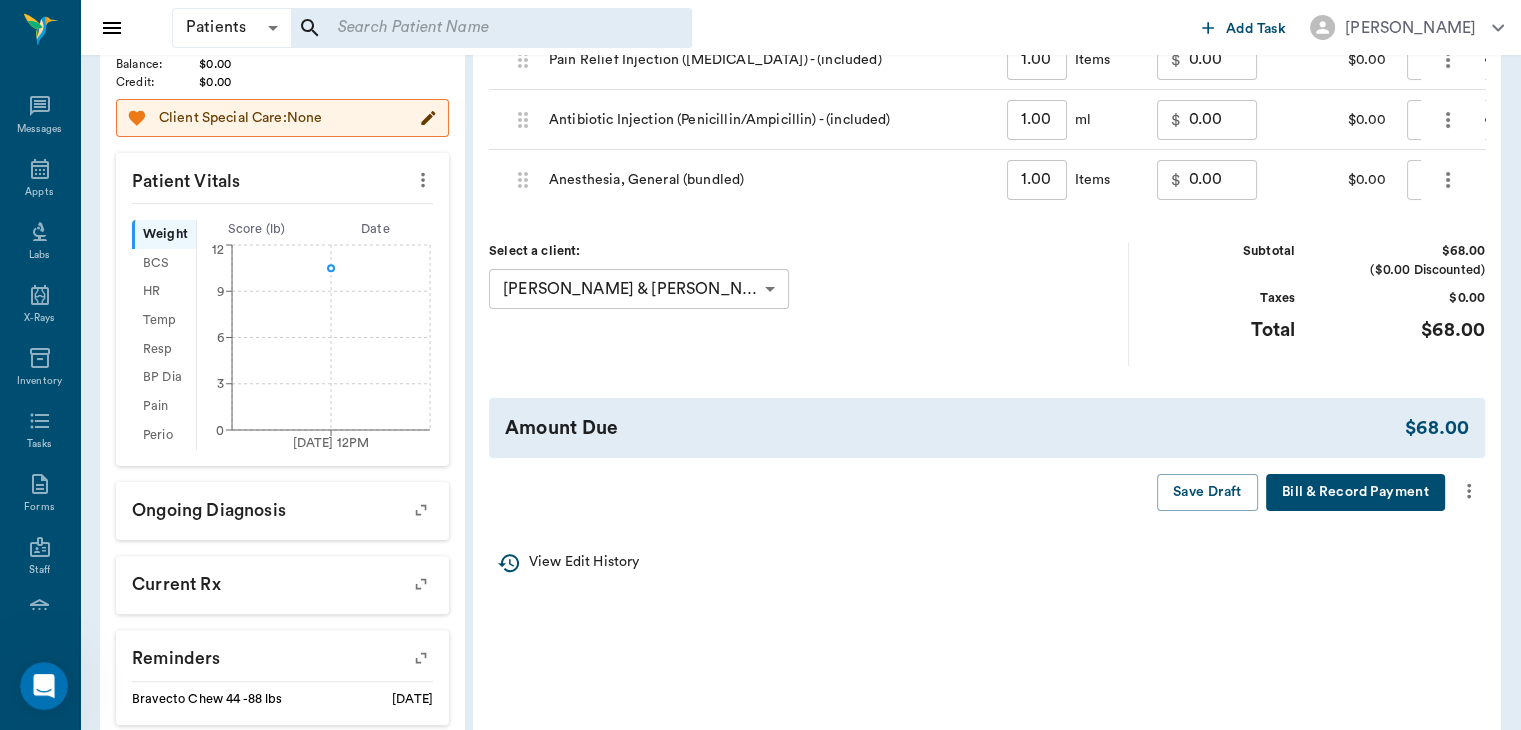 click 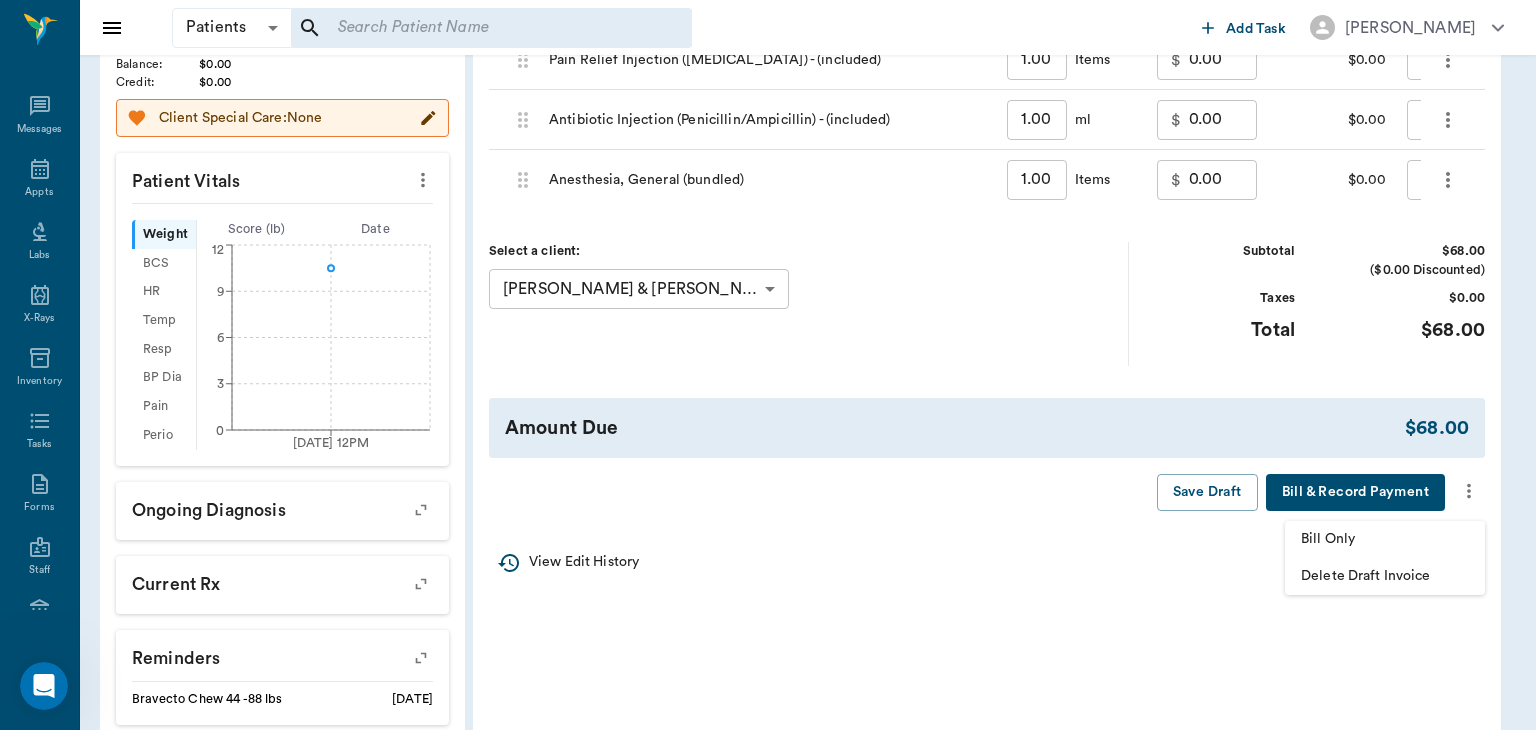 click on "Bill Only" at bounding box center (1385, 539) 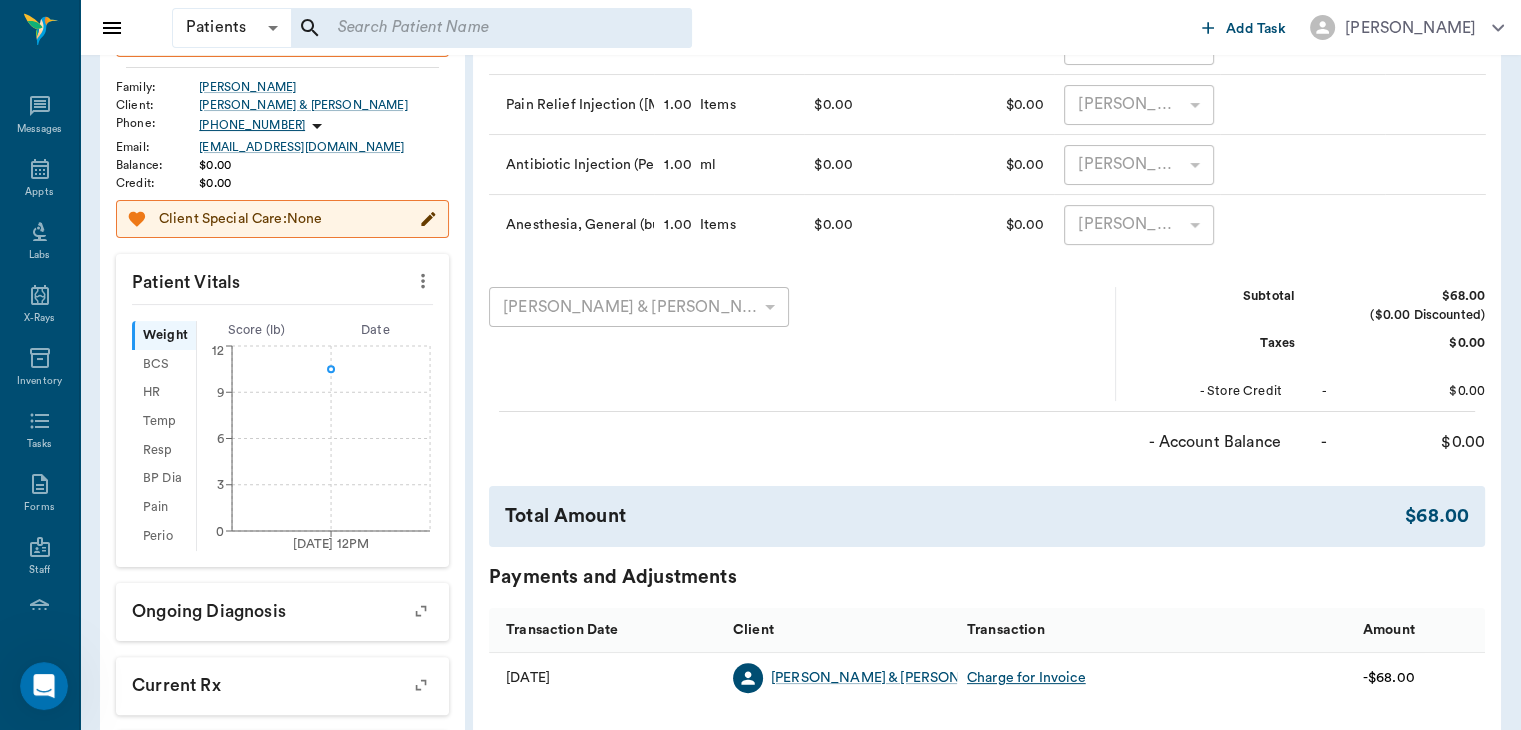 scroll, scrollTop: 0, scrollLeft: 0, axis: both 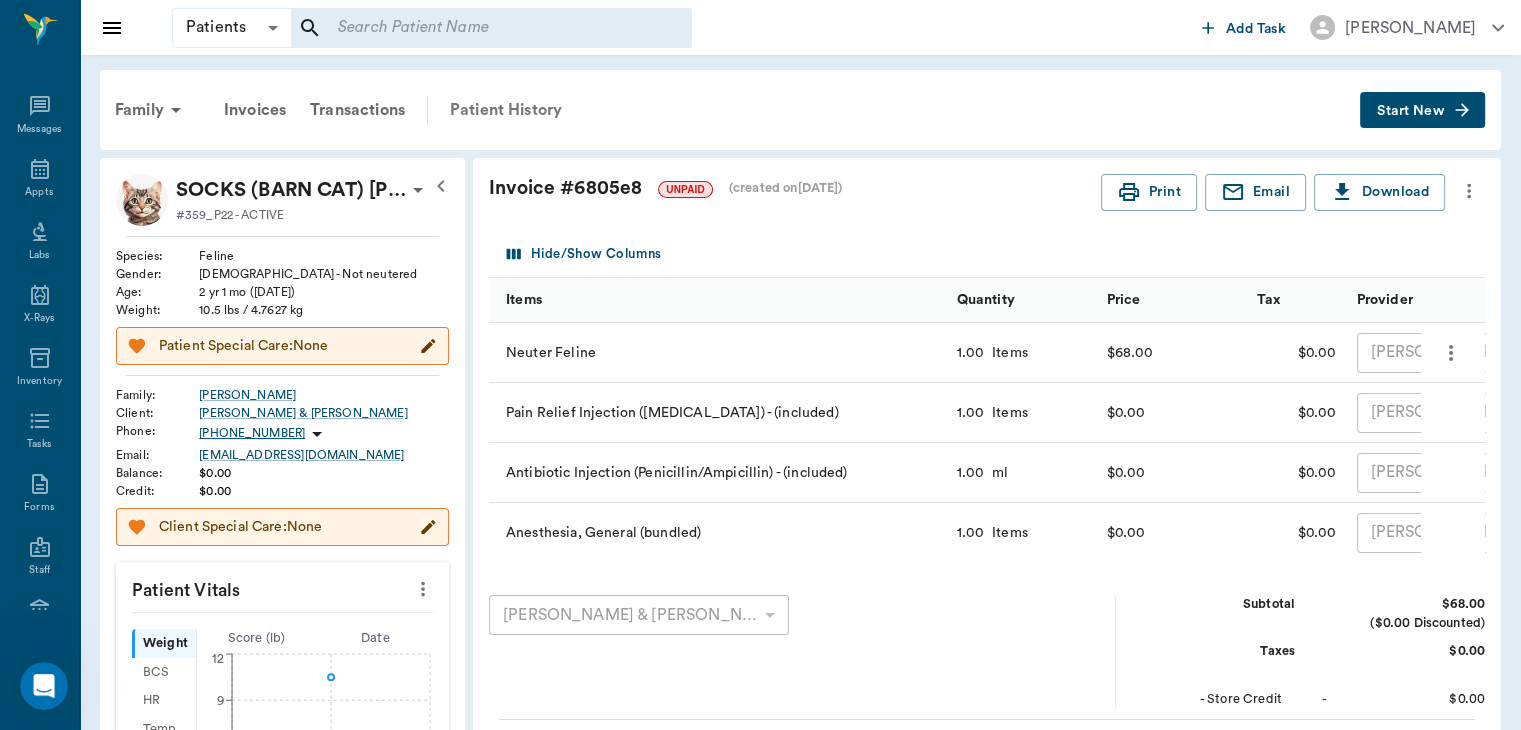 click on "Patient History" at bounding box center (506, 110) 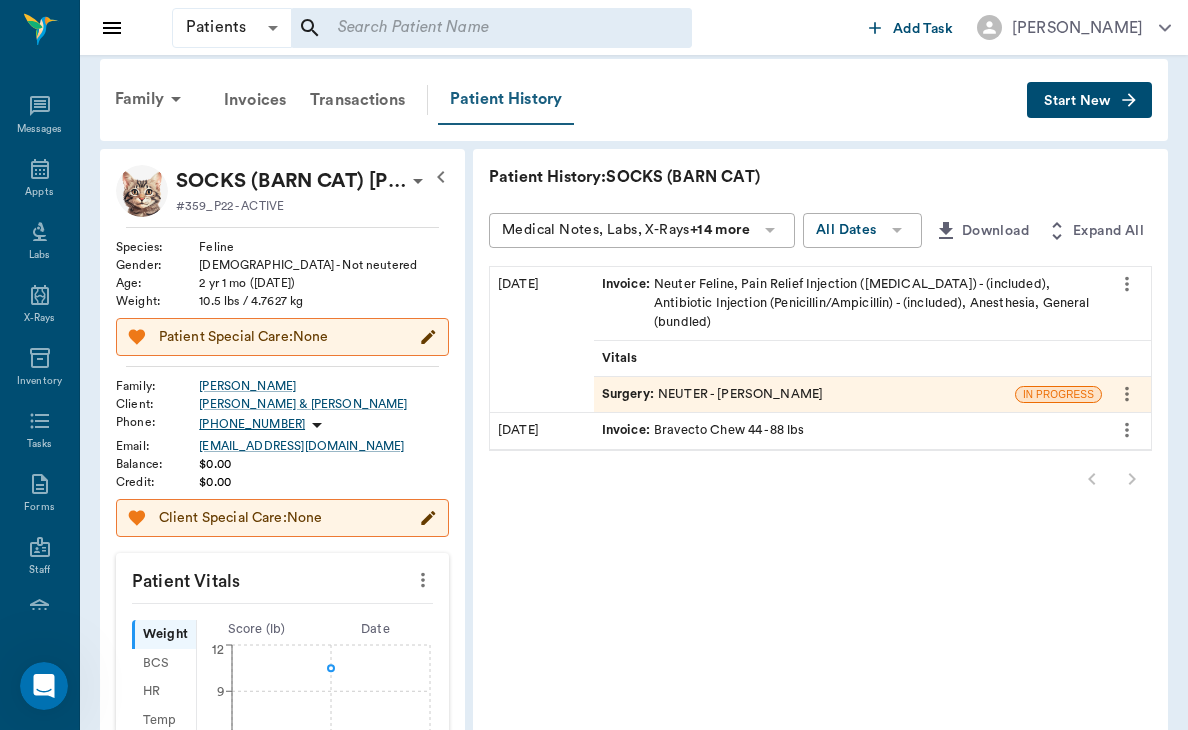 scroll, scrollTop: 12, scrollLeft: 0, axis: vertical 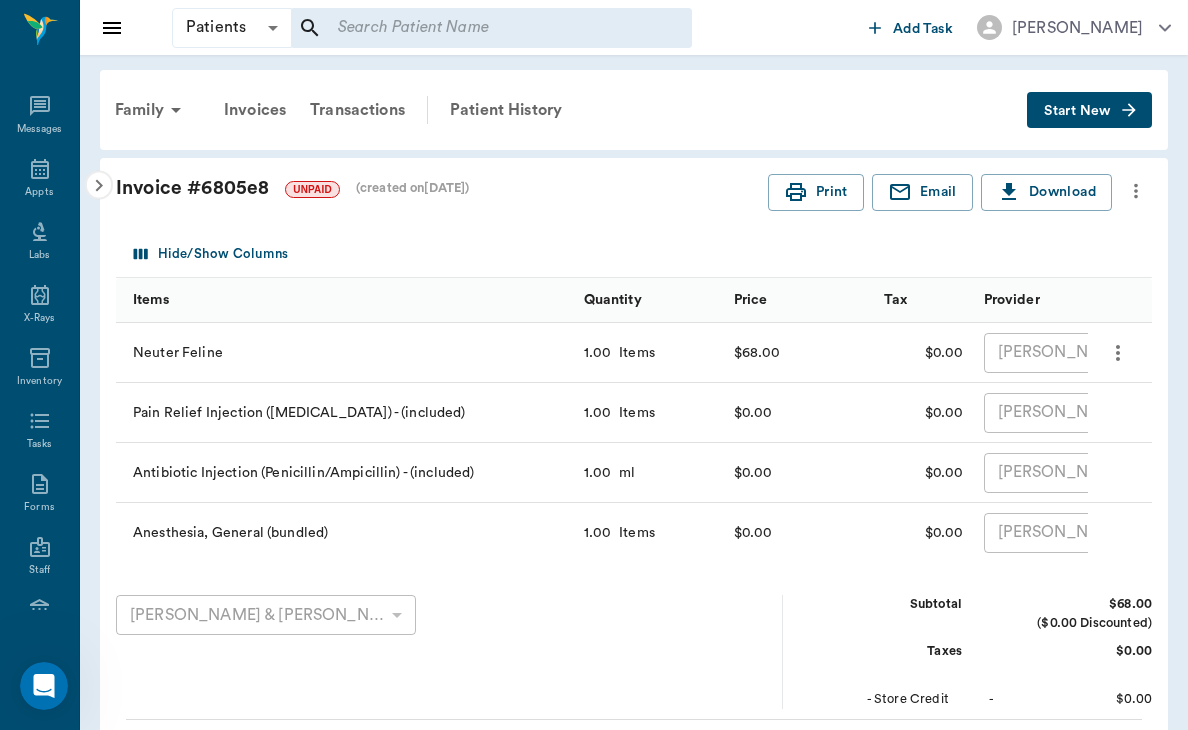 click 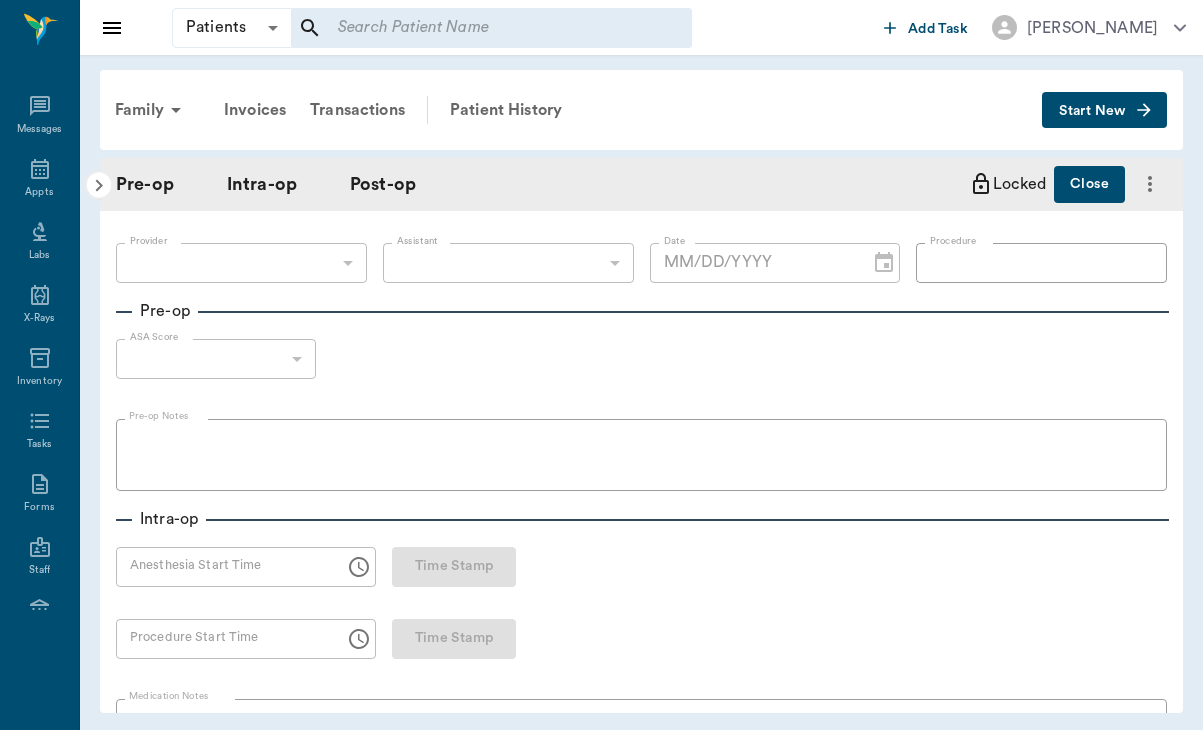 scroll, scrollTop: 0, scrollLeft: 0, axis: both 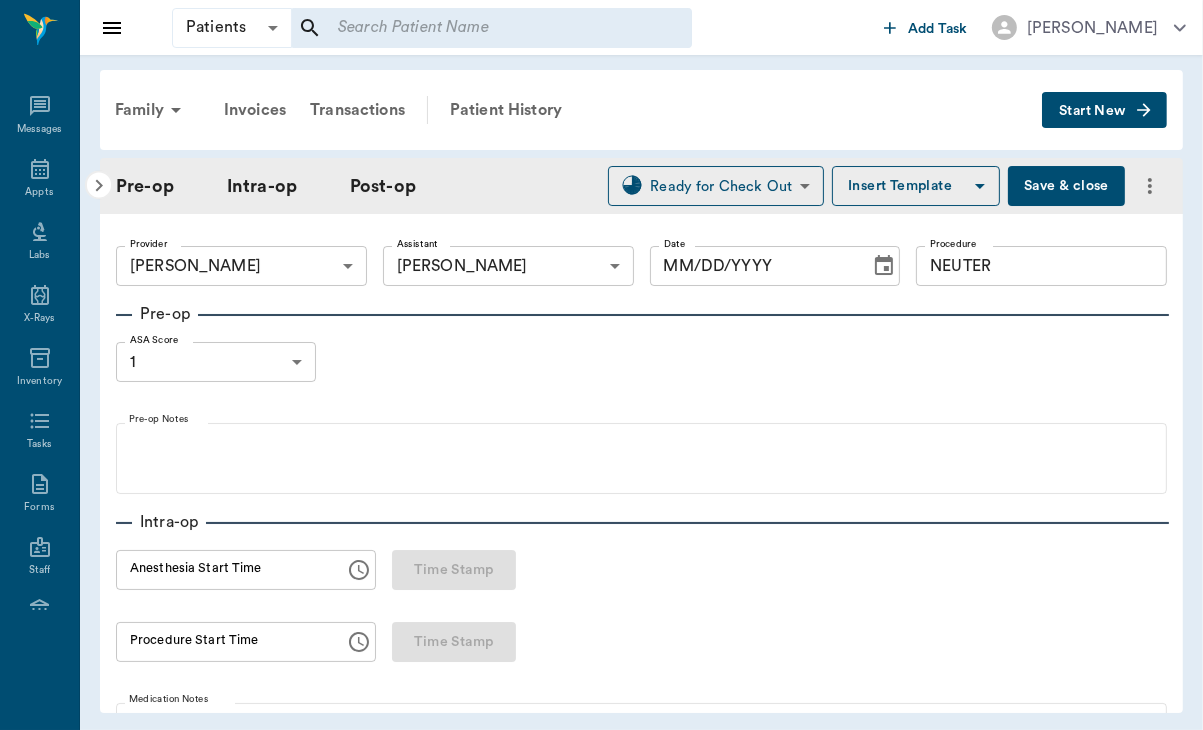 type on "63ec2f075fda476ae8351a4d" 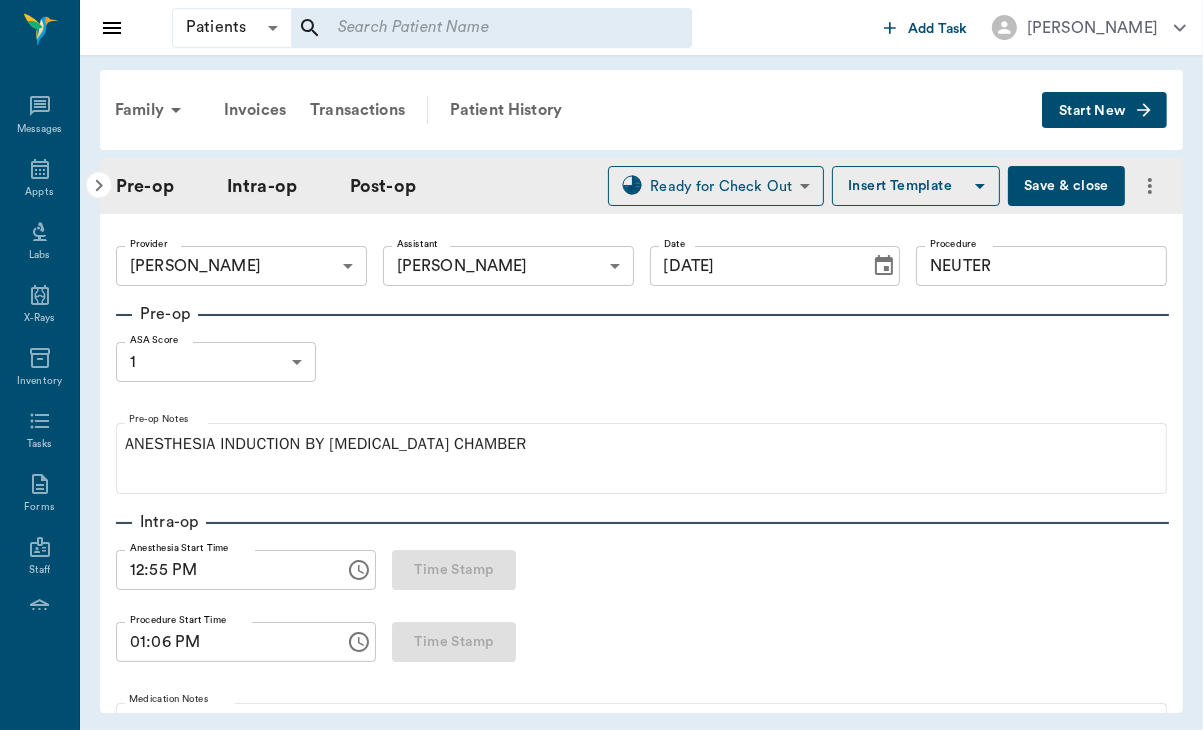 type on "[DATE]" 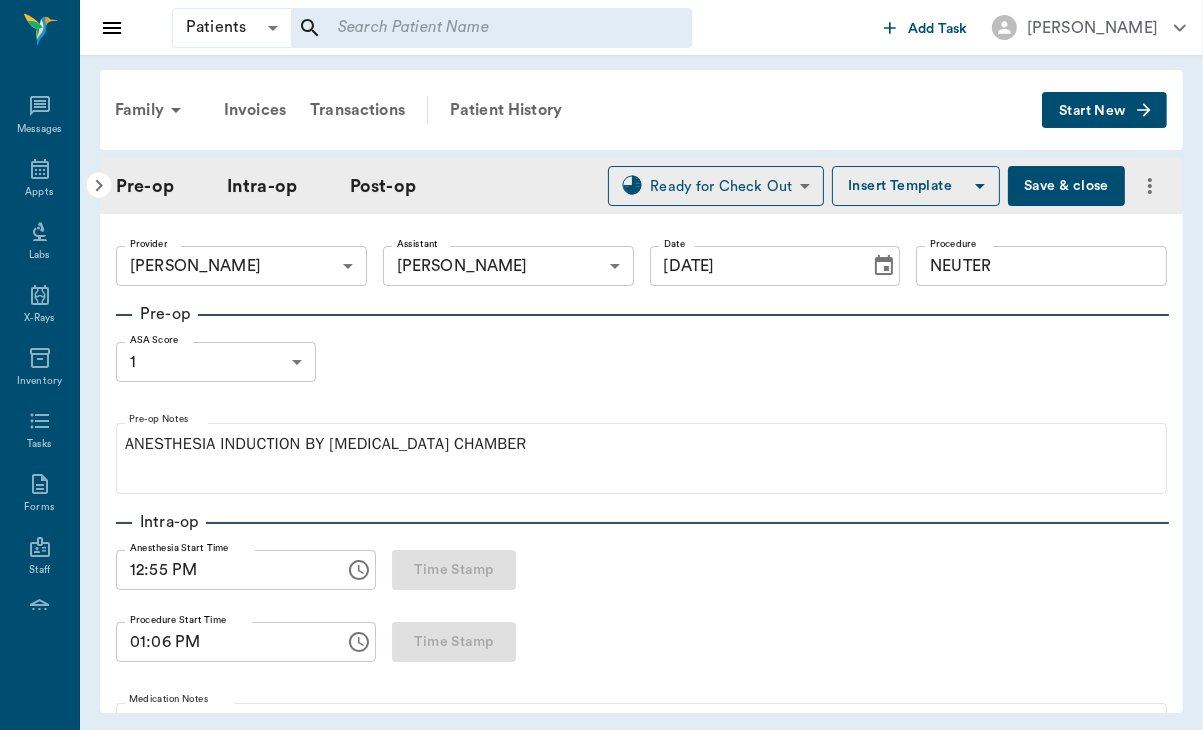 type on "12:55 PM" 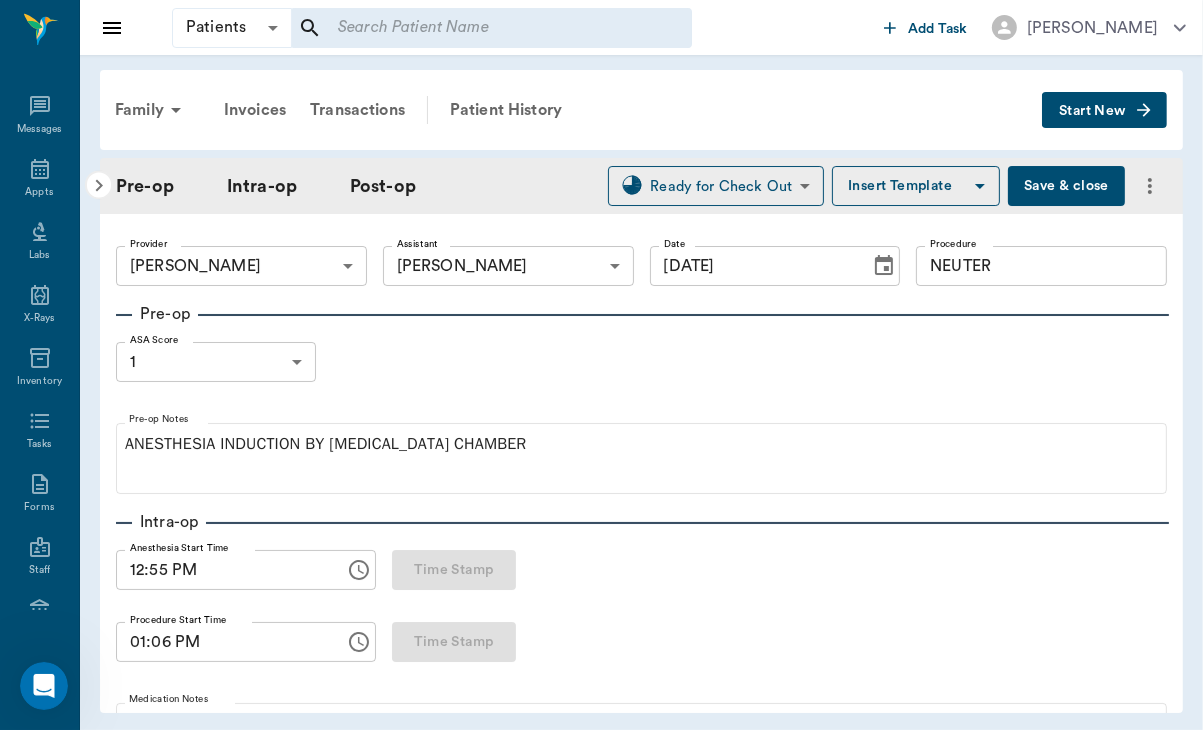 scroll, scrollTop: 0, scrollLeft: 0, axis: both 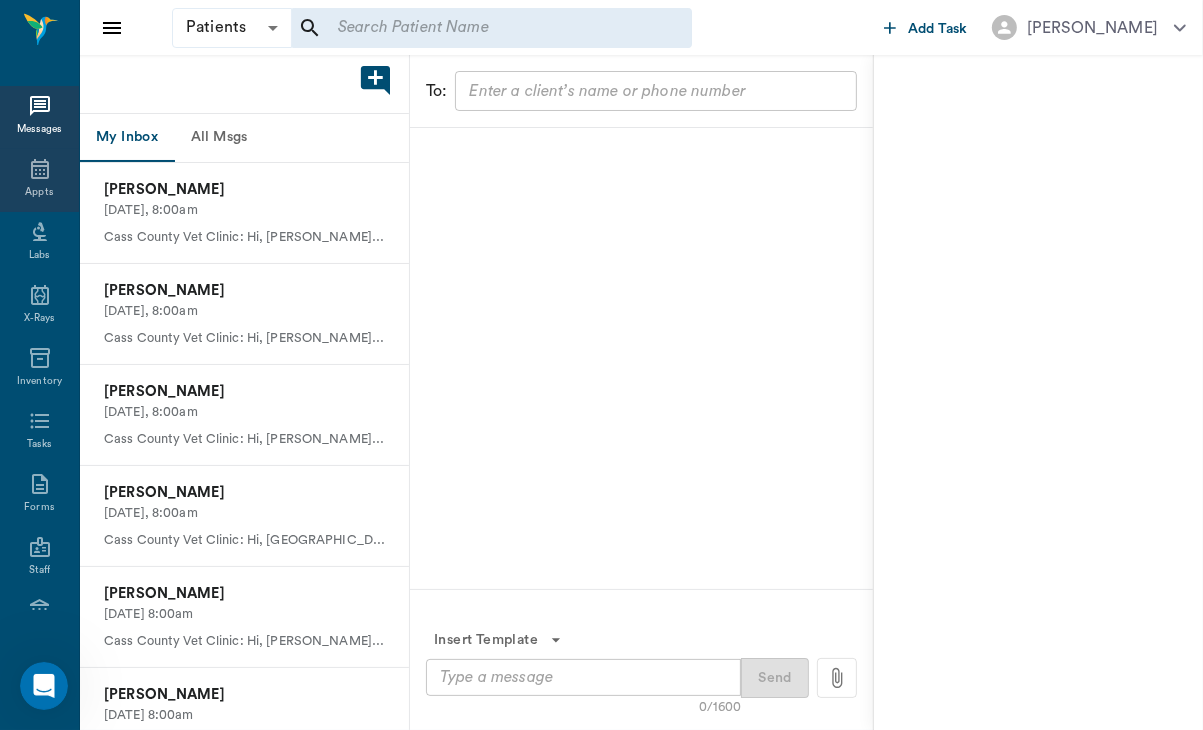 click 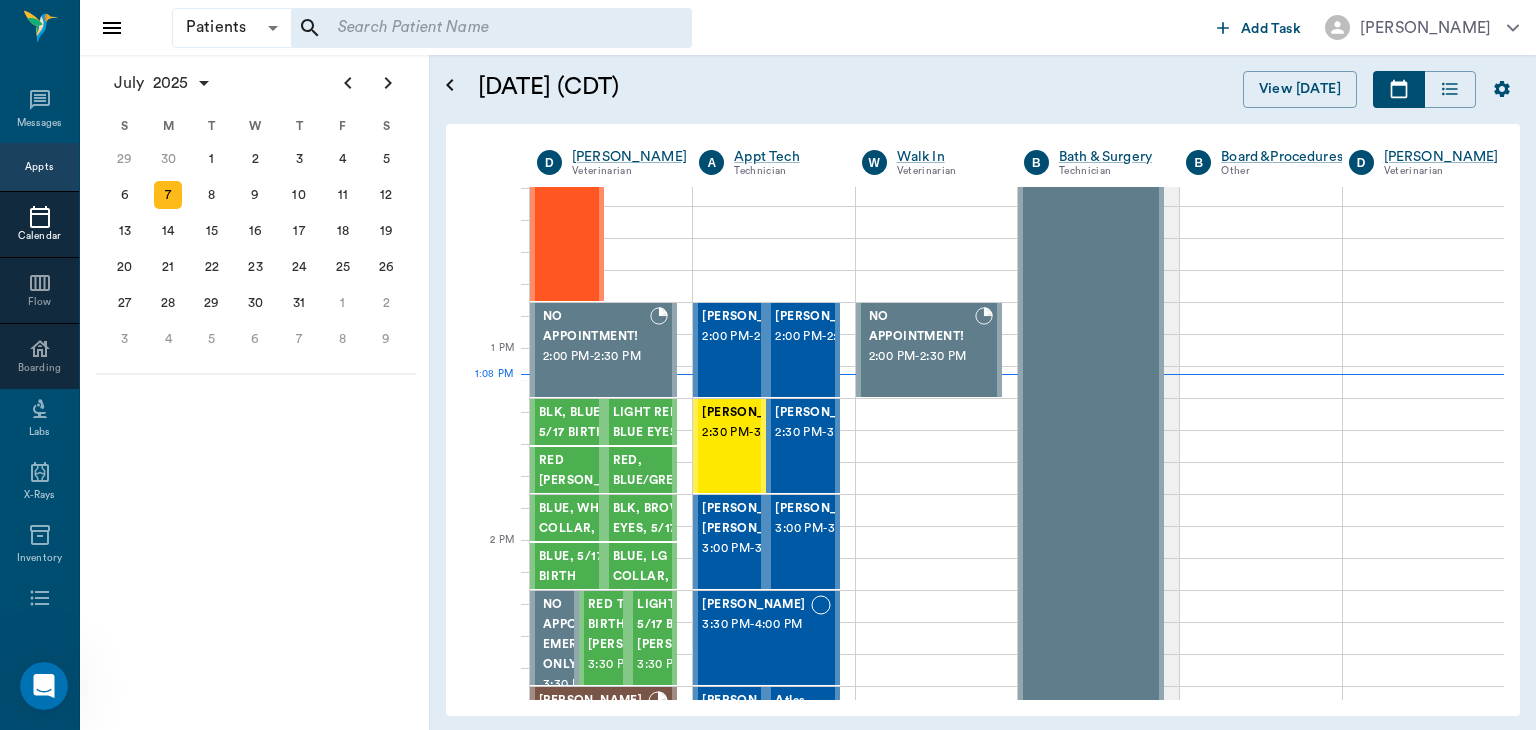 scroll, scrollTop: 807, scrollLeft: 0, axis: vertical 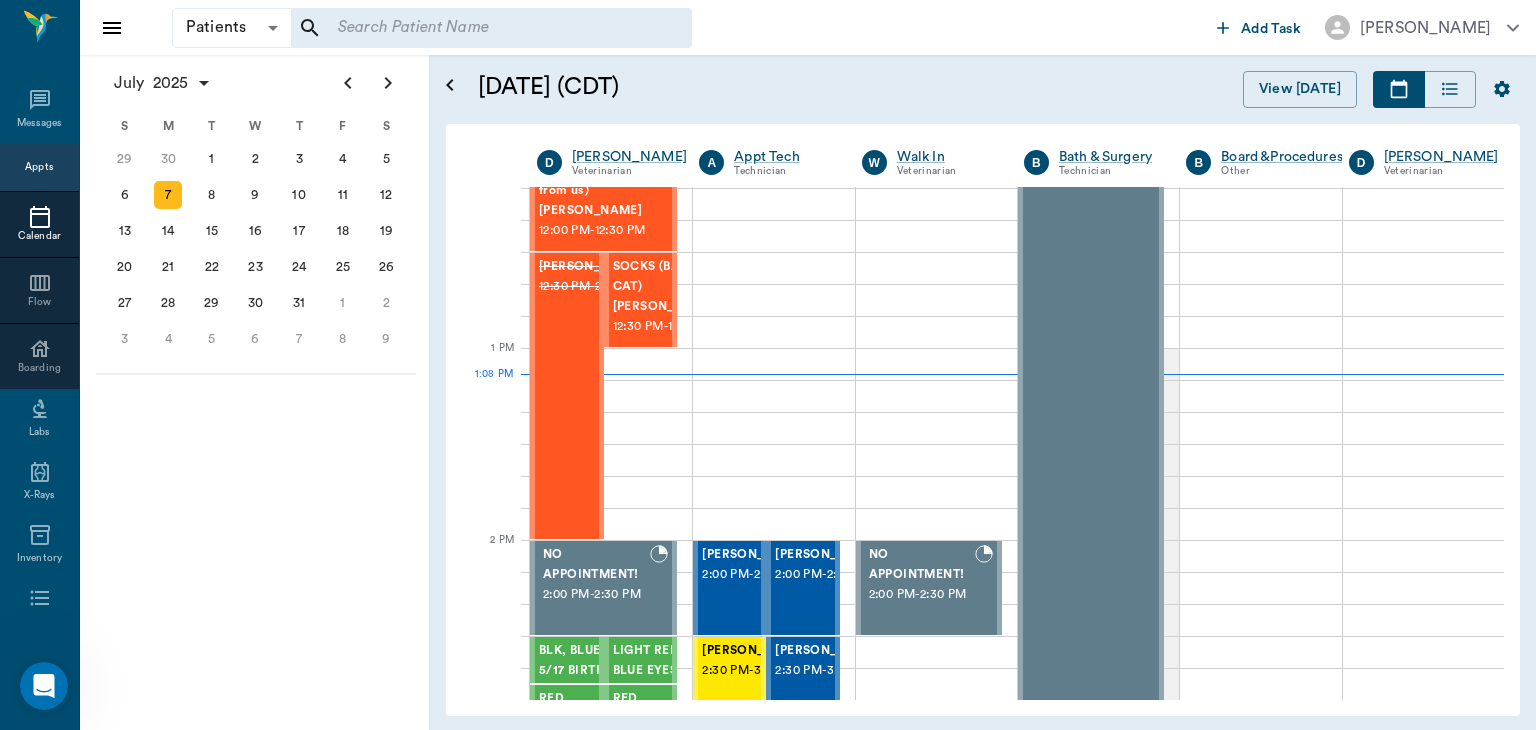 click on "SOCKS (BARN CAT) [PERSON_NAME]" at bounding box center (664, 287) 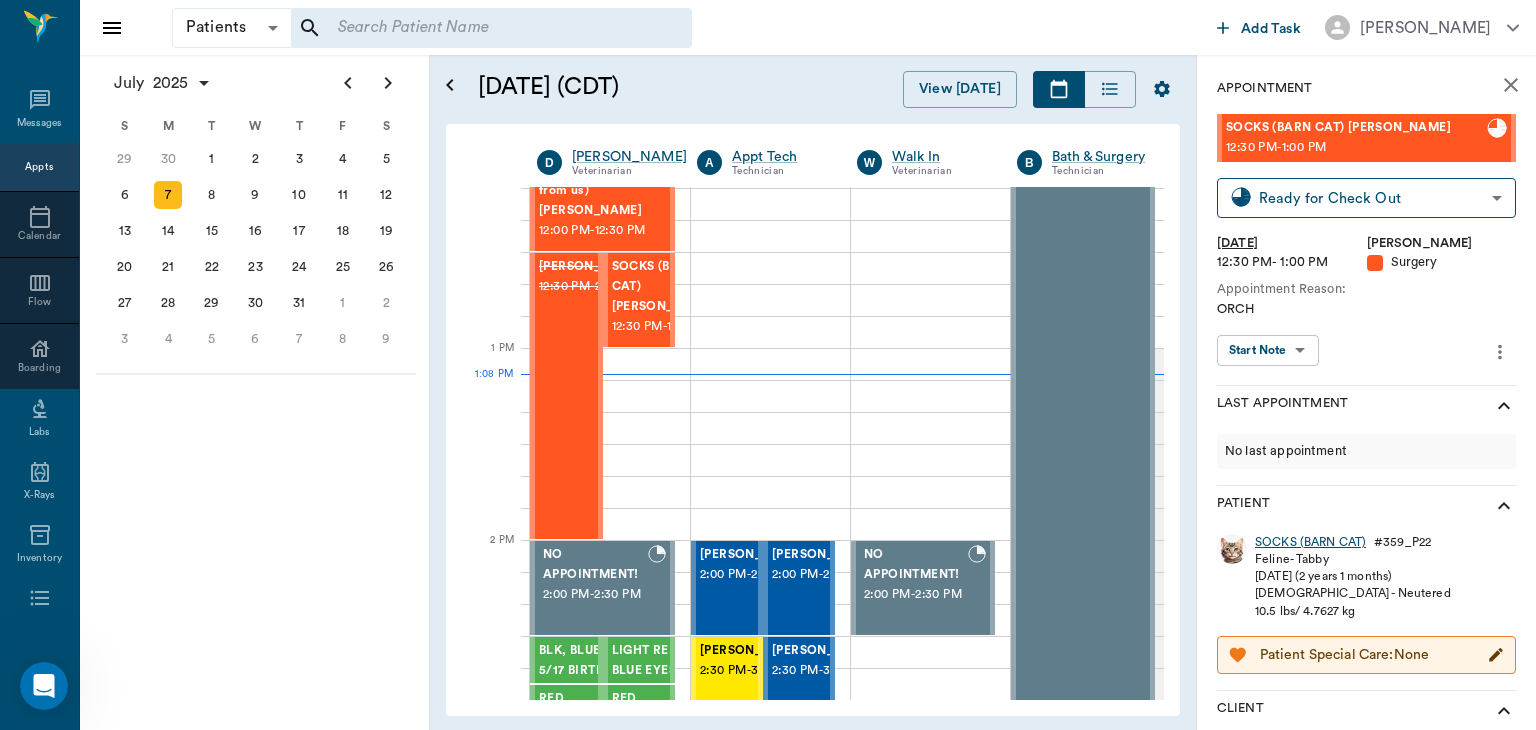 click on "SOCKS (BARN CAT)" at bounding box center [1310, 542] 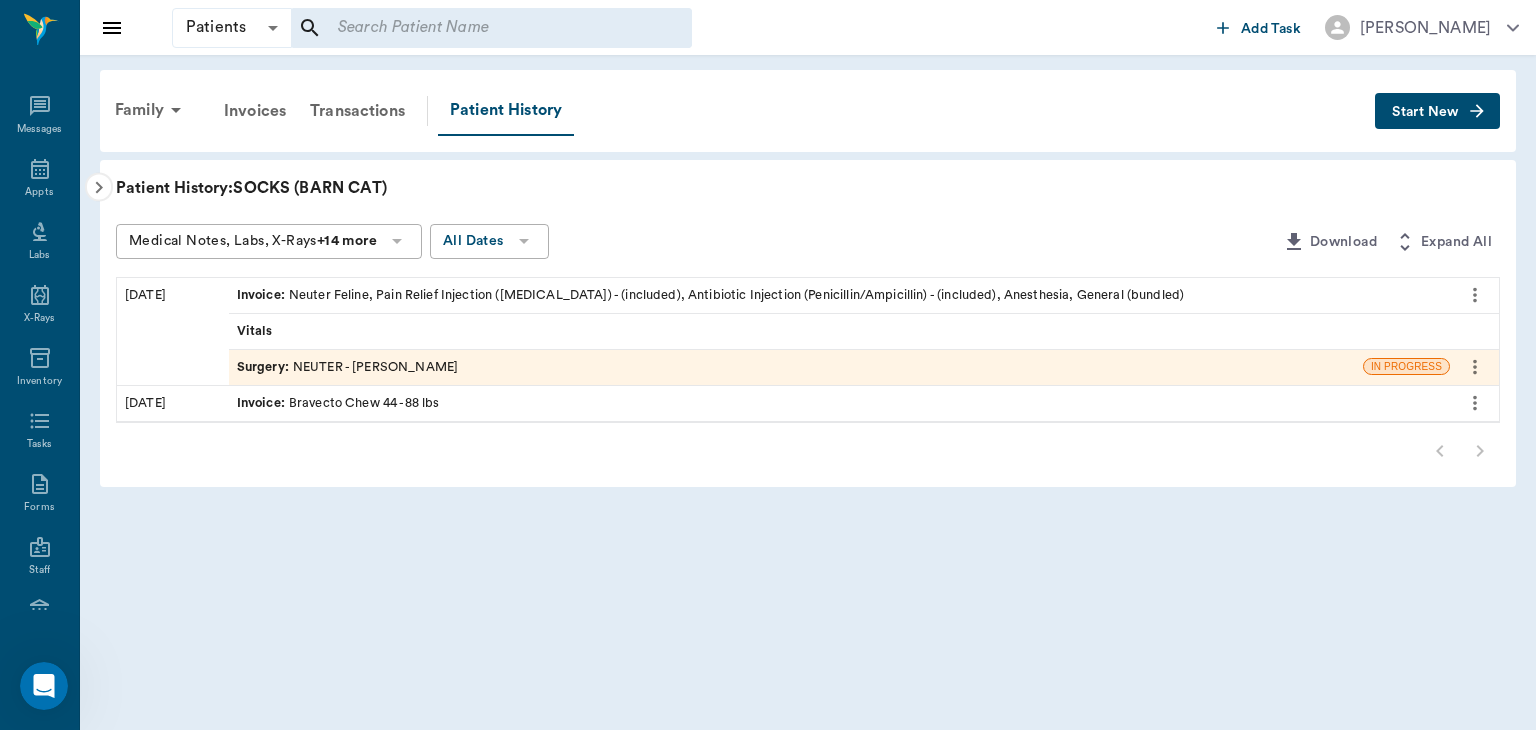 click on "Surgery :" at bounding box center [265, 367] 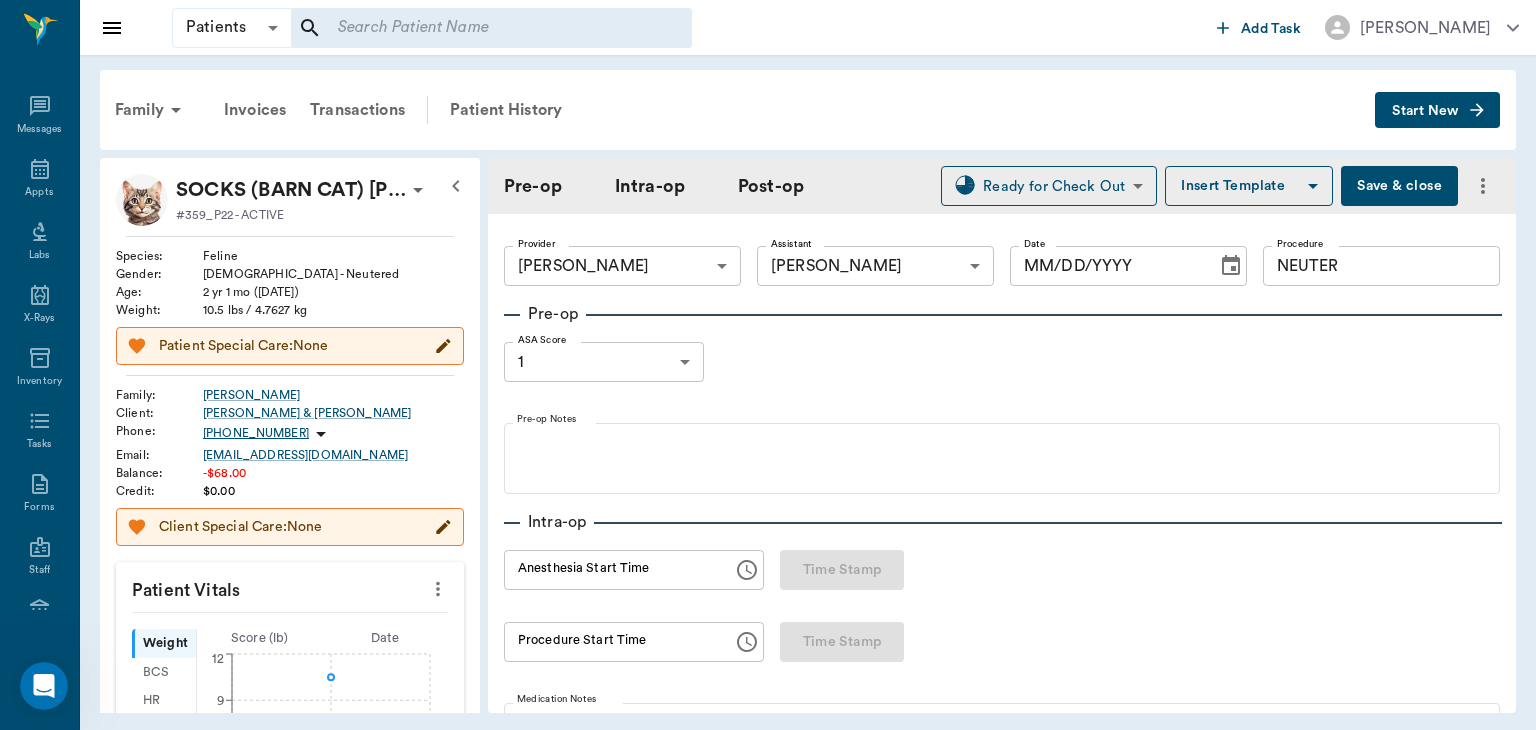 type on "63ec2f075fda476ae8351a4d" 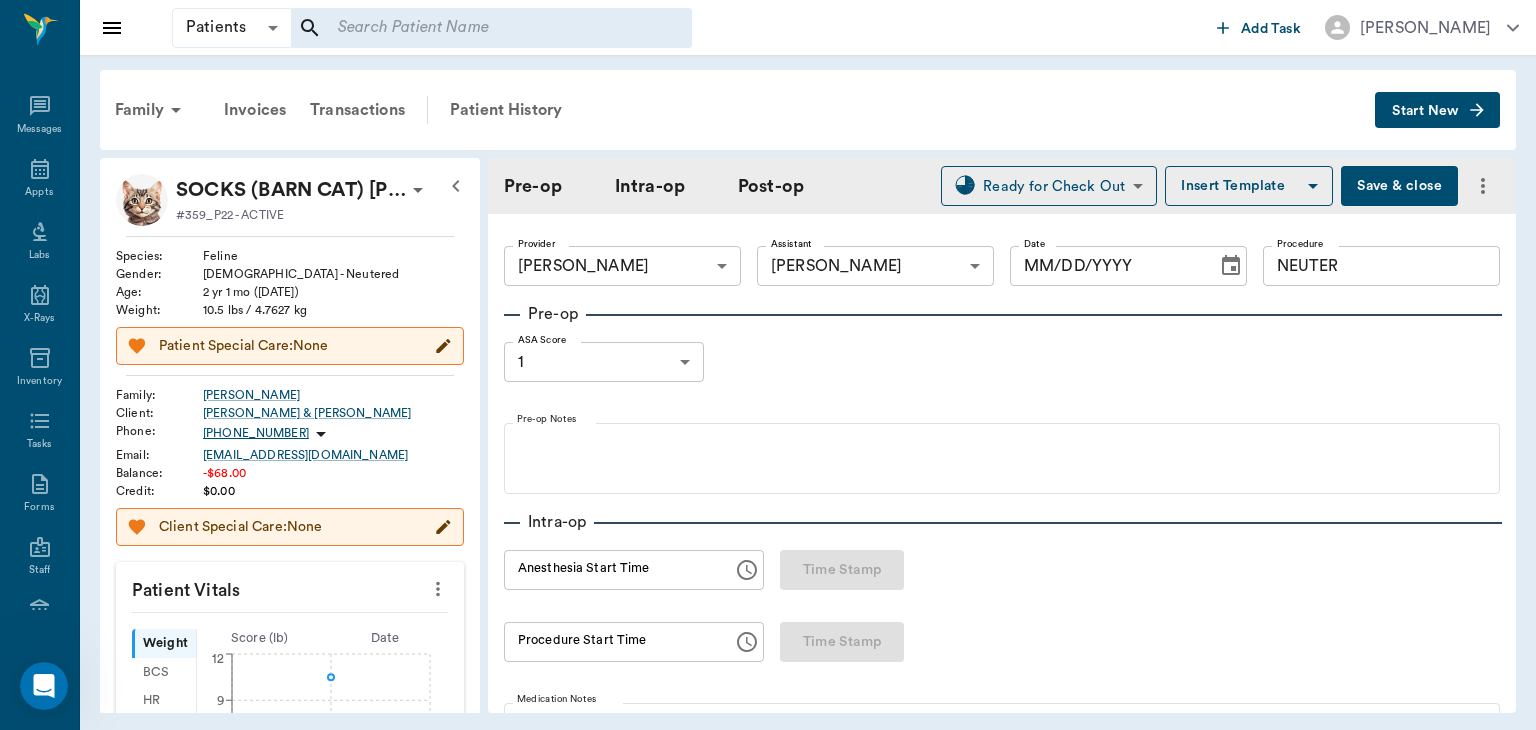 type on "63ec2e7e52e12b0ba117b124" 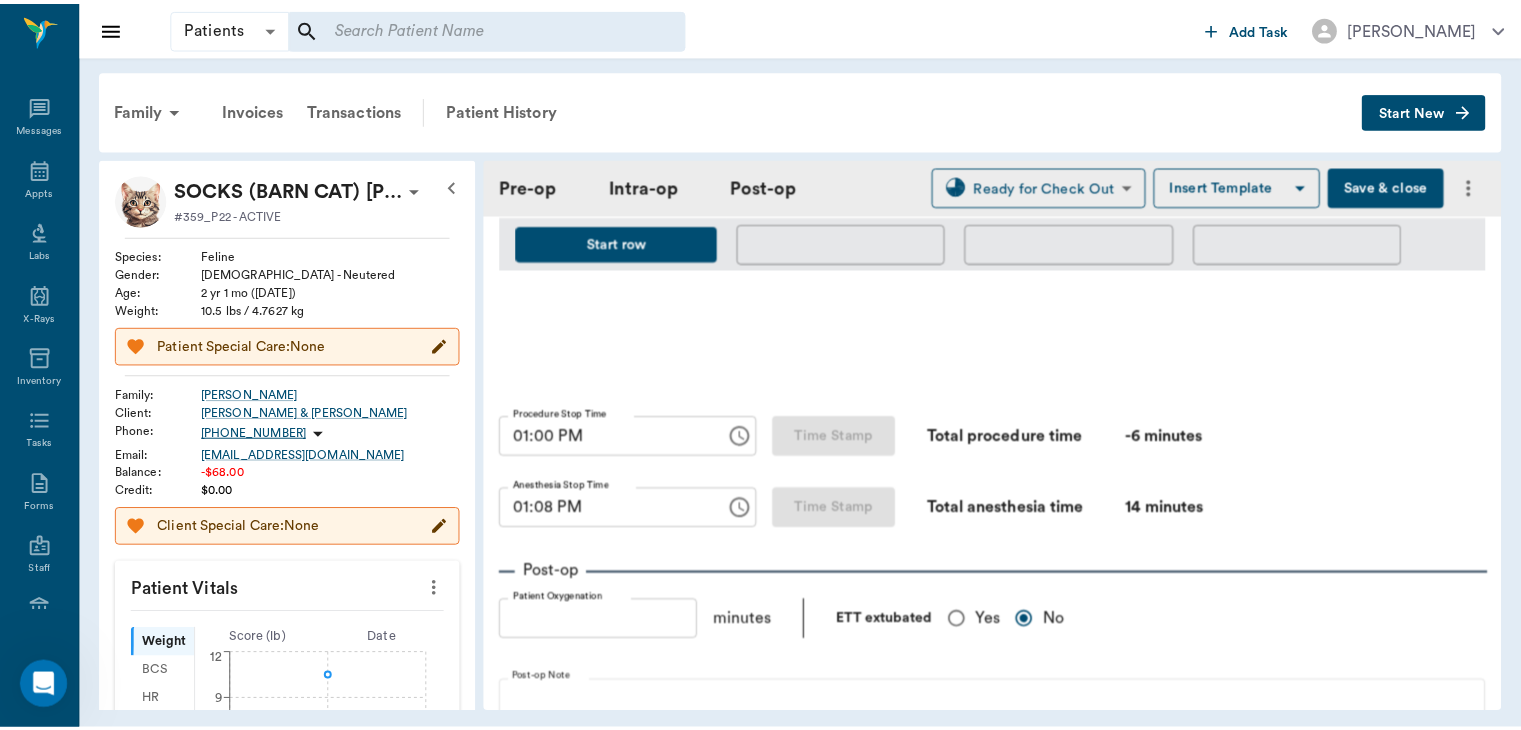 scroll, scrollTop: 1064, scrollLeft: 0, axis: vertical 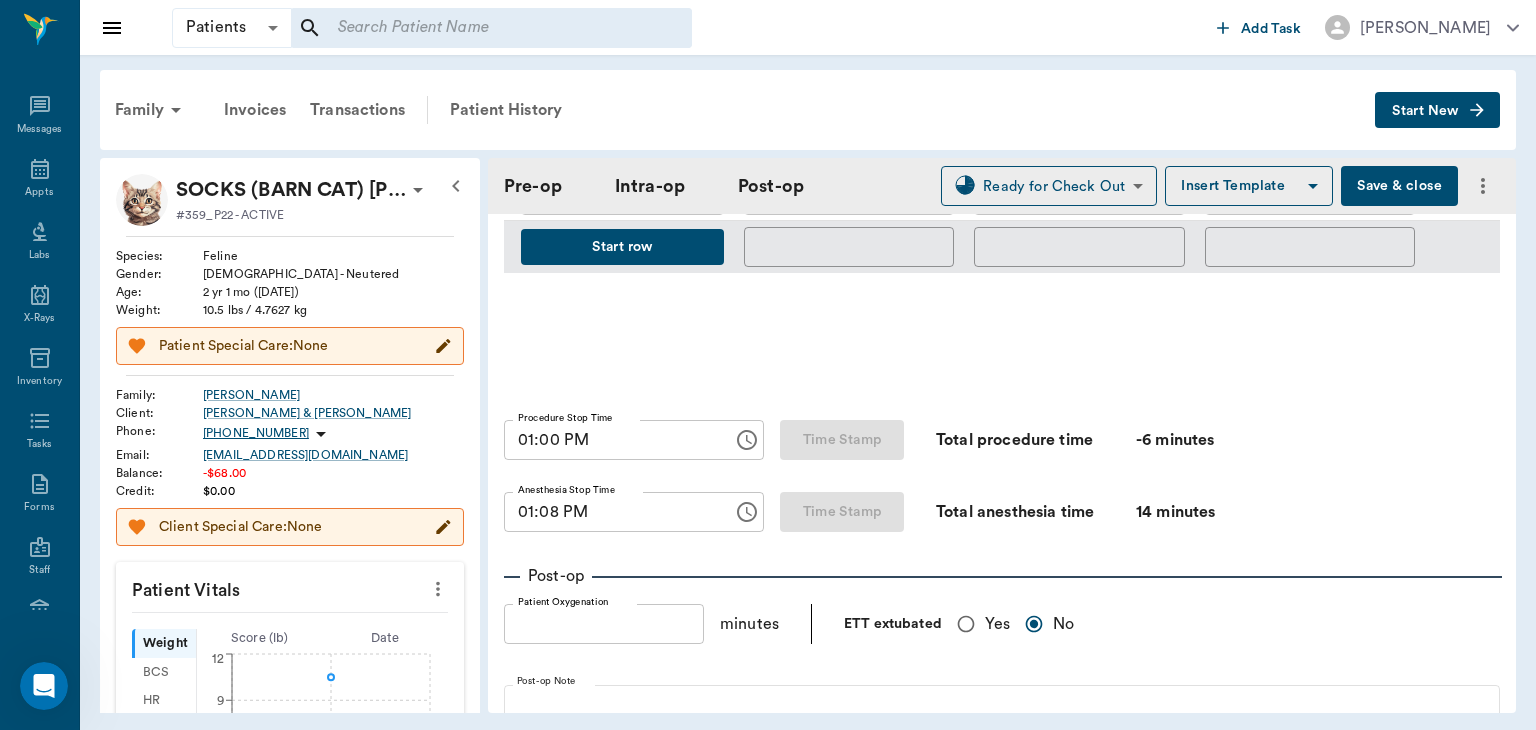click on "Procedure Stop Time" at bounding box center (565, 418) 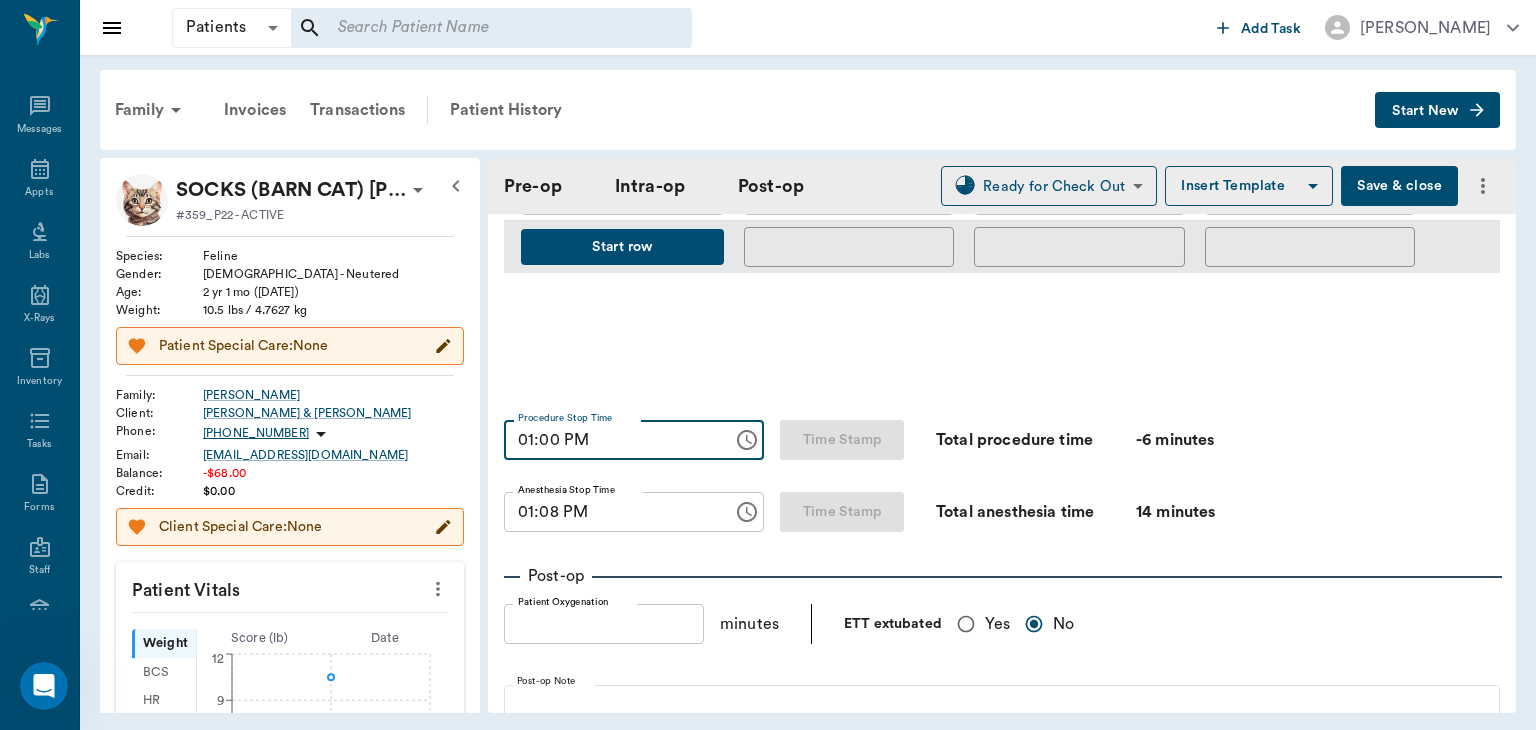 click on "01:00 PM" at bounding box center [611, 440] 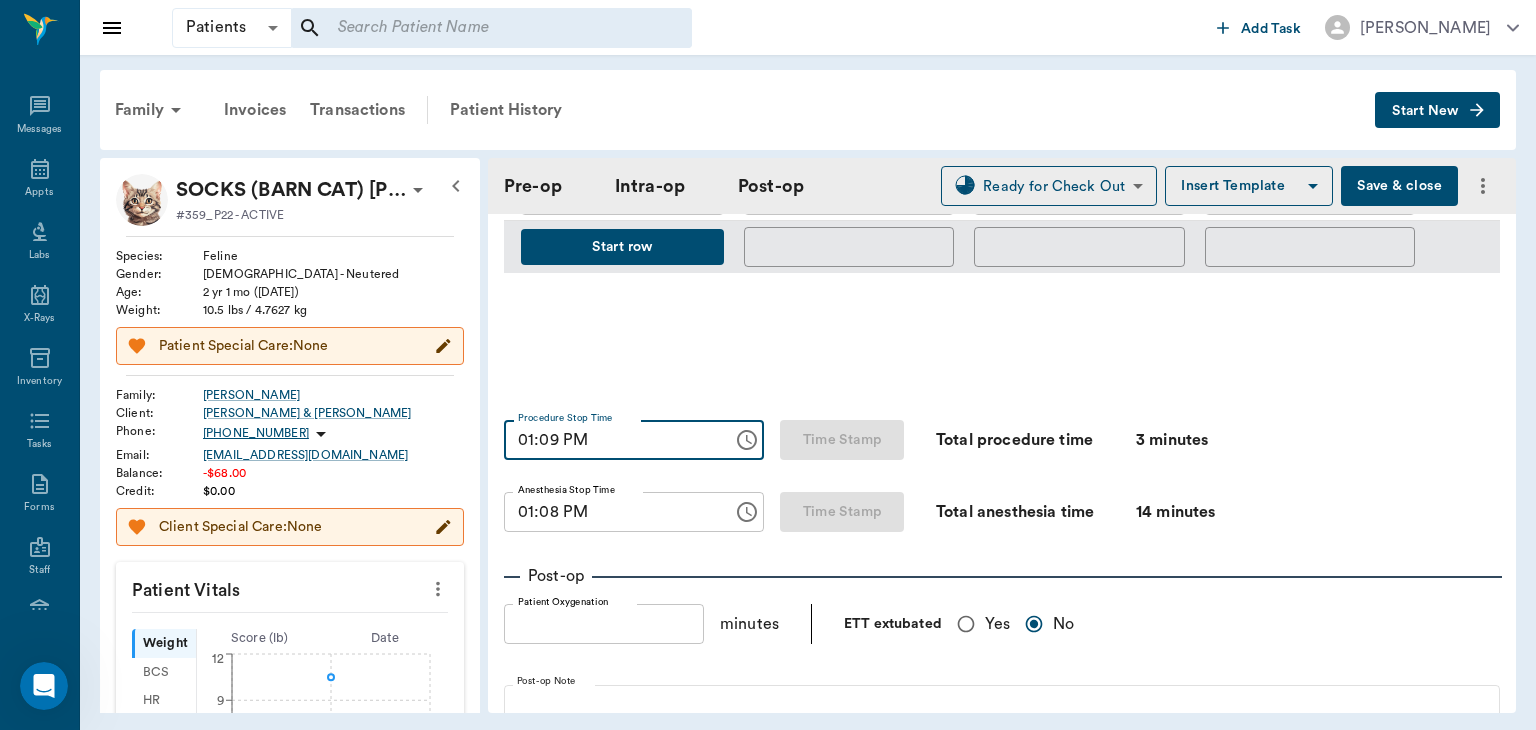 type on "01:09 PM" 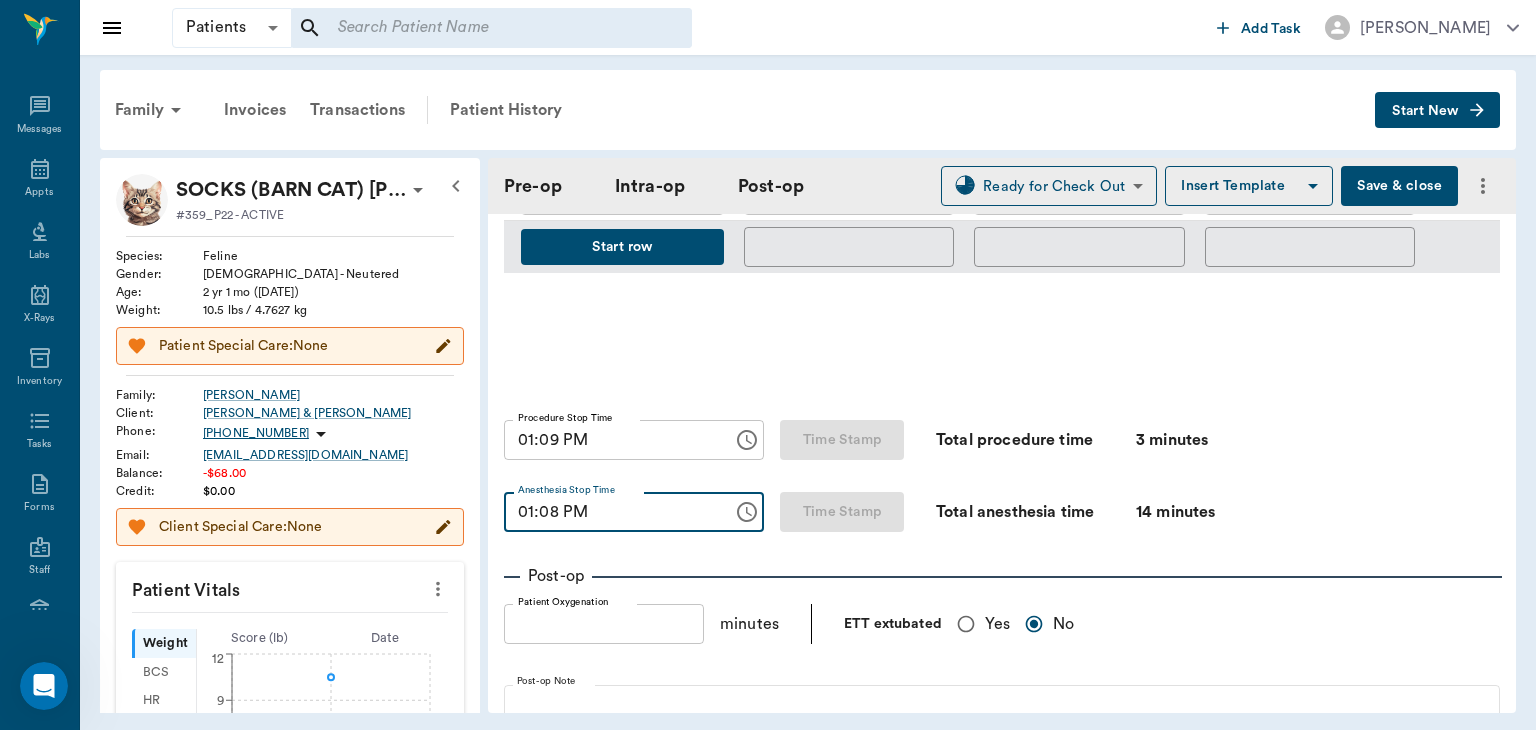 click on "01:08 PM" at bounding box center [611, 512] 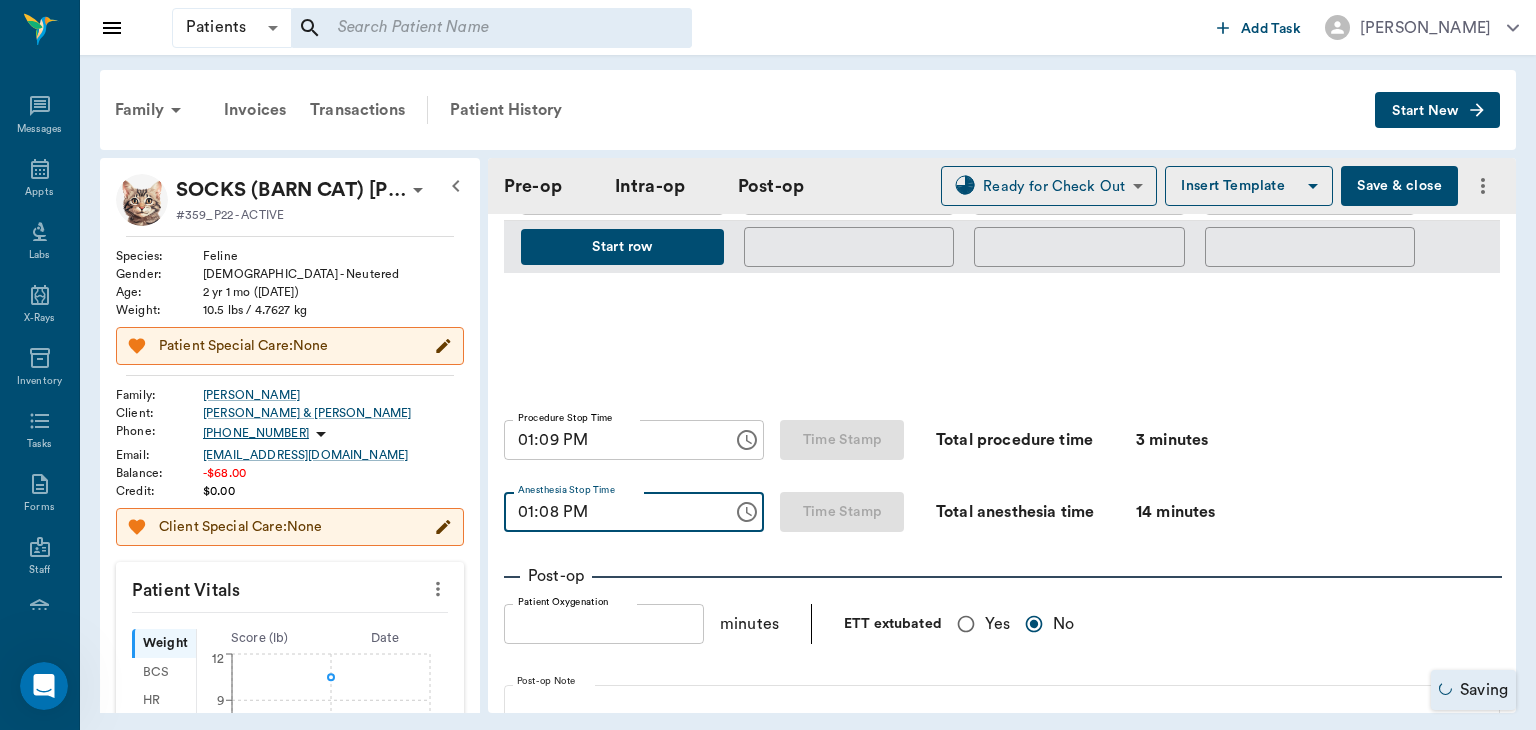 click on "01:08 PM" at bounding box center [611, 512] 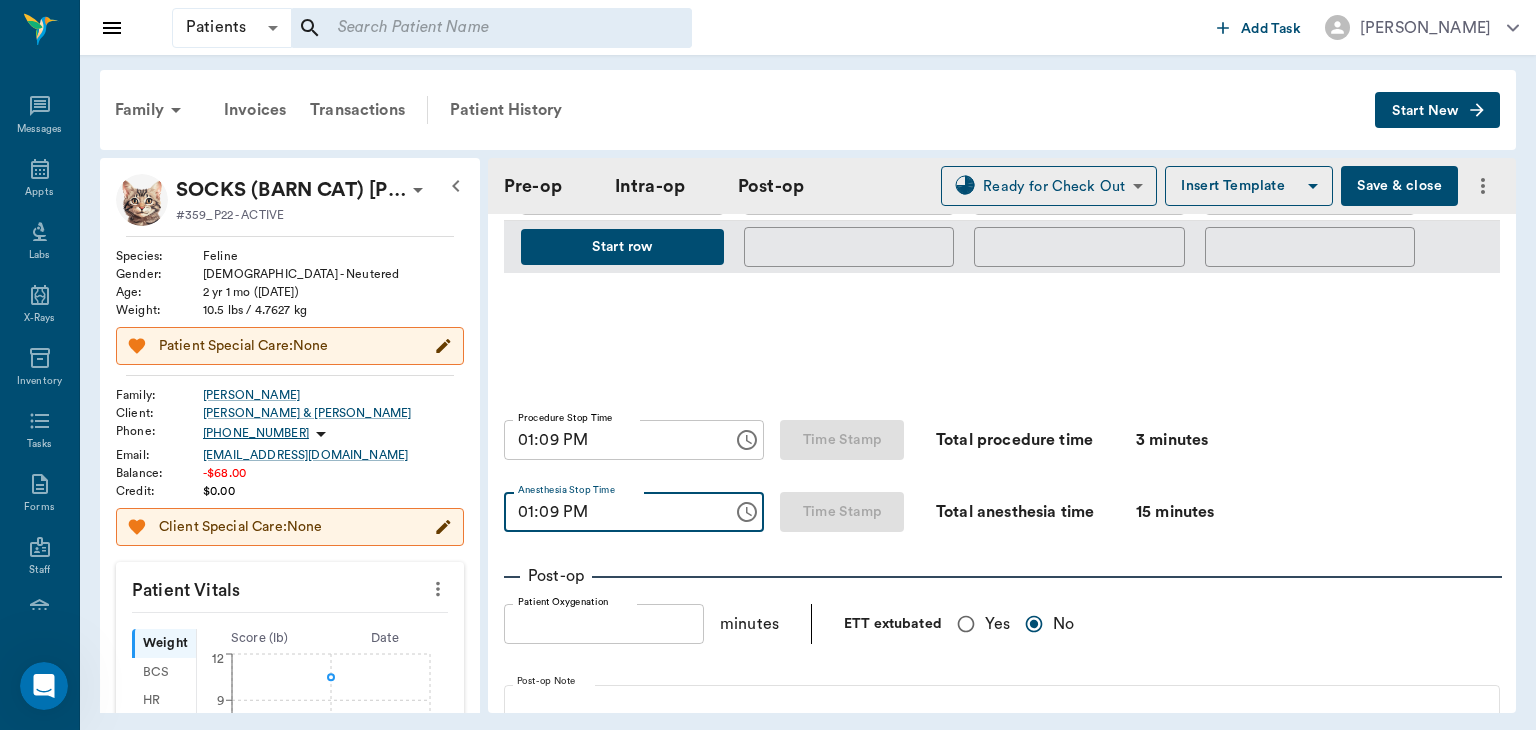 type on "01:09 PM" 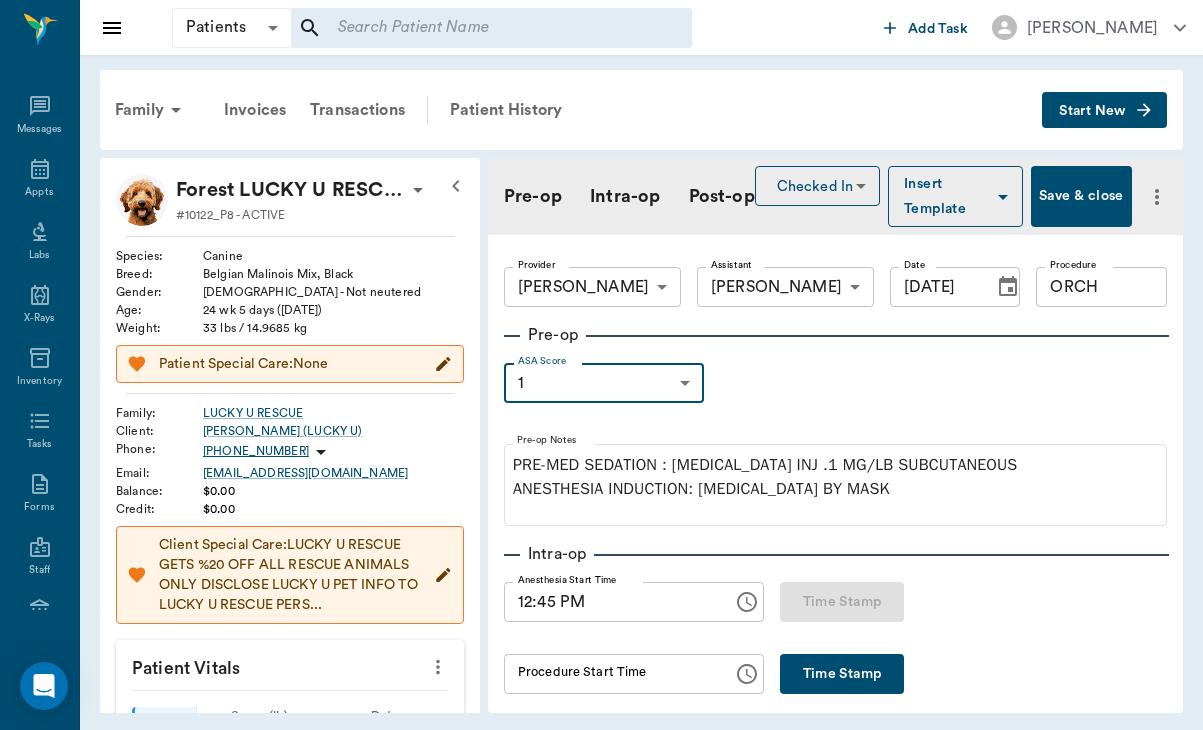 scroll, scrollTop: 0, scrollLeft: 0, axis: both 